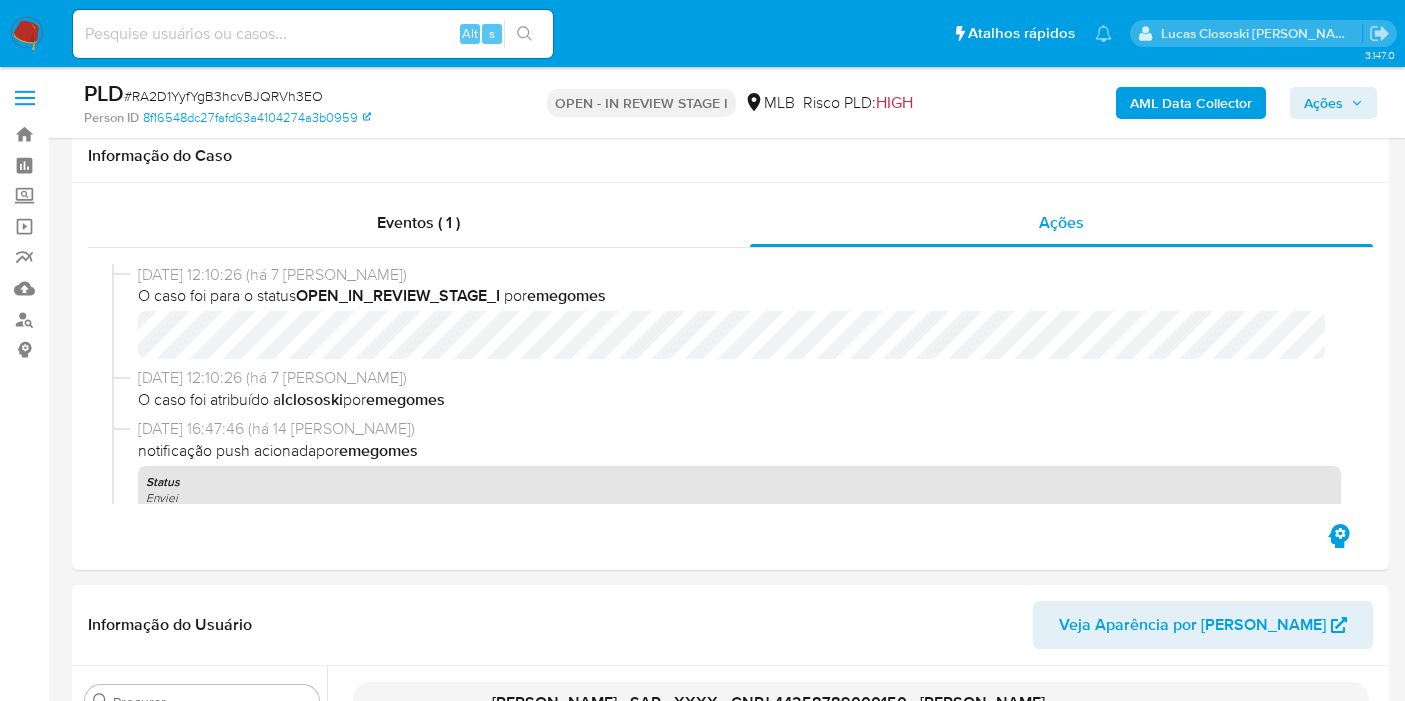 scroll, scrollTop: 505, scrollLeft: 0, axis: vertical 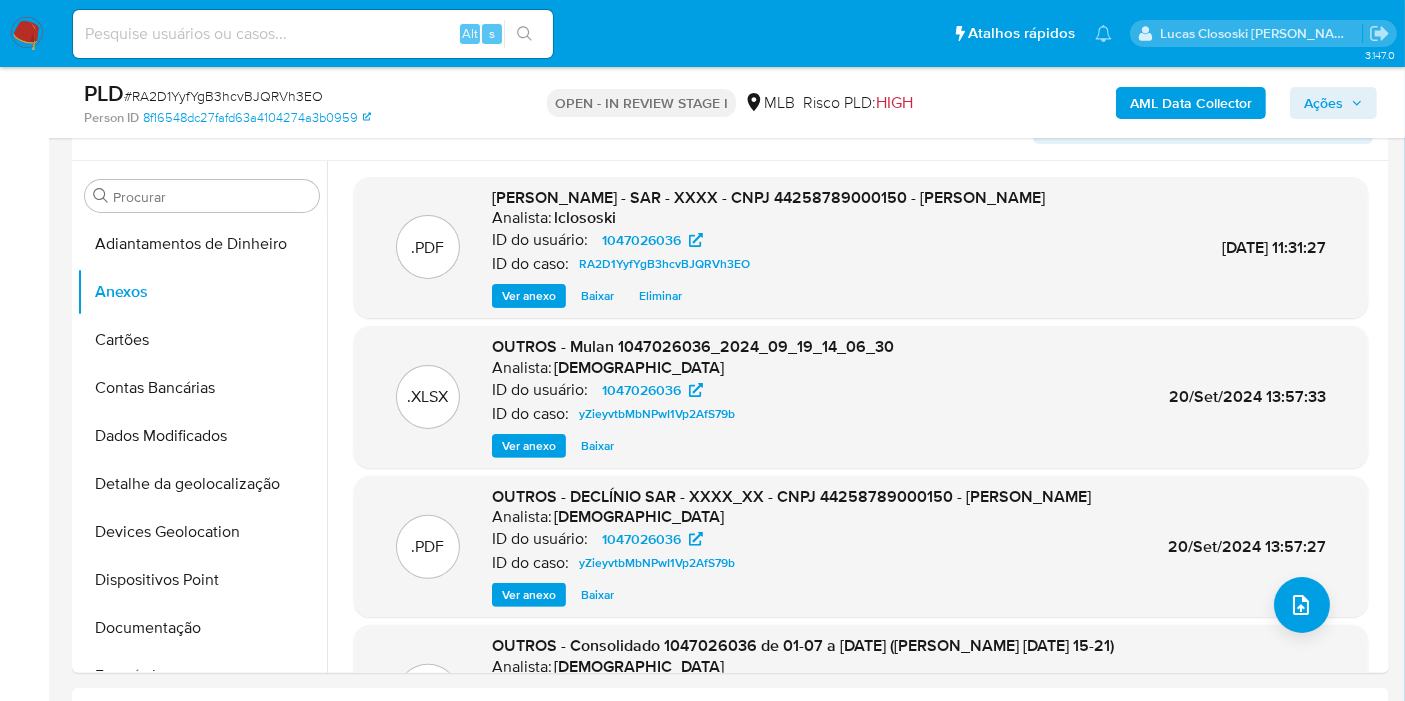 click on "Ações" at bounding box center [1333, 103] 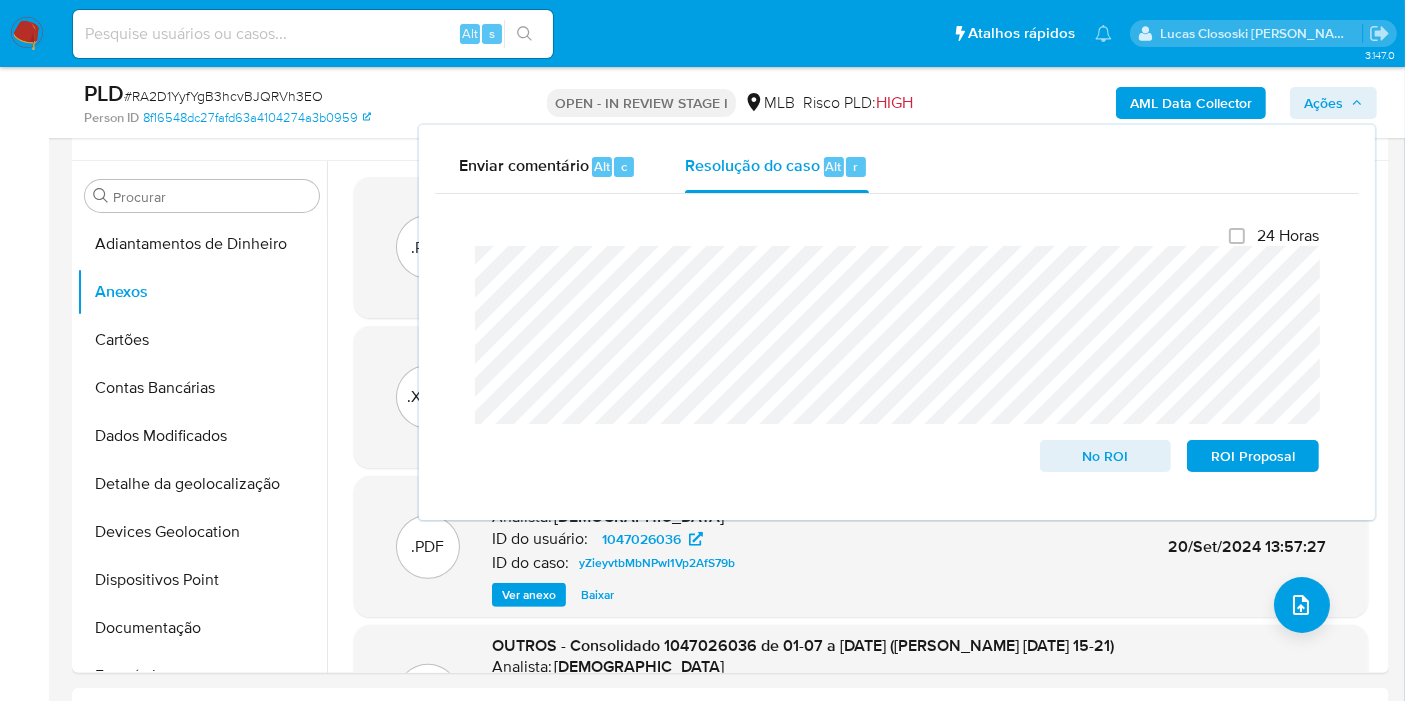 click on "AML Data Collector Ações Enviar comentário Alt c Resolução do caso Alt r Fechamento do caso 24 Horas No ROI ROI Proposal" at bounding box center [1164, 102] 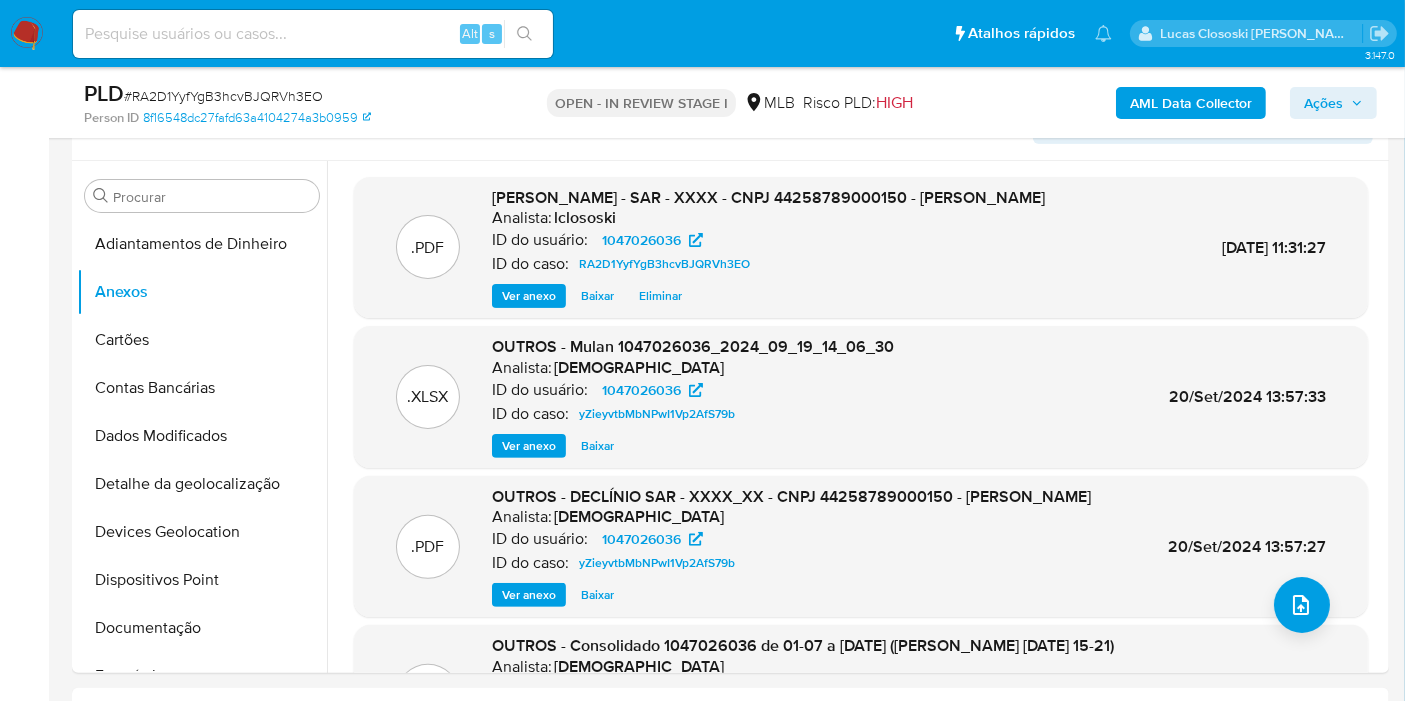 click on "Ações" at bounding box center (1323, 103) 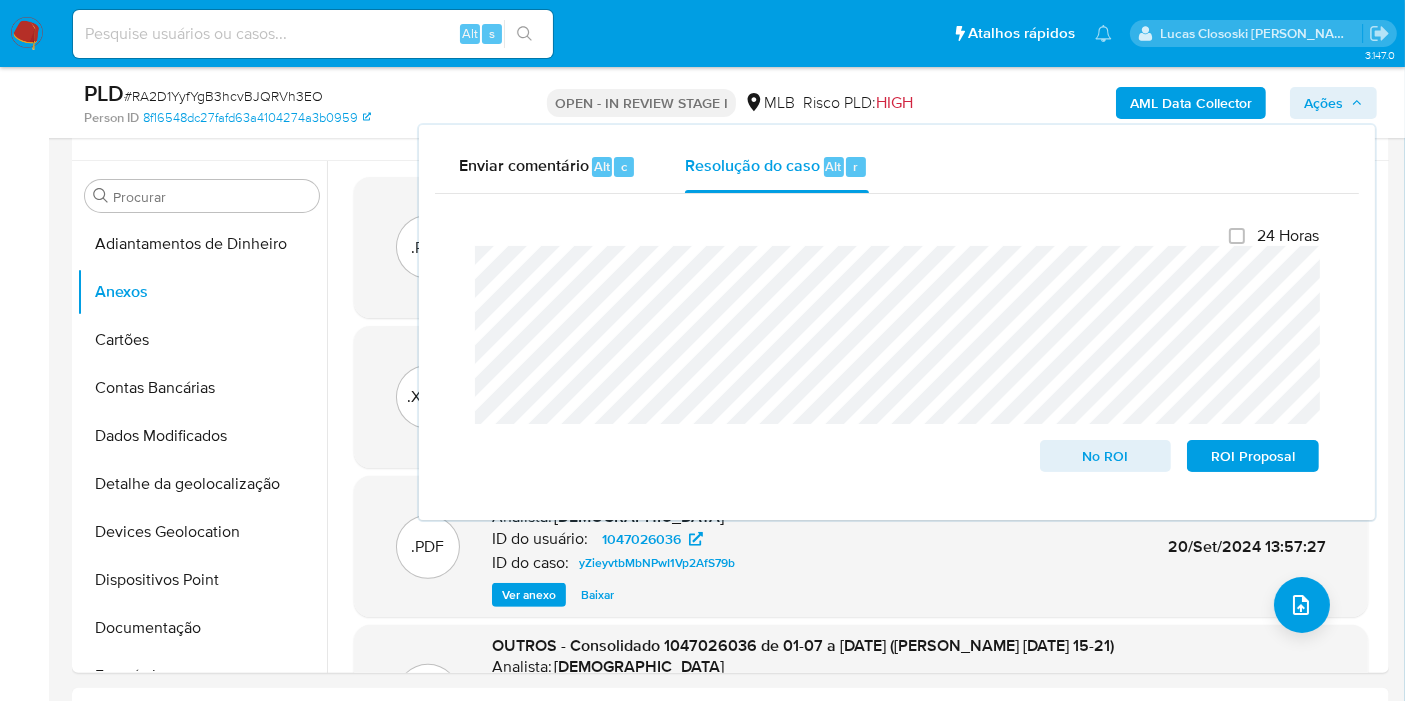 click on "Ações" at bounding box center [1323, 103] 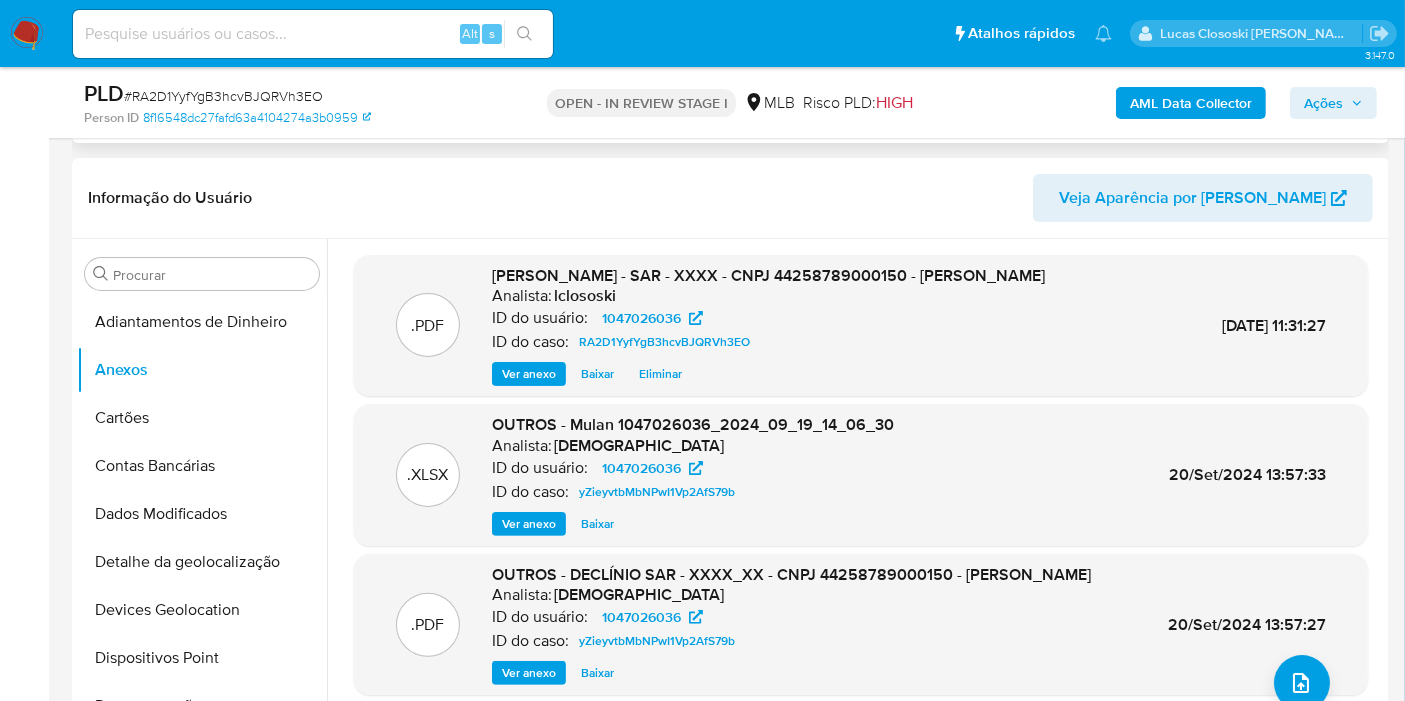 scroll, scrollTop: 394, scrollLeft: 0, axis: vertical 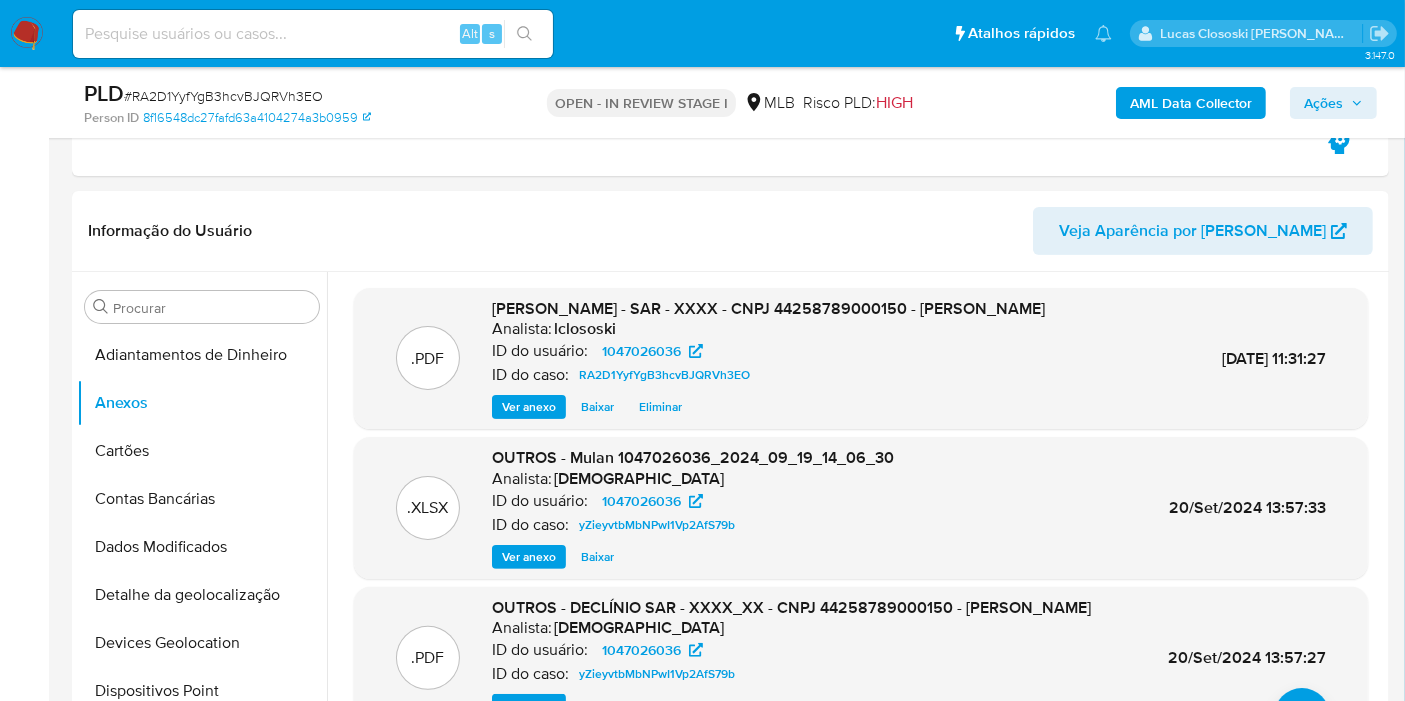 click on "AML Data Collector Ações" at bounding box center [1164, 102] 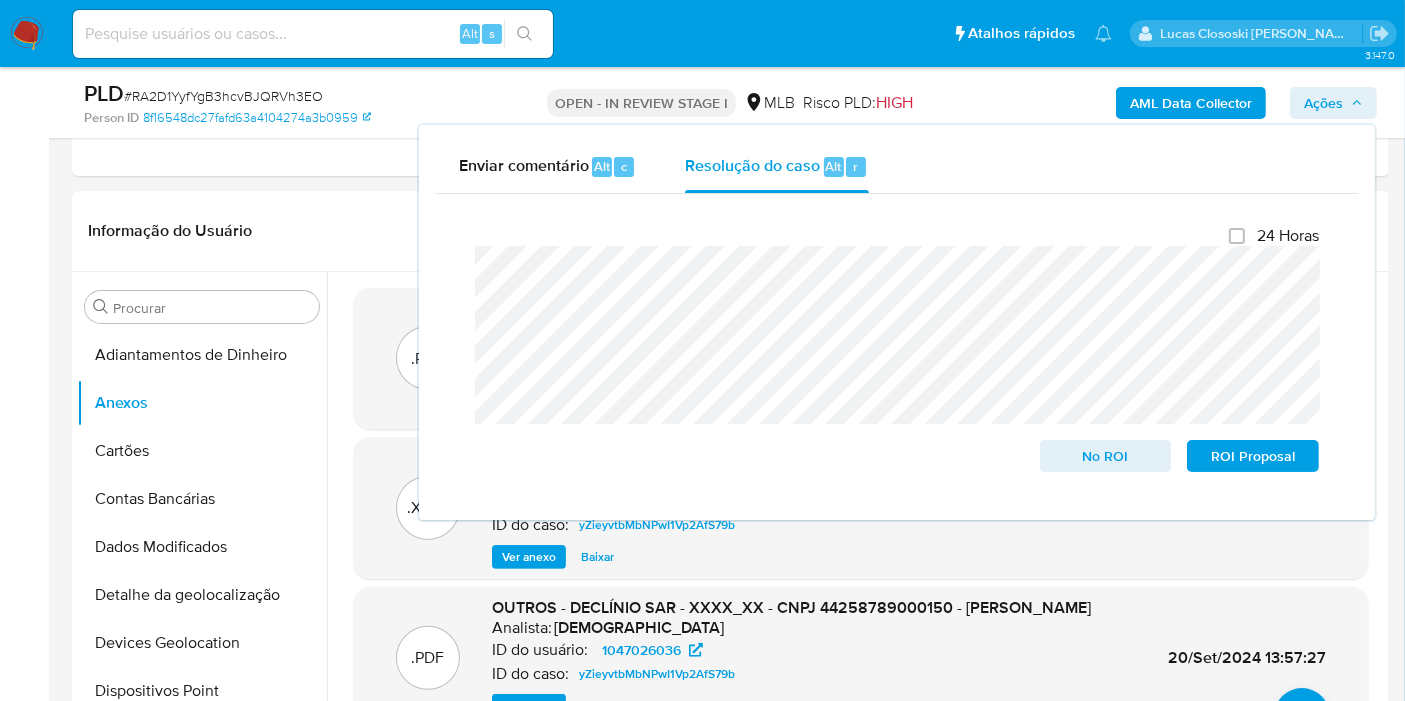 click on "Ações" at bounding box center (1333, 103) 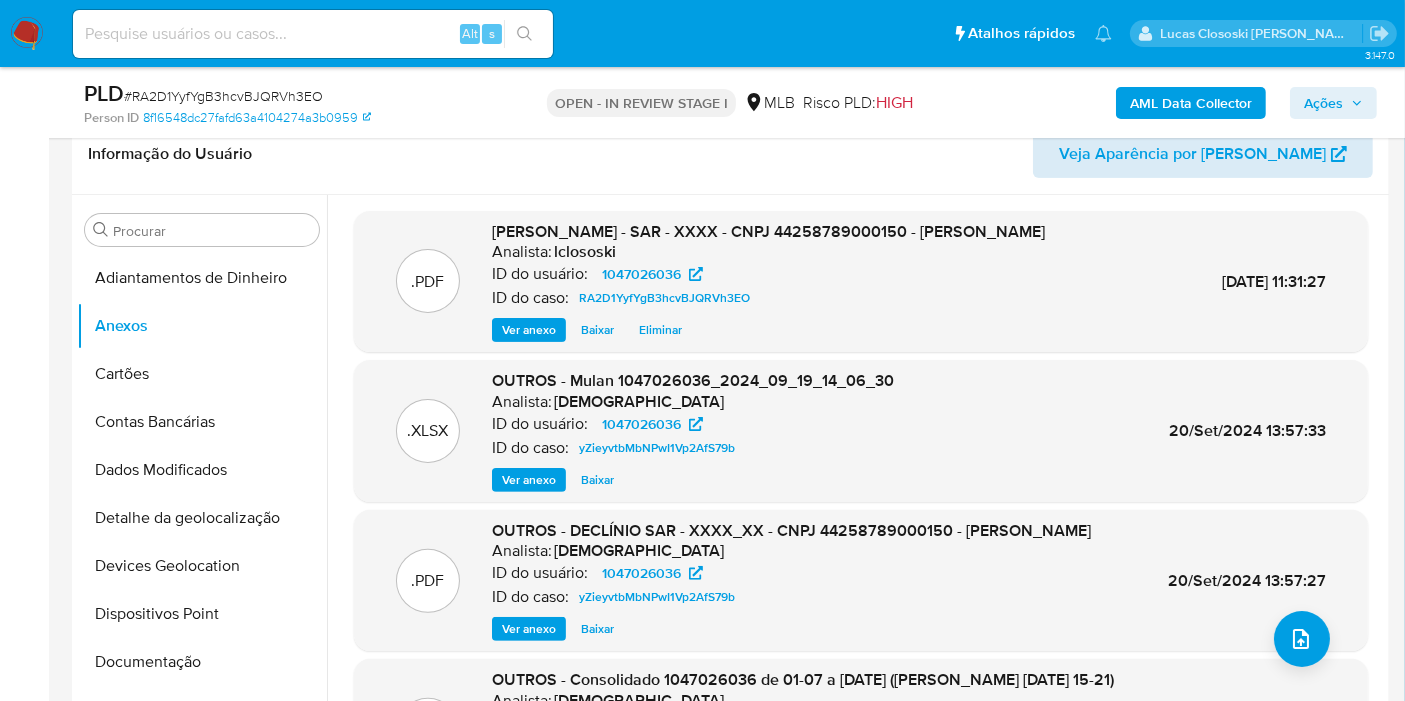 scroll, scrollTop: 505, scrollLeft: 0, axis: vertical 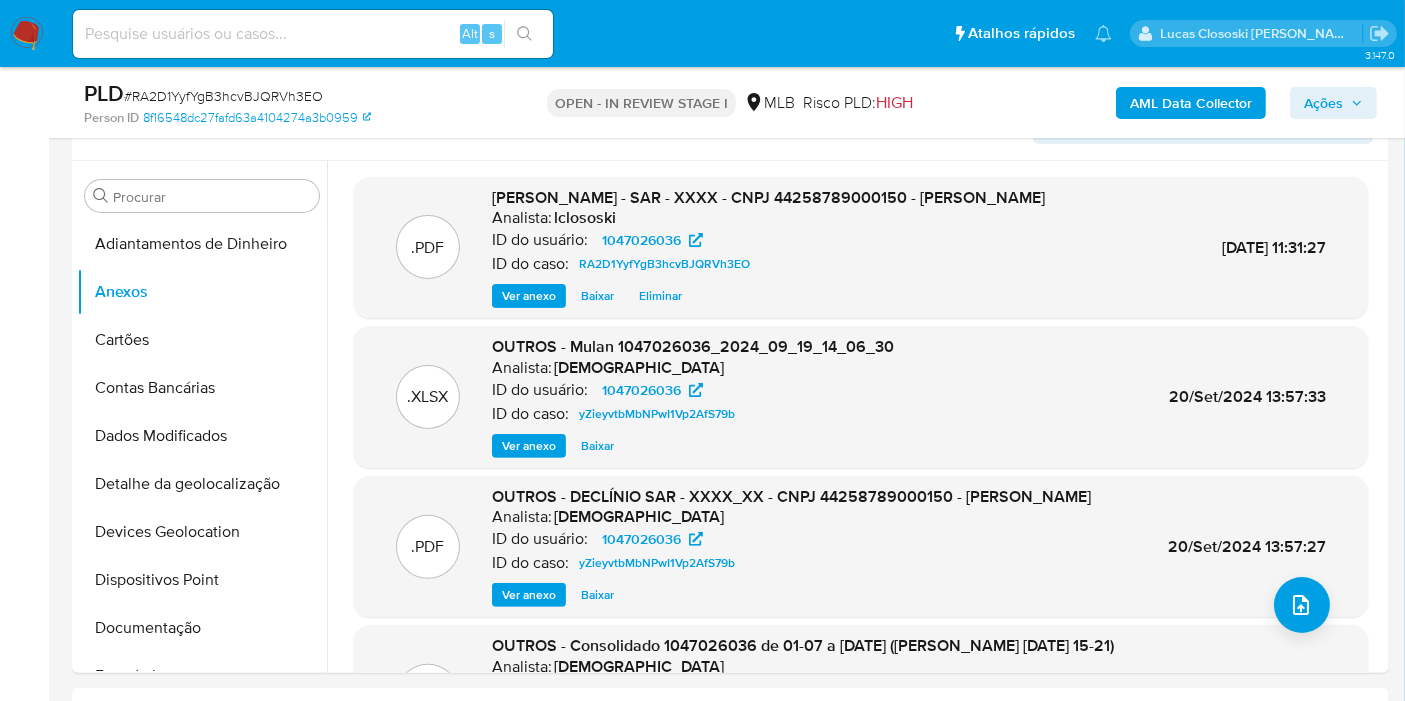 click on "Ações" at bounding box center [1333, 103] 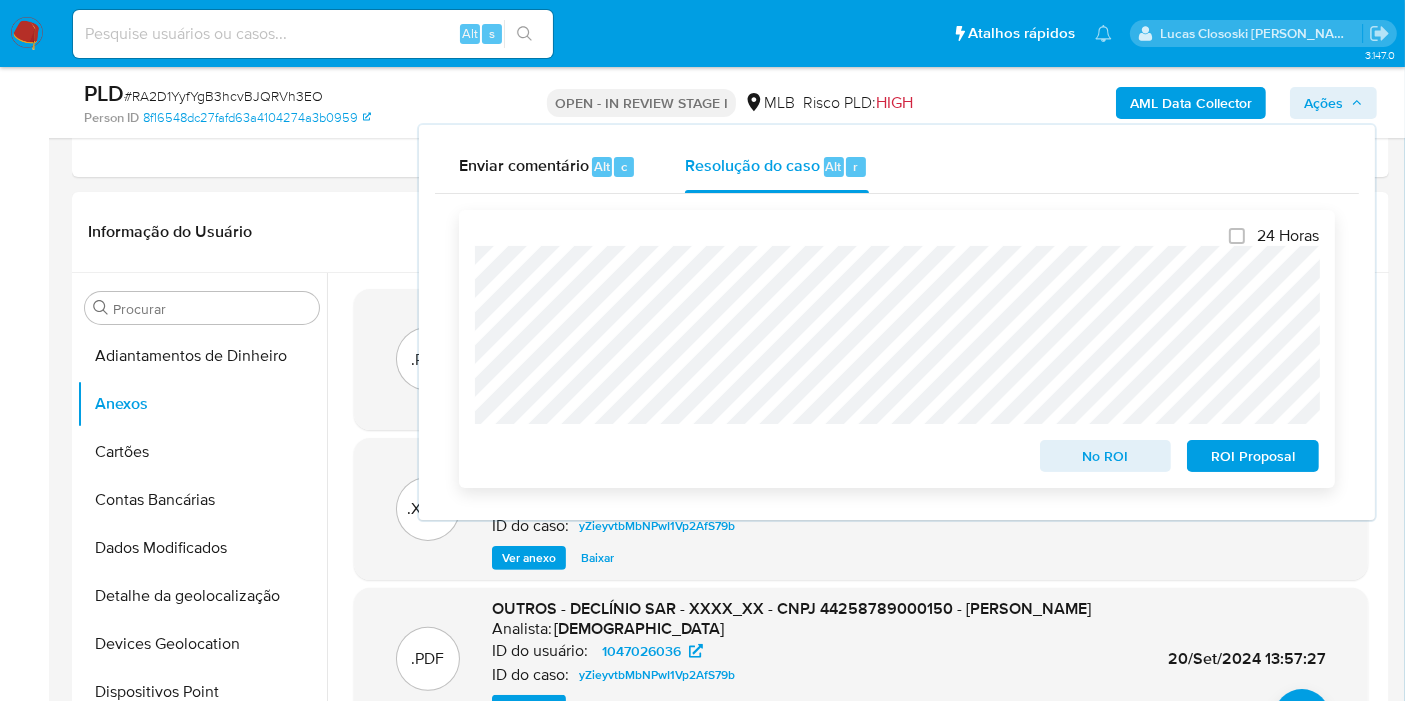 scroll, scrollTop: 282, scrollLeft: 0, axis: vertical 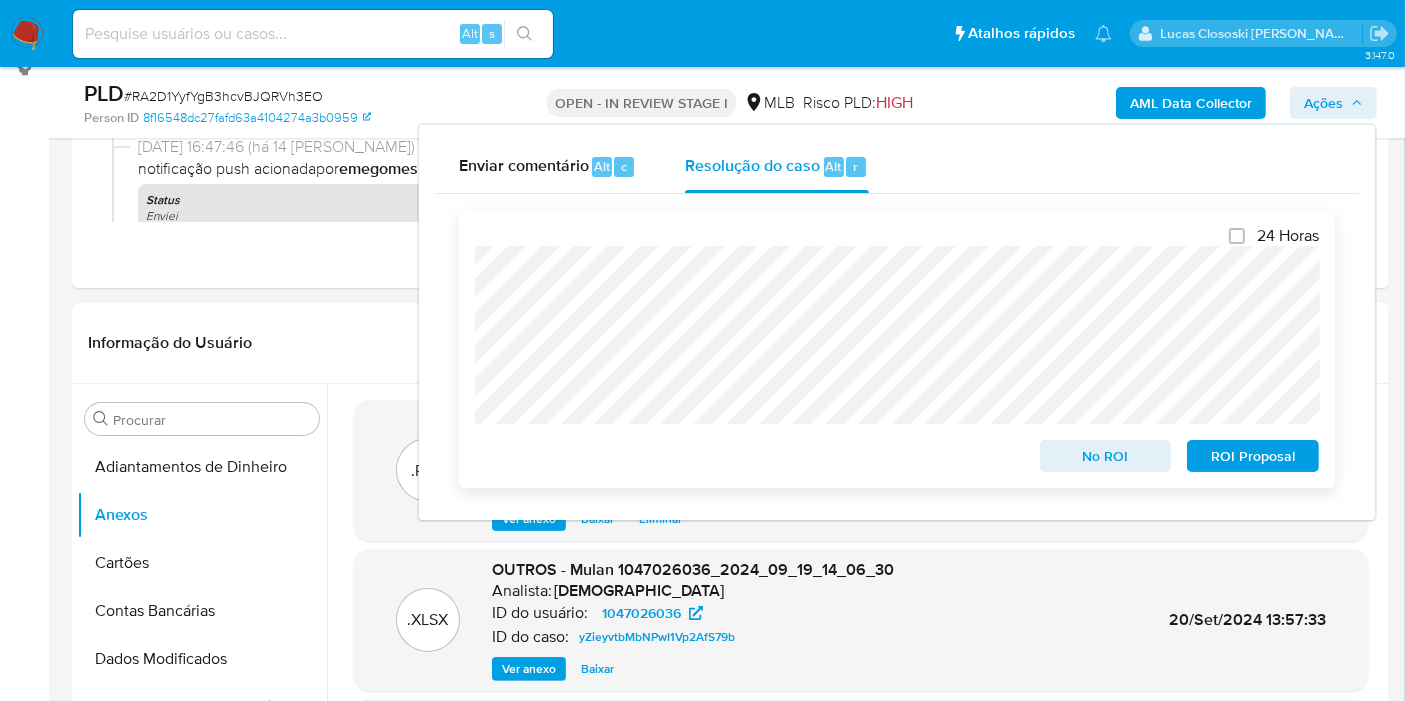 click on "ROI Proposal" at bounding box center [1253, 456] 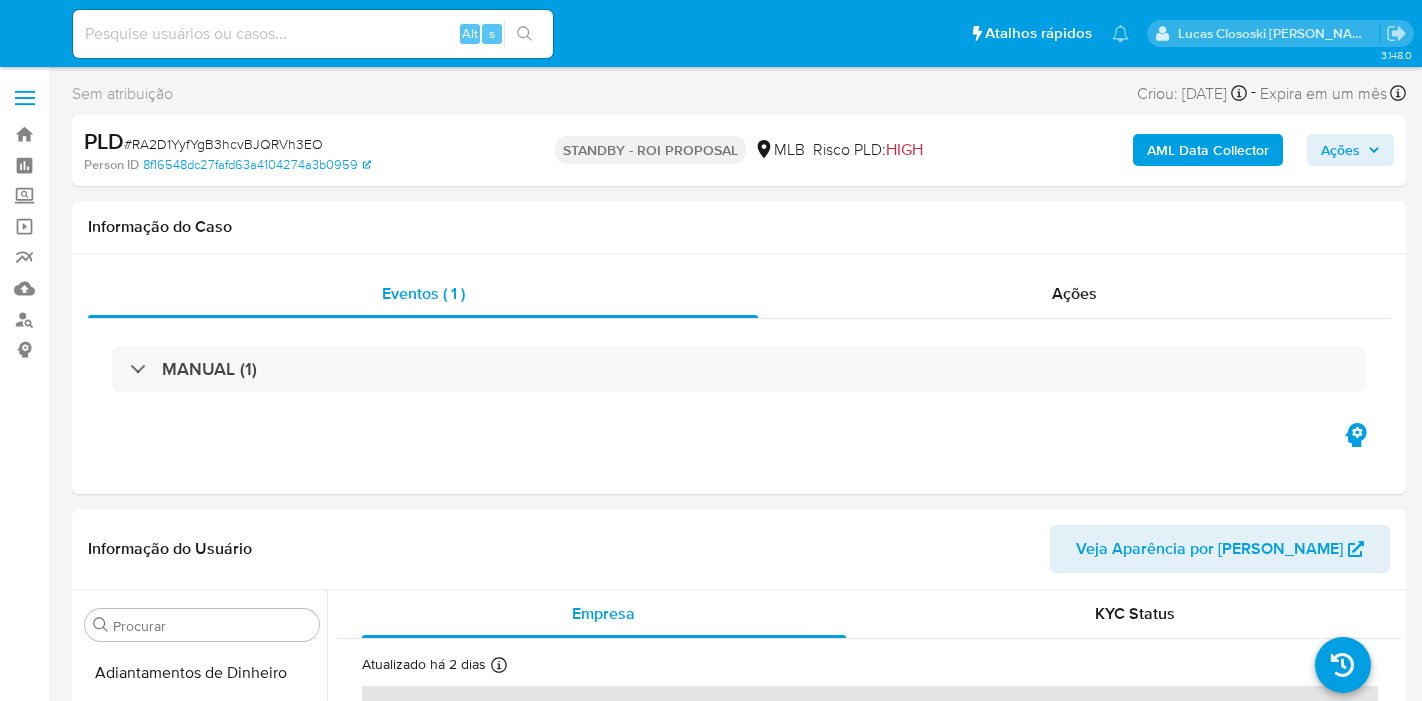 select on "10" 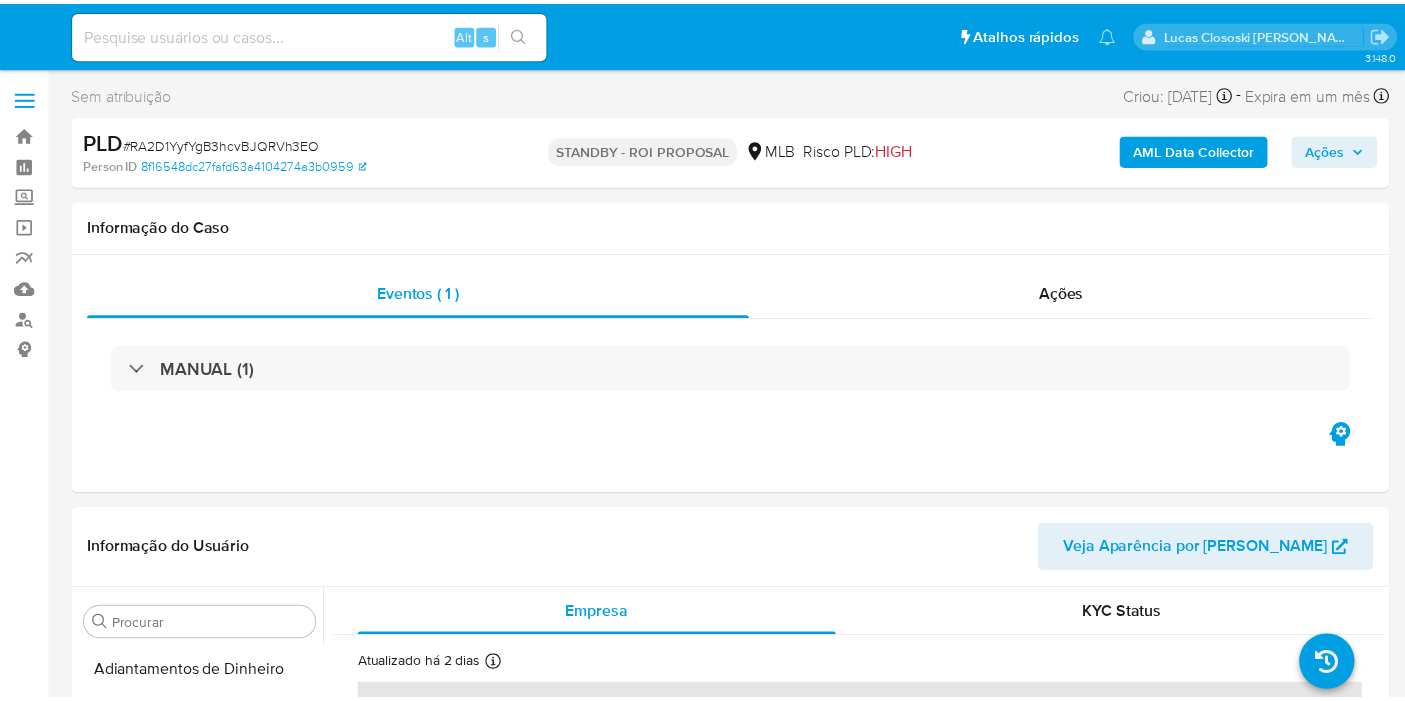 scroll, scrollTop: 0, scrollLeft: 0, axis: both 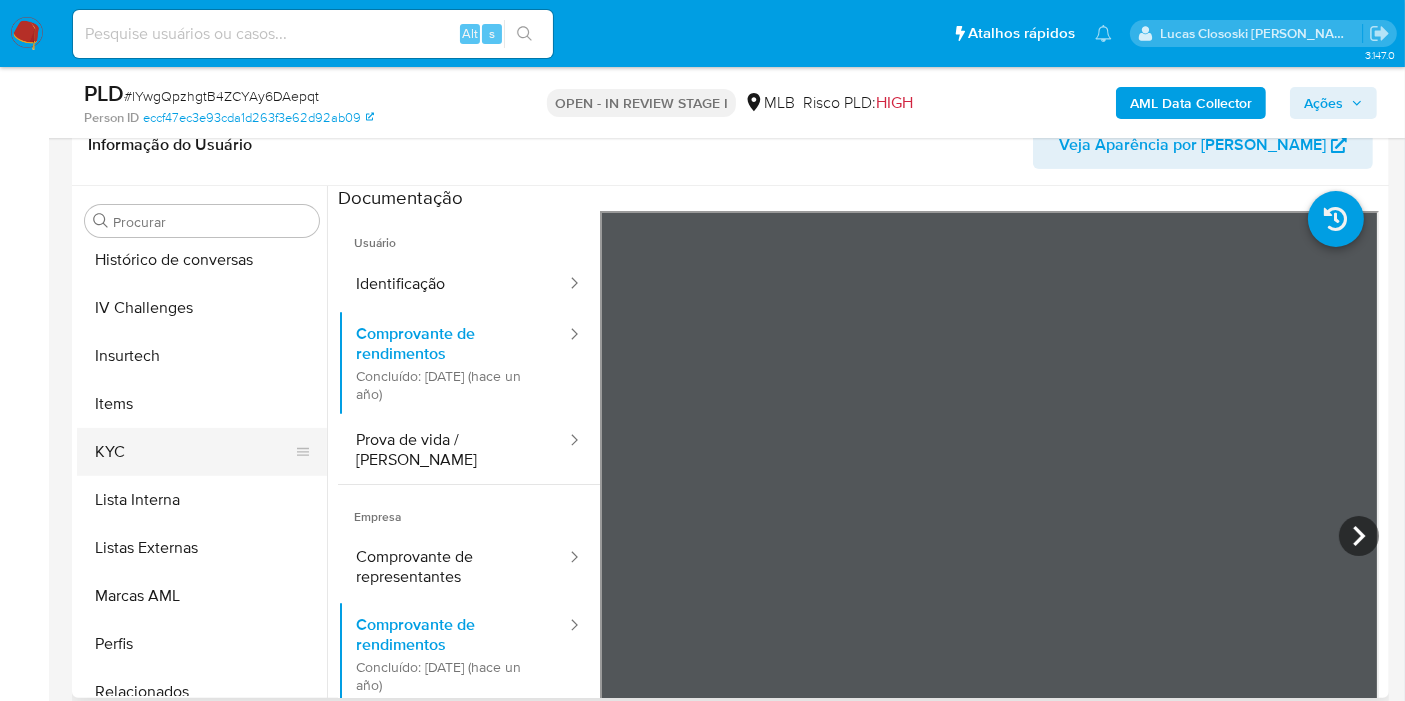click on "KYC" at bounding box center (194, 452) 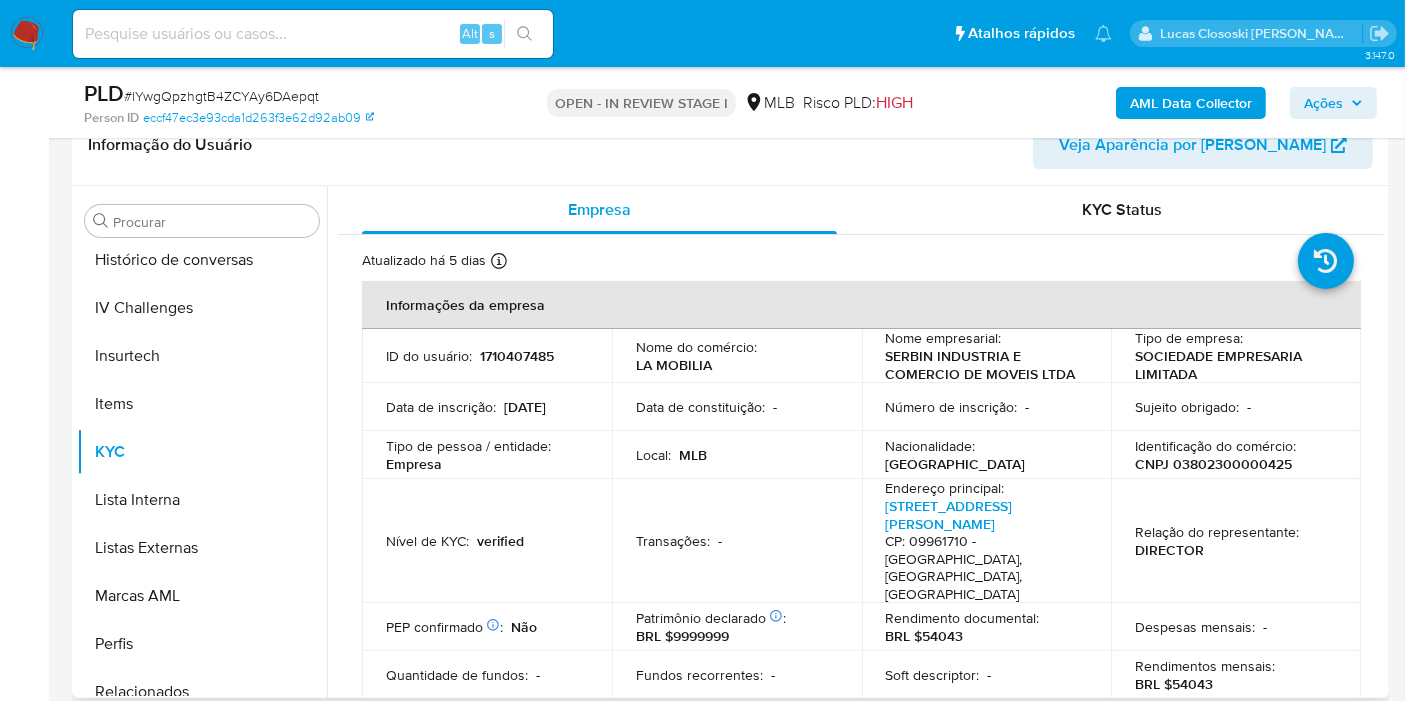 click on "CNPJ 03802300000425" at bounding box center (1213, 464) 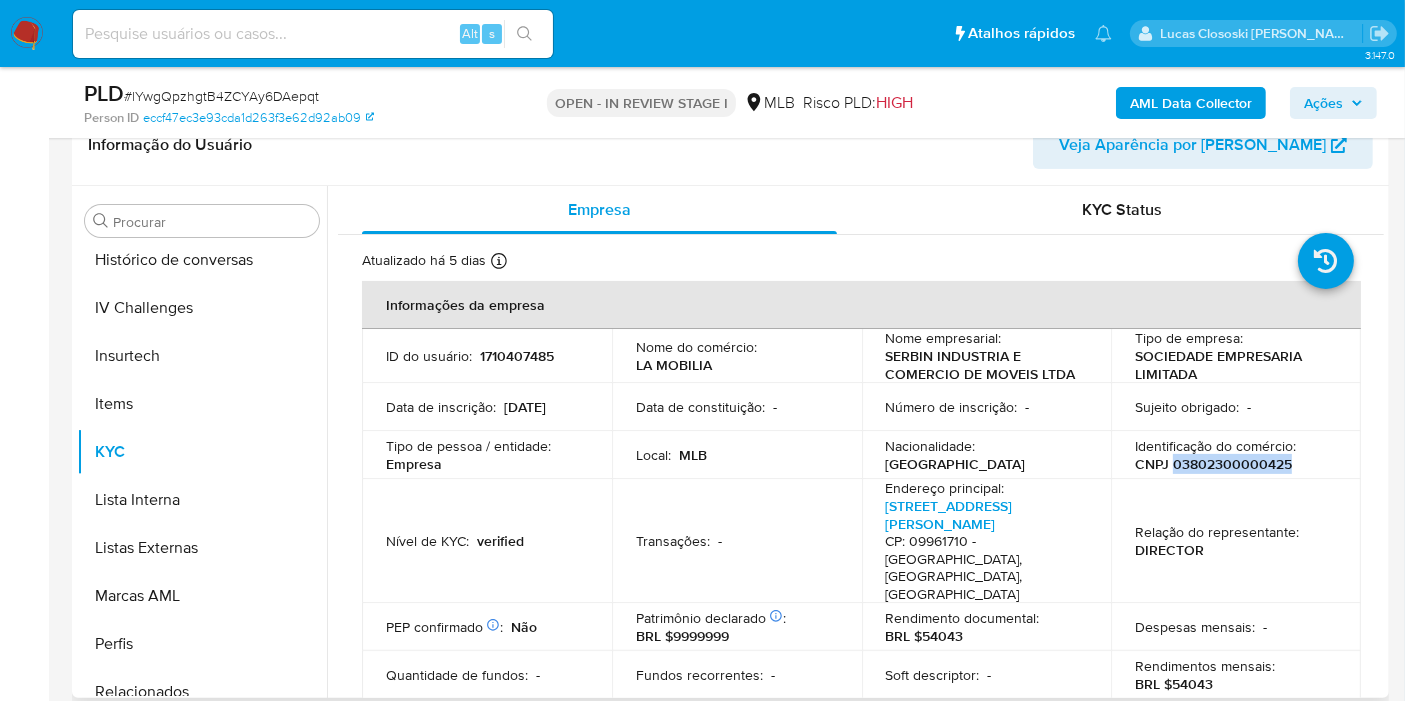 click on "CNPJ 03802300000425" at bounding box center (1213, 464) 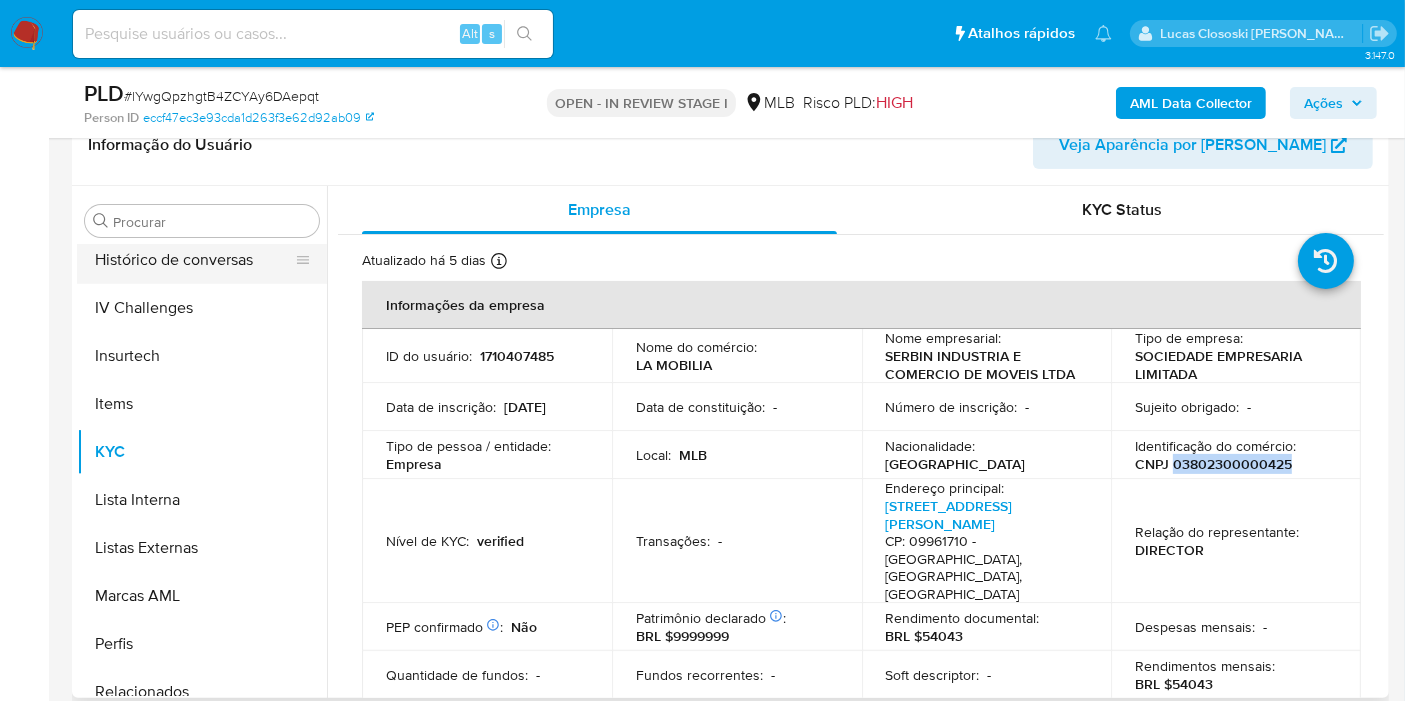 copy on "03802300000425" 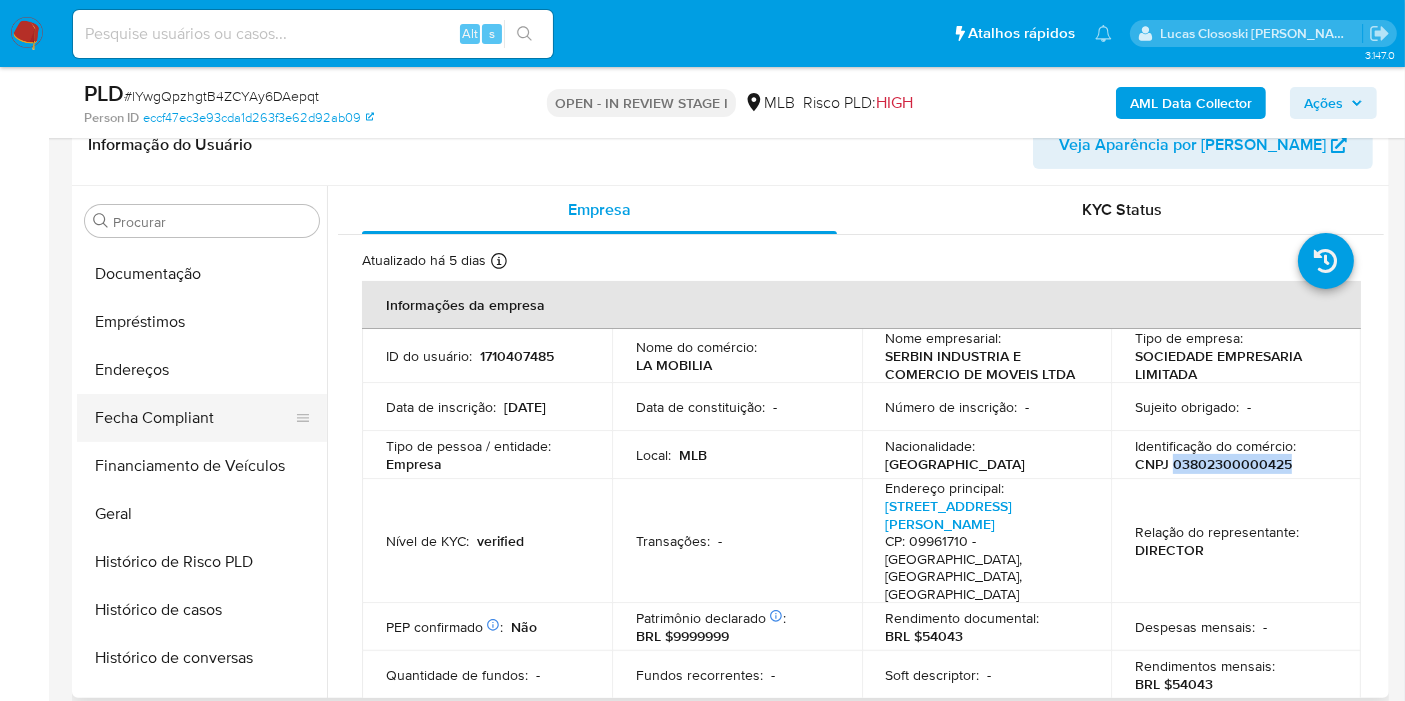scroll, scrollTop: 222, scrollLeft: 0, axis: vertical 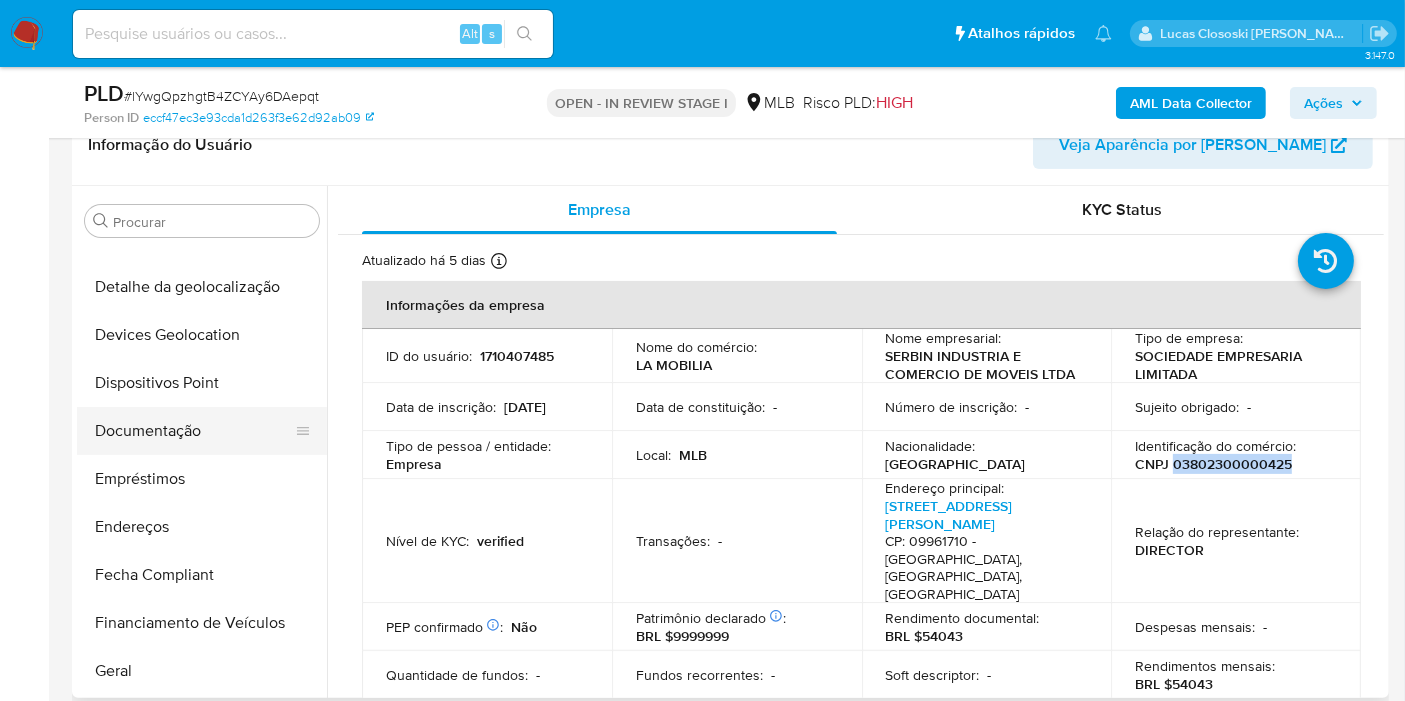 click on "Documentação" at bounding box center (194, 431) 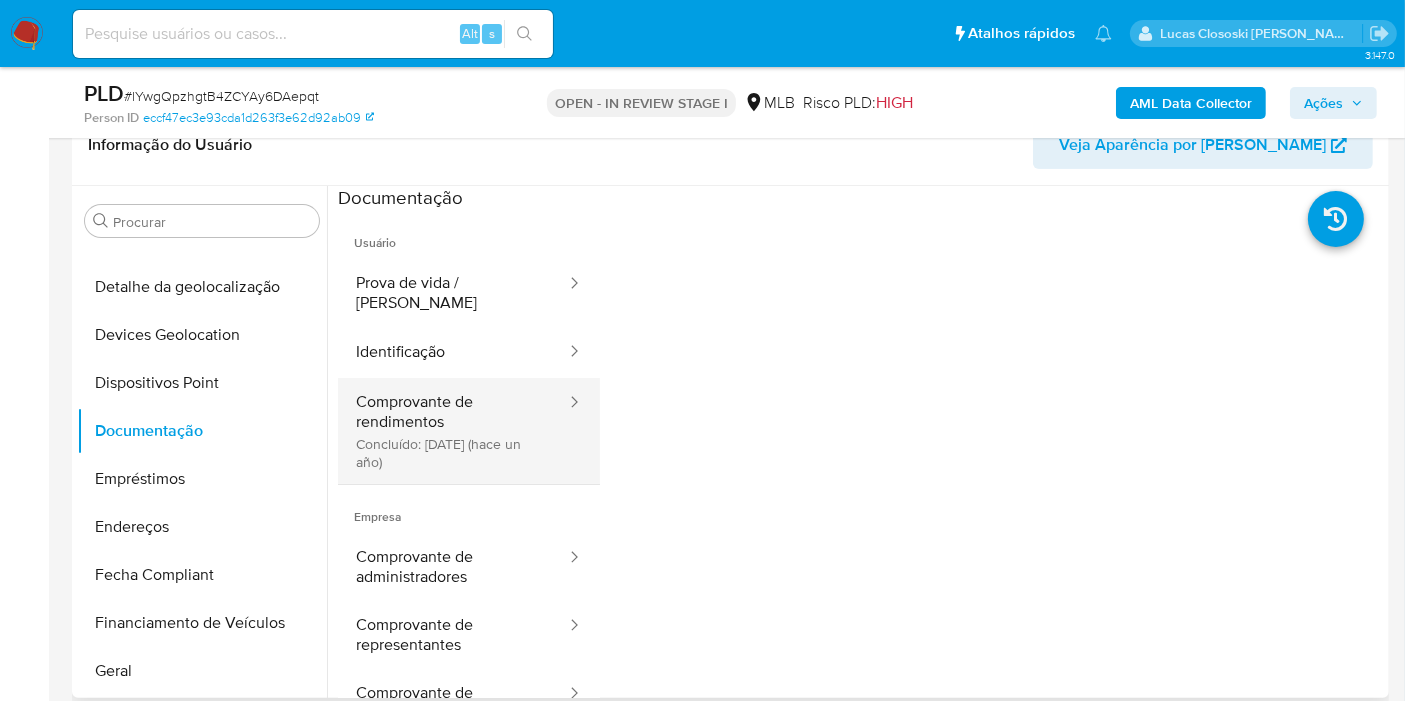 click on "Comprovante de rendimentos Concluído: 22/07/2024 (hace un año)" at bounding box center [453, 431] 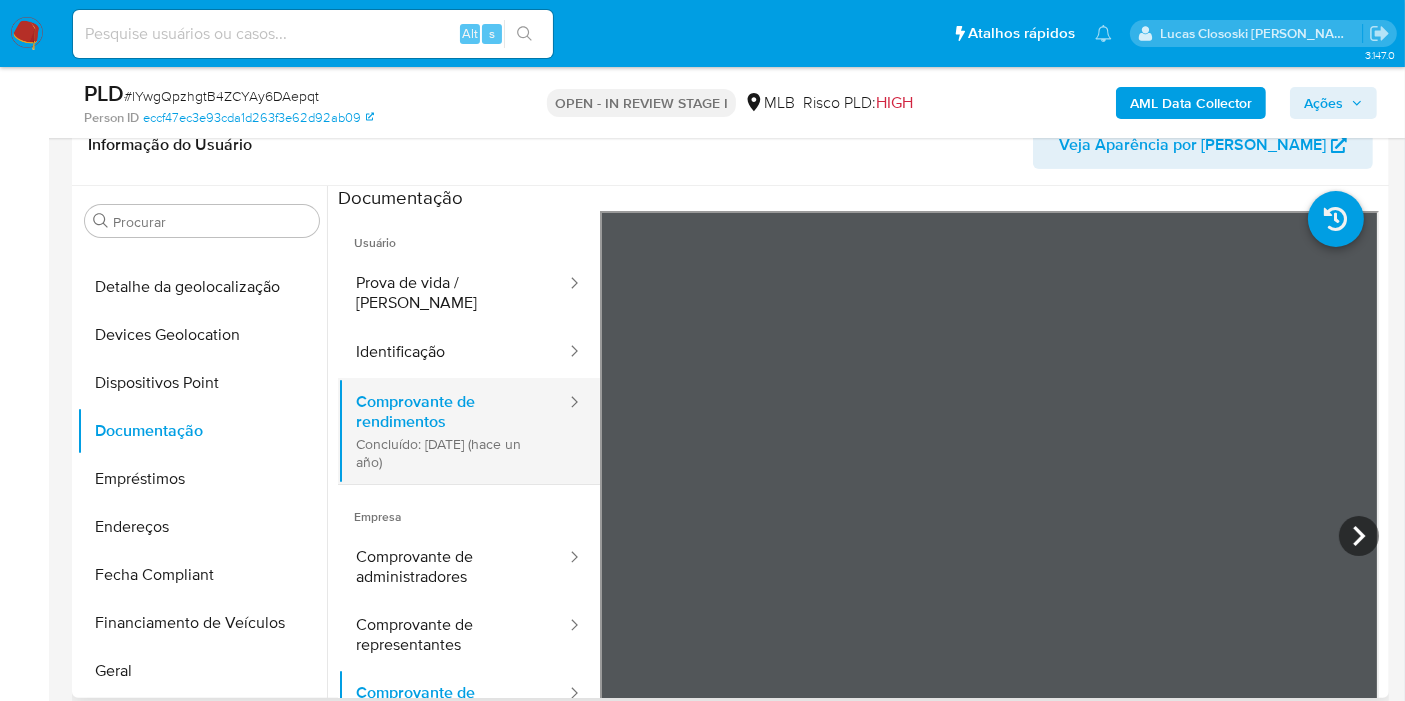 scroll, scrollTop: 174, scrollLeft: 0, axis: vertical 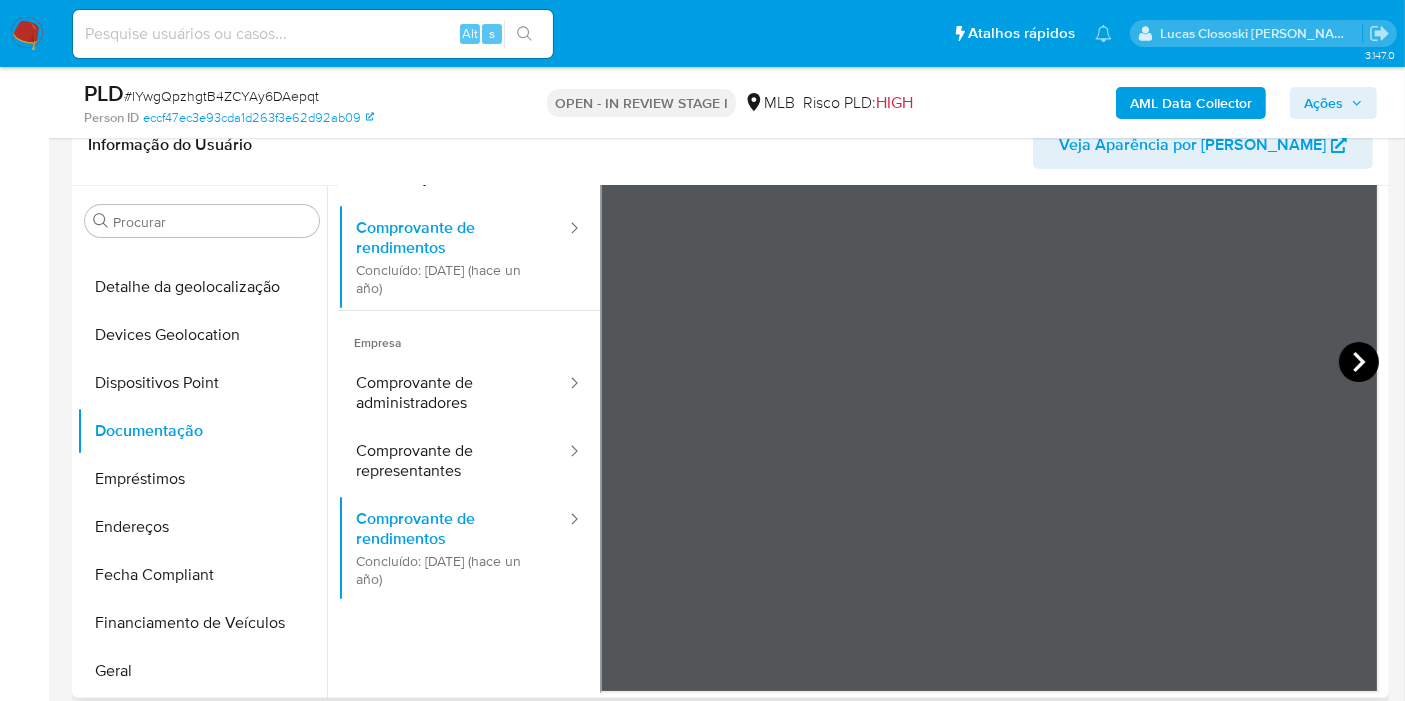 click 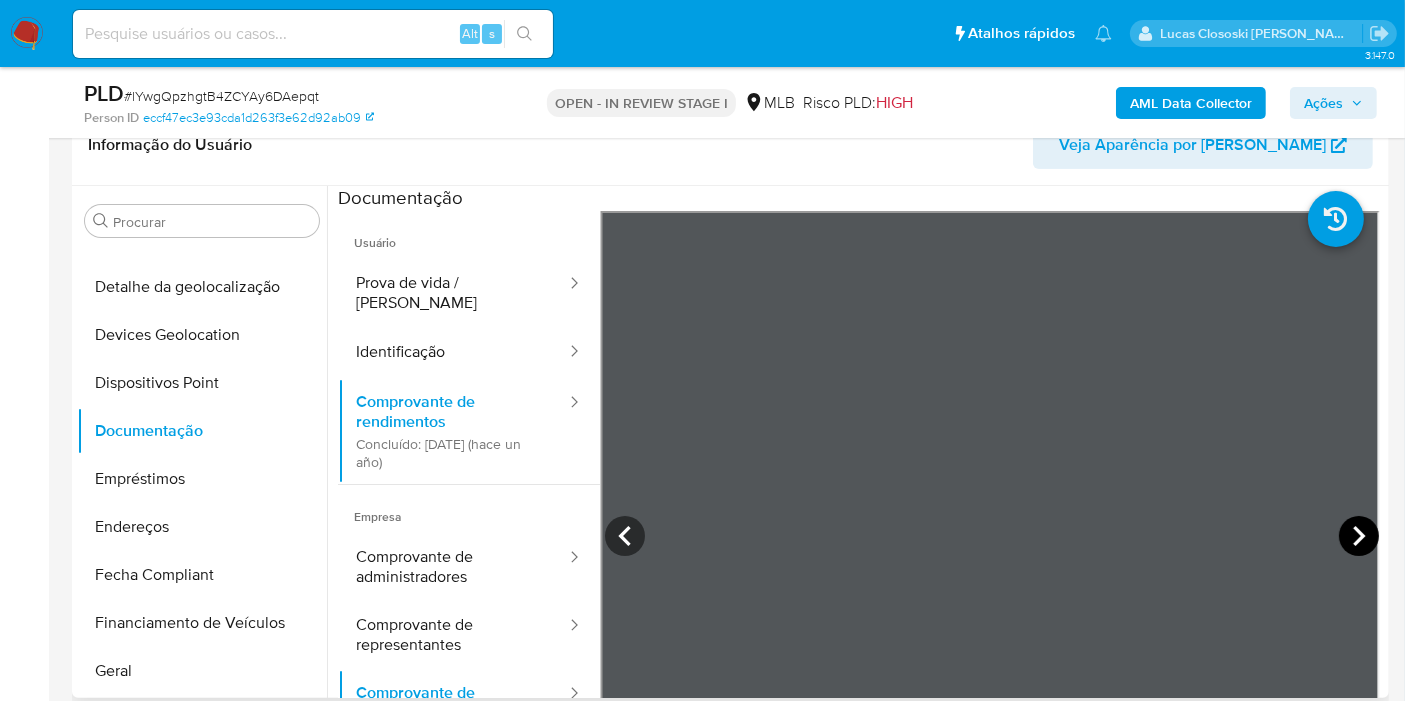 scroll, scrollTop: 111, scrollLeft: 0, axis: vertical 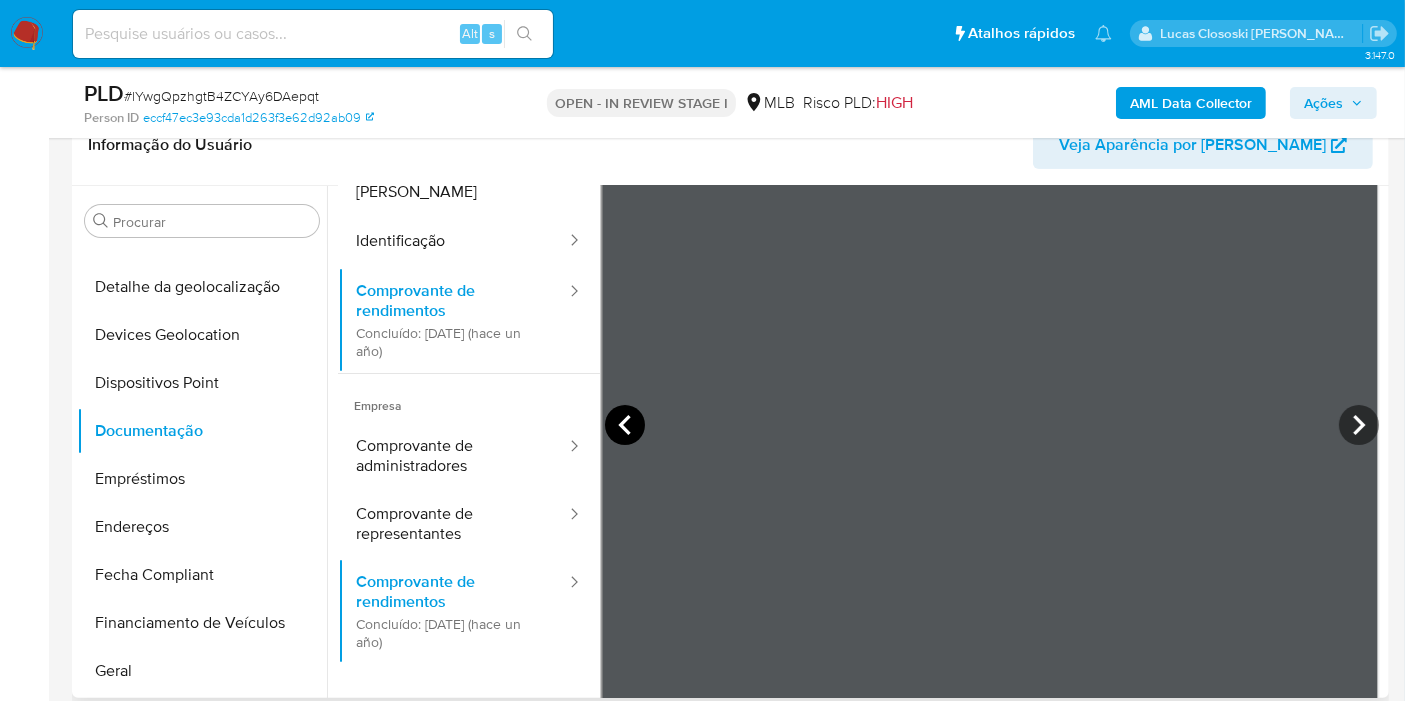 click 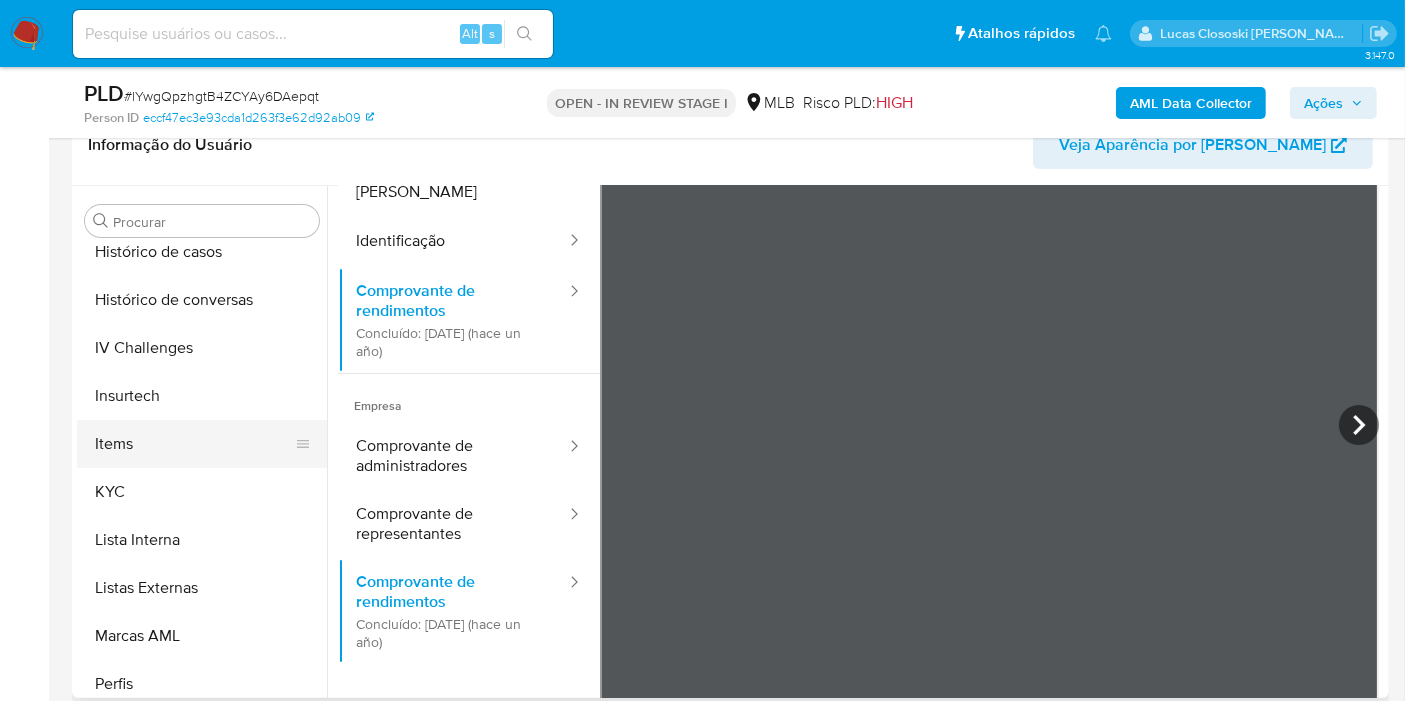 scroll, scrollTop: 777, scrollLeft: 0, axis: vertical 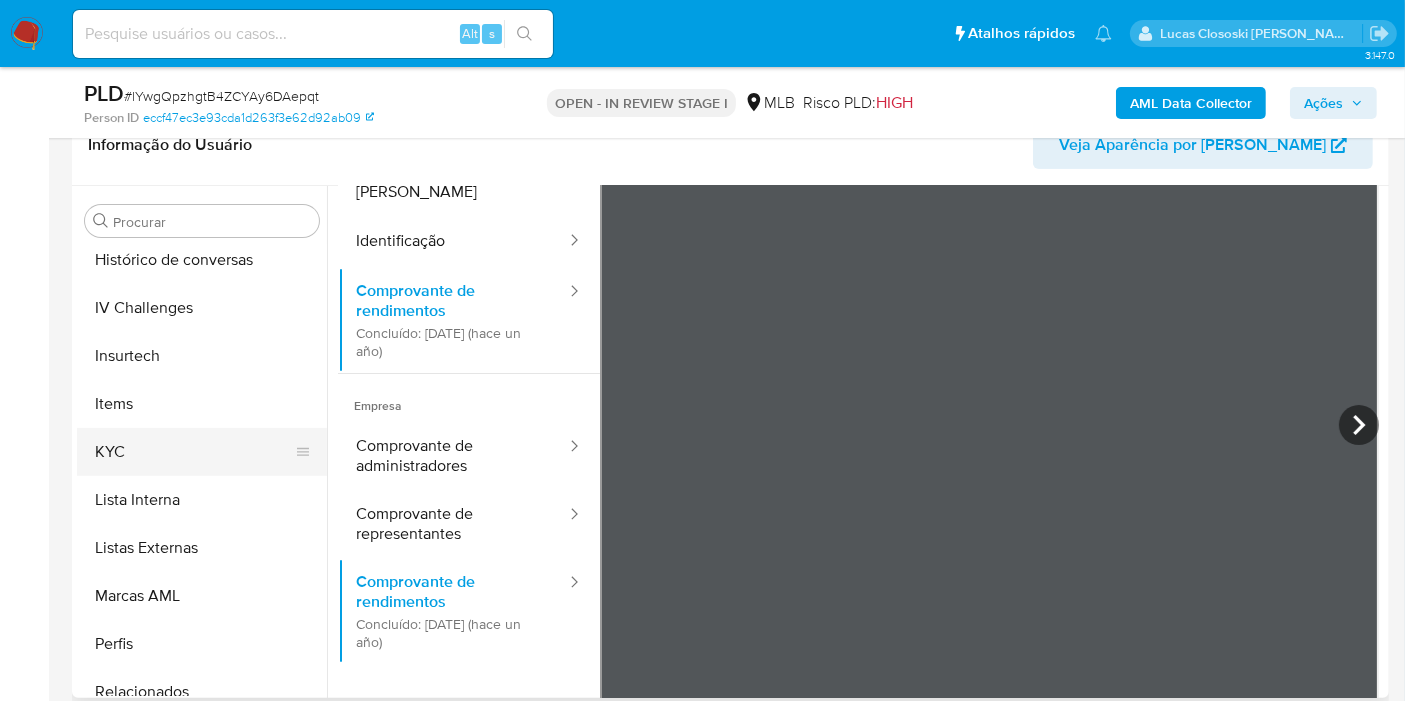 click on "KYC" at bounding box center (194, 452) 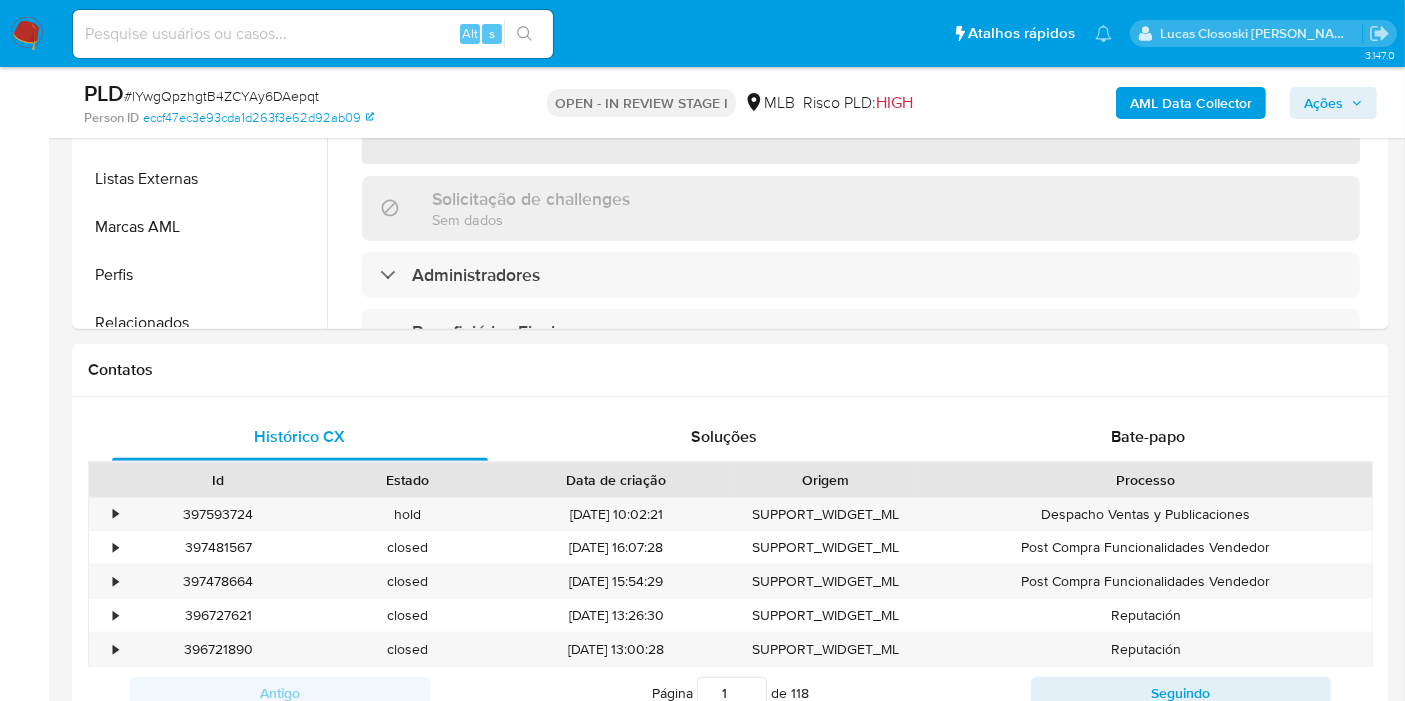 scroll, scrollTop: 888, scrollLeft: 0, axis: vertical 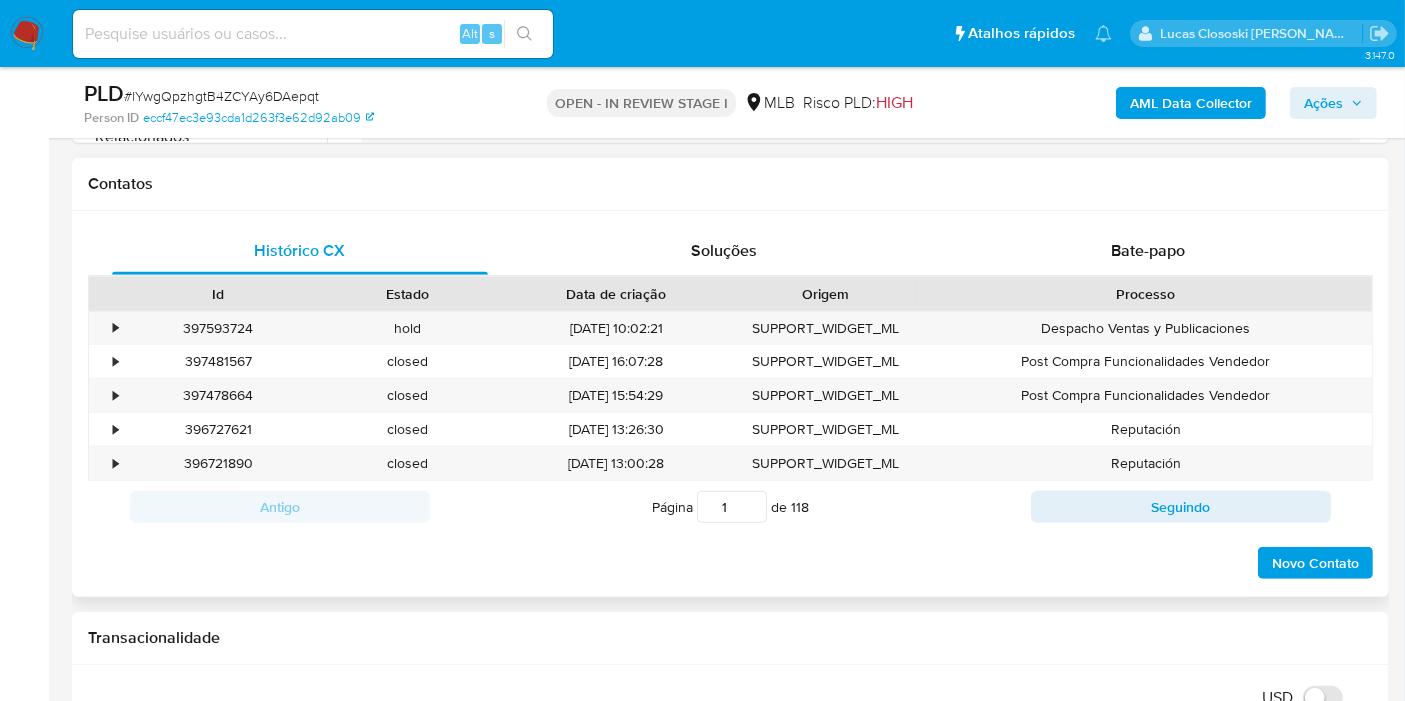 click on "Processo" at bounding box center (1146, 294) 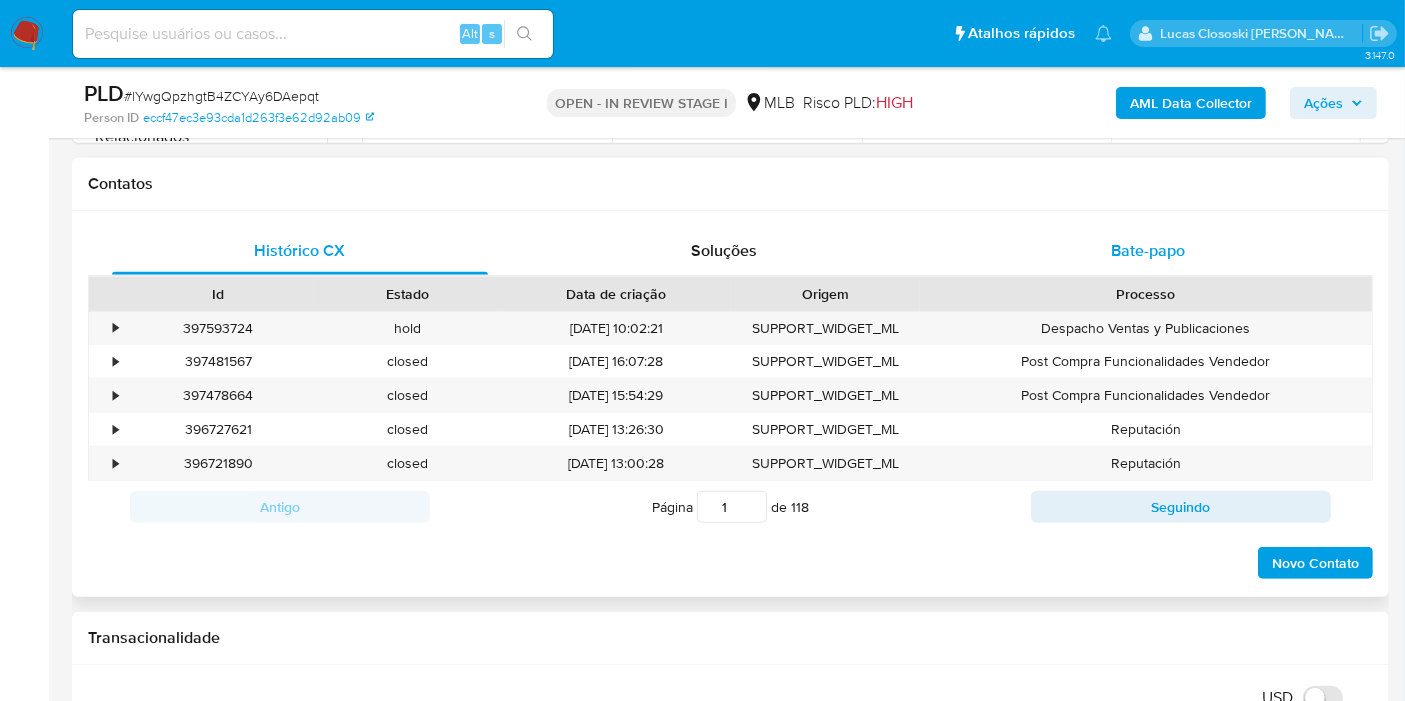 click on "Bate-papo" at bounding box center (1148, 250) 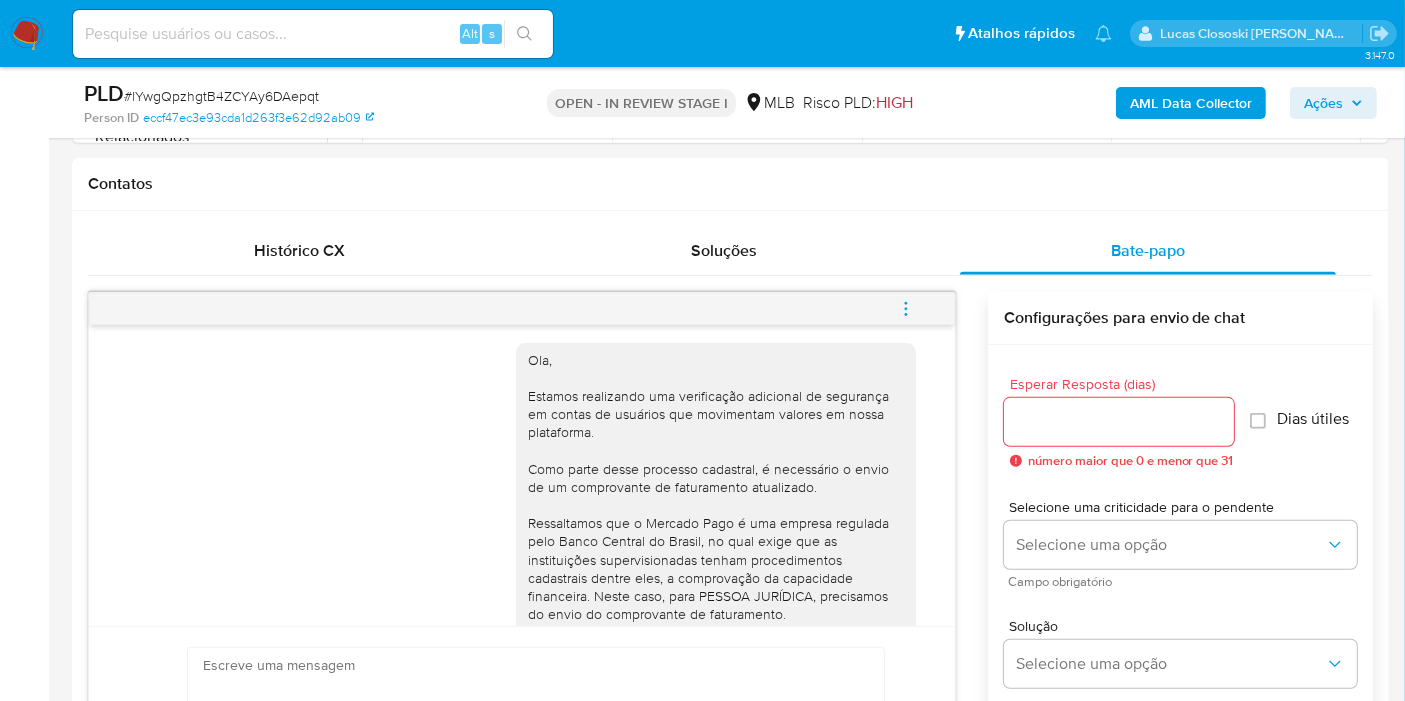 scroll, scrollTop: 0, scrollLeft: 0, axis: both 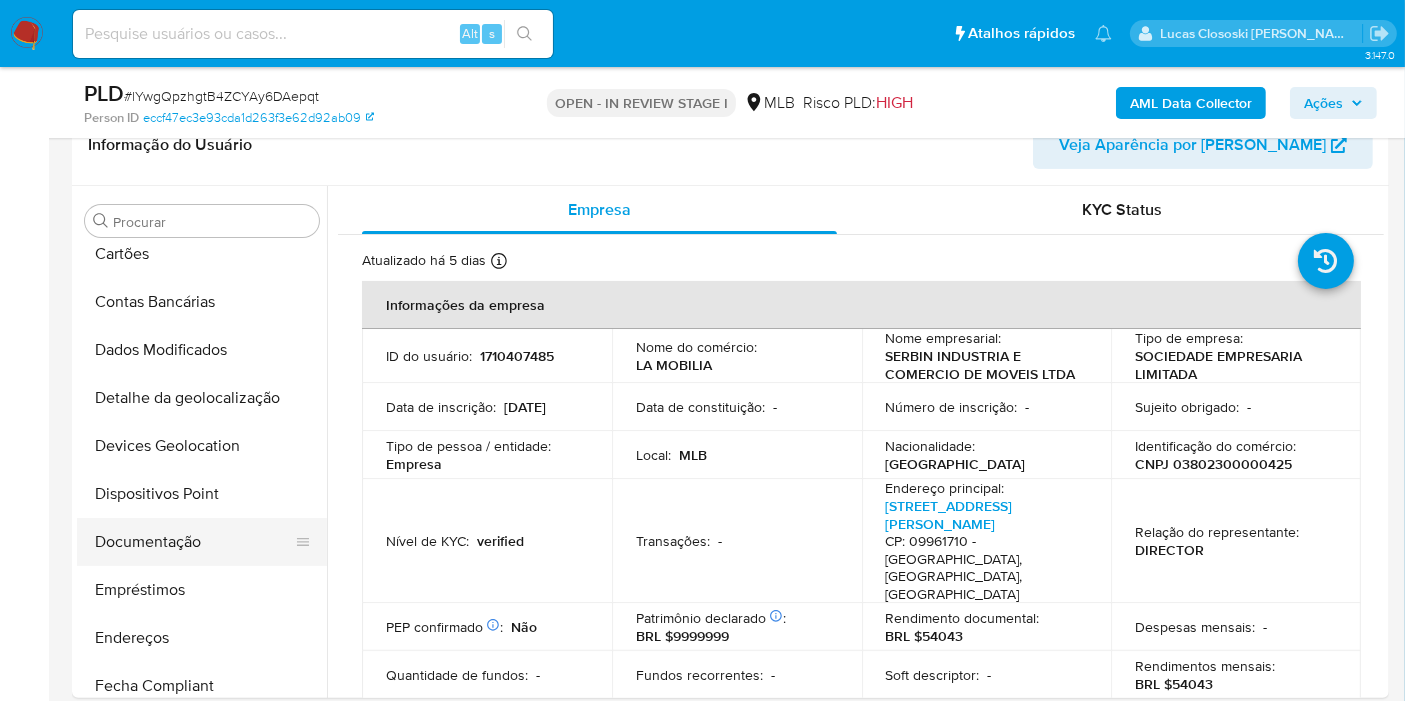 click on "Documentação" at bounding box center [194, 542] 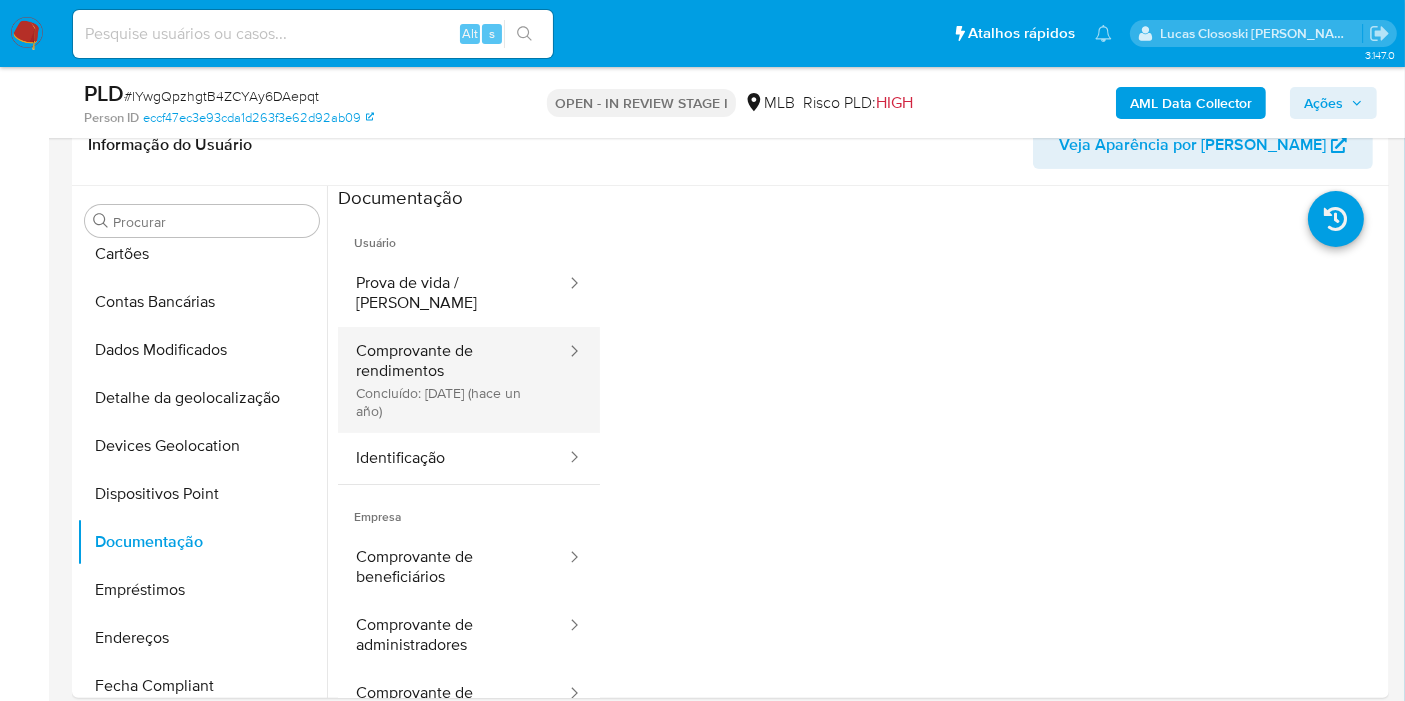 click on "Comprovante de rendimentos Concluído: 22/07/2024 (hace un año)" at bounding box center (453, 380) 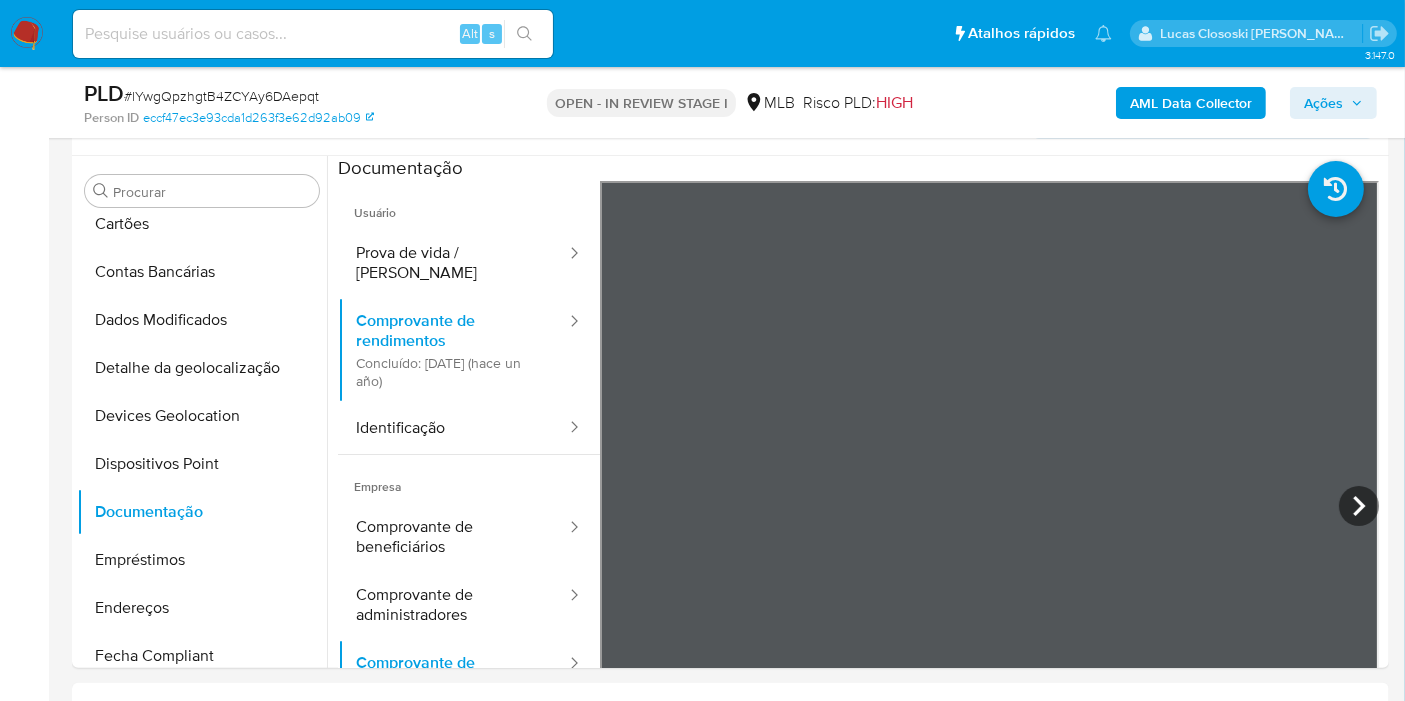 scroll, scrollTop: 555, scrollLeft: 0, axis: vertical 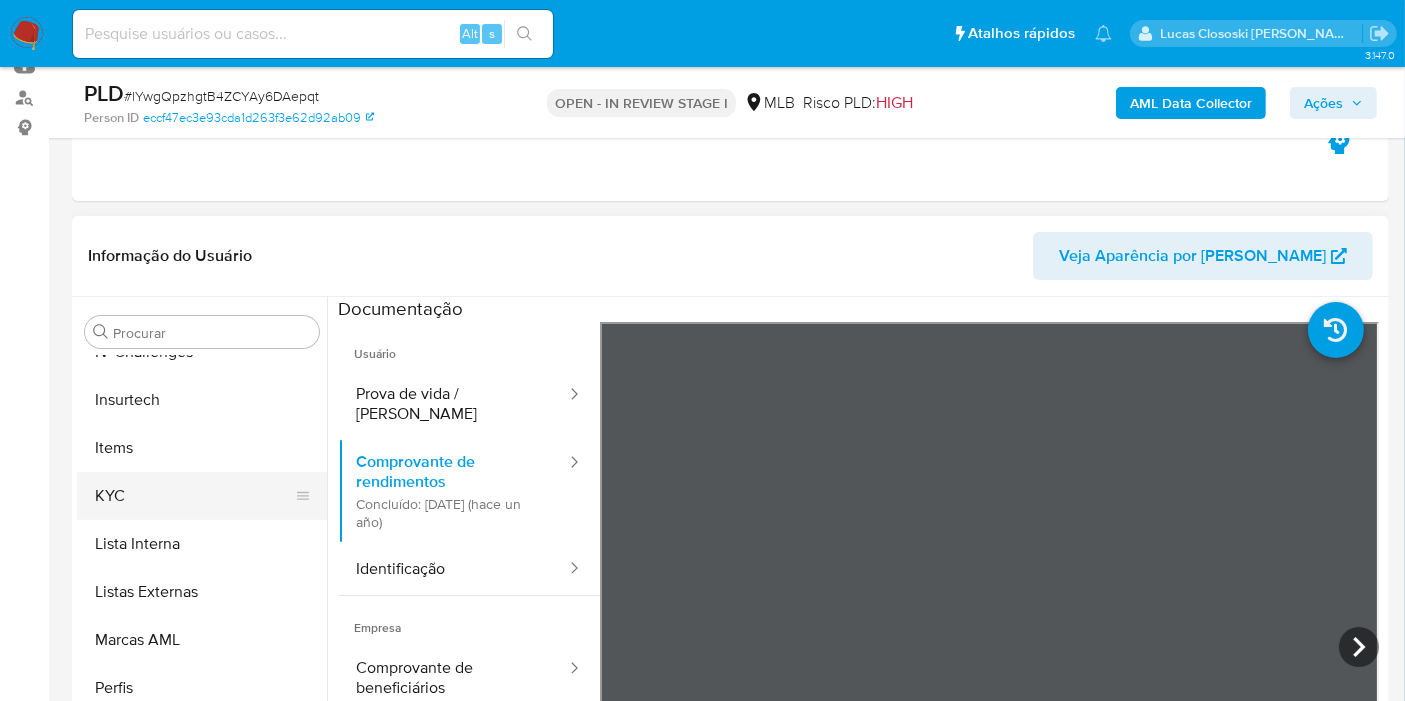 click on "KYC" at bounding box center (194, 496) 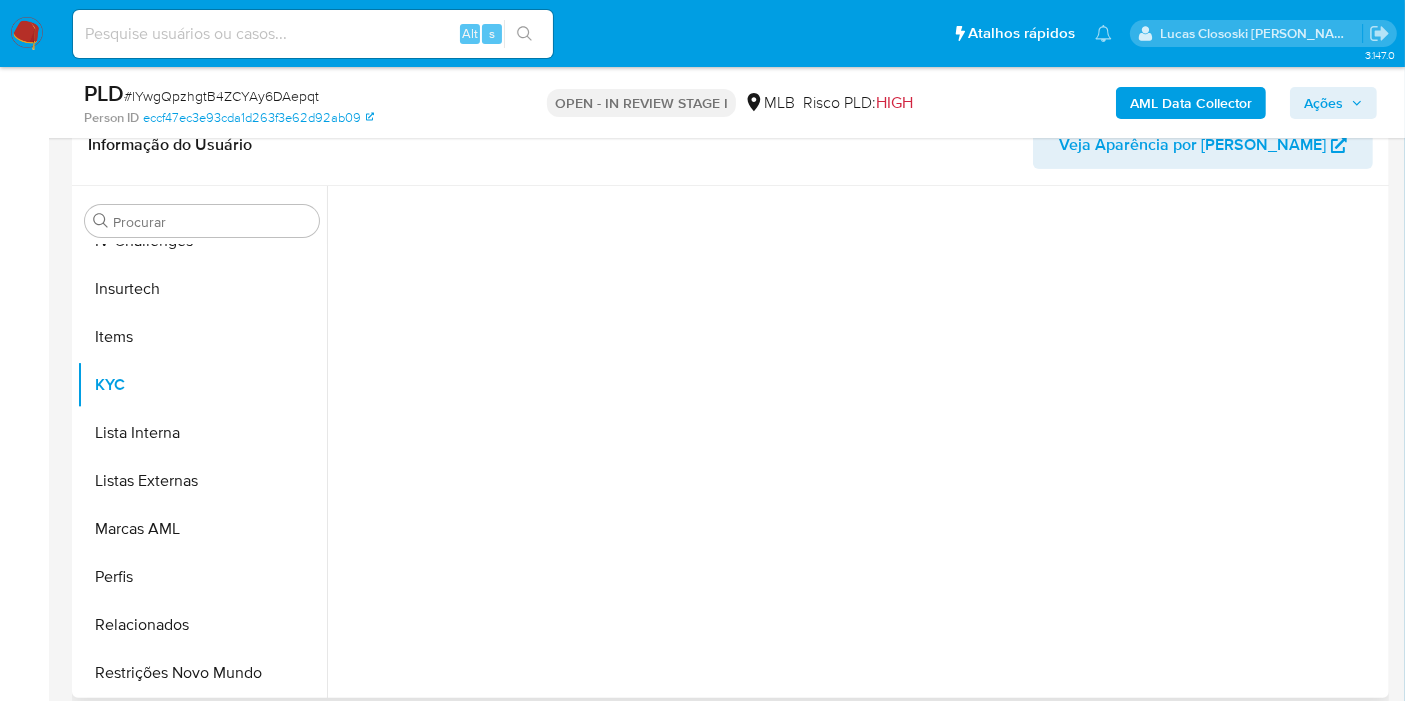 scroll, scrollTop: 444, scrollLeft: 0, axis: vertical 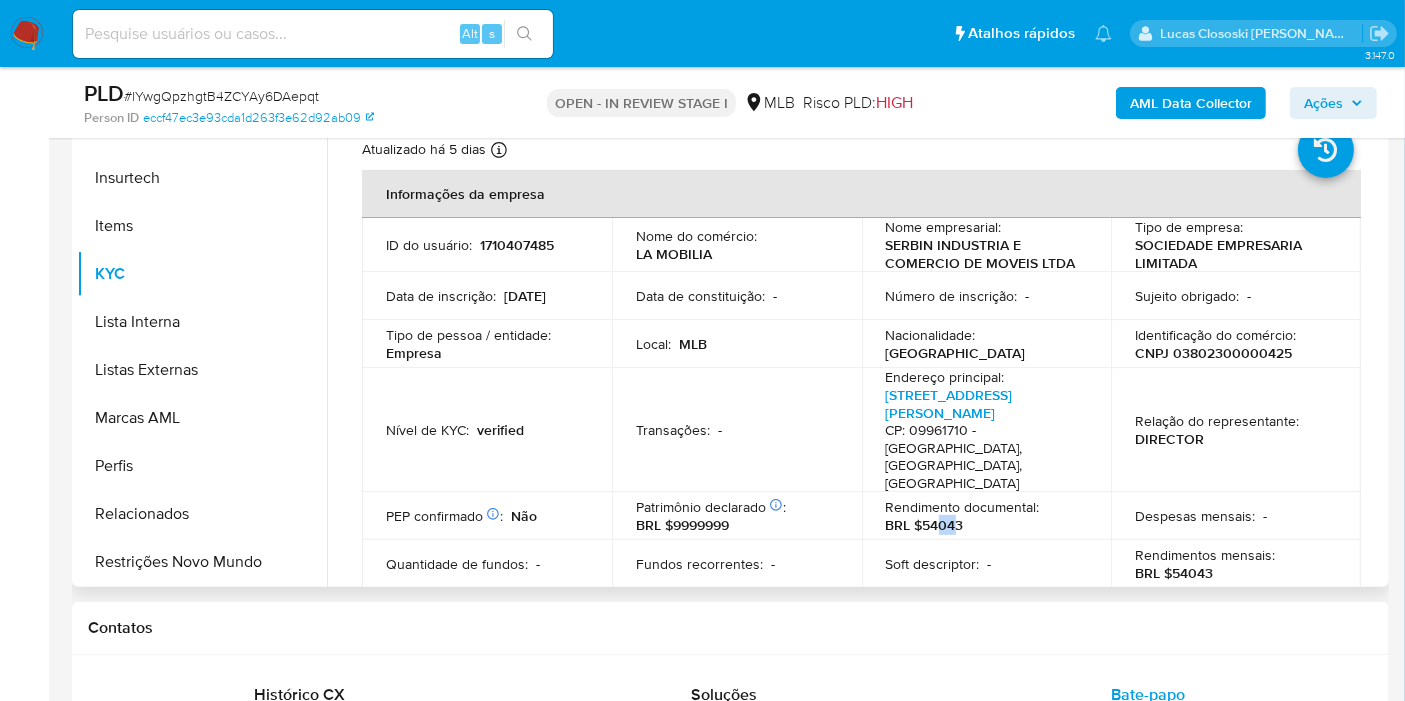 drag, startPoint x: 931, startPoint y: 490, endPoint x: 952, endPoint y: 492, distance: 21.095022 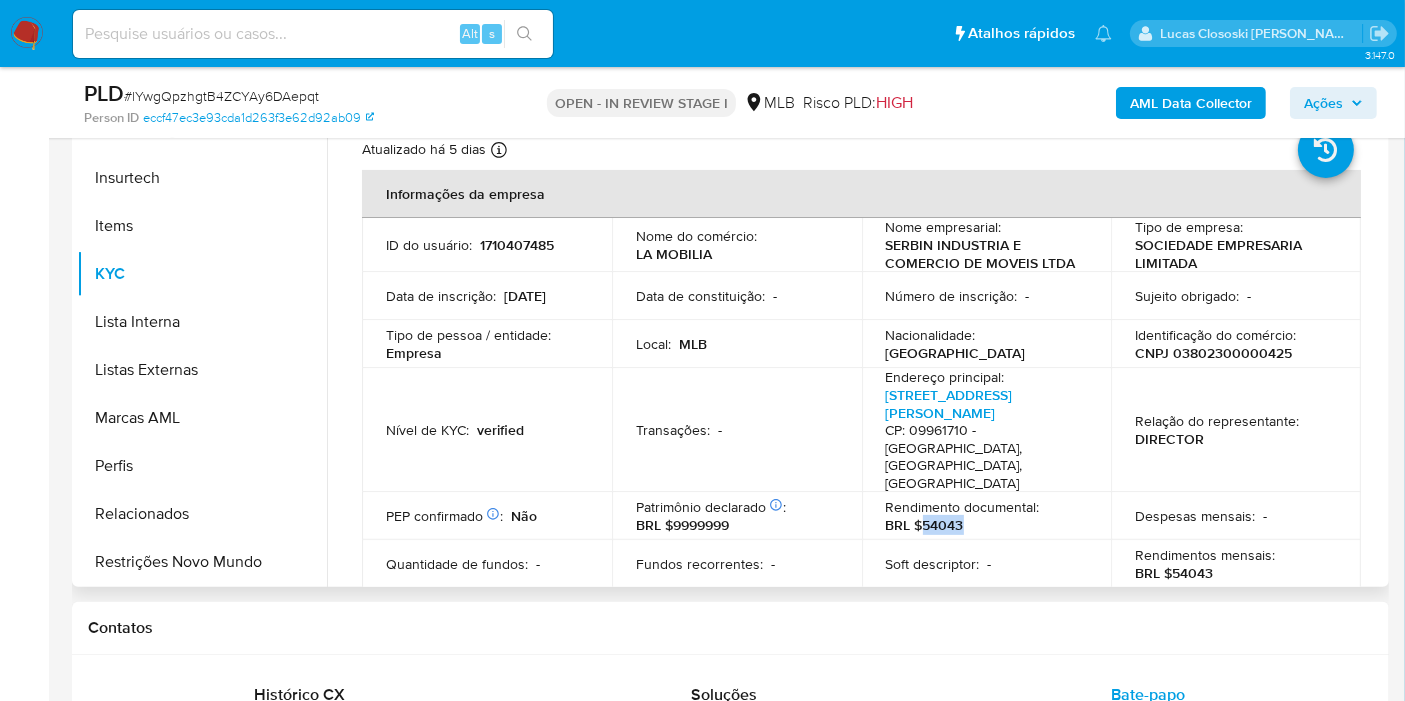 click on "BRL $54043" at bounding box center (925, 525) 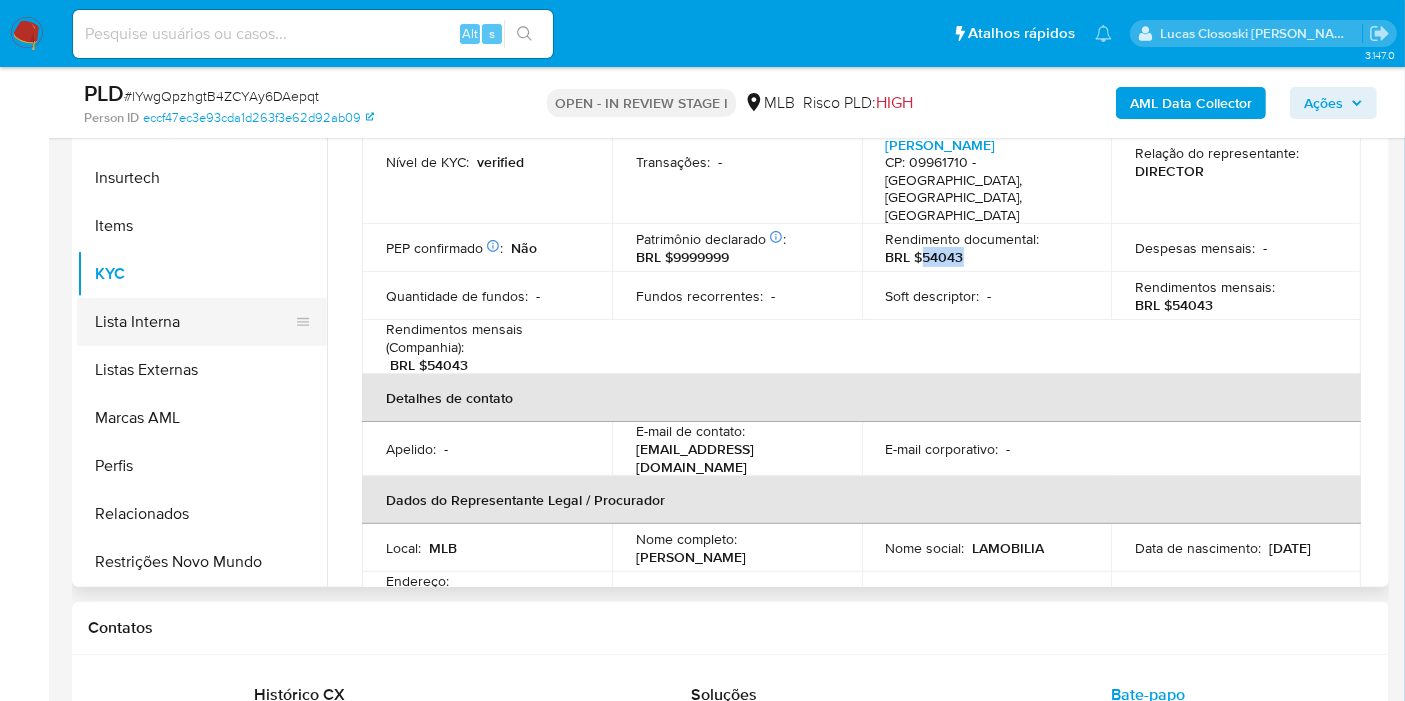 scroll, scrollTop: 222, scrollLeft: 0, axis: vertical 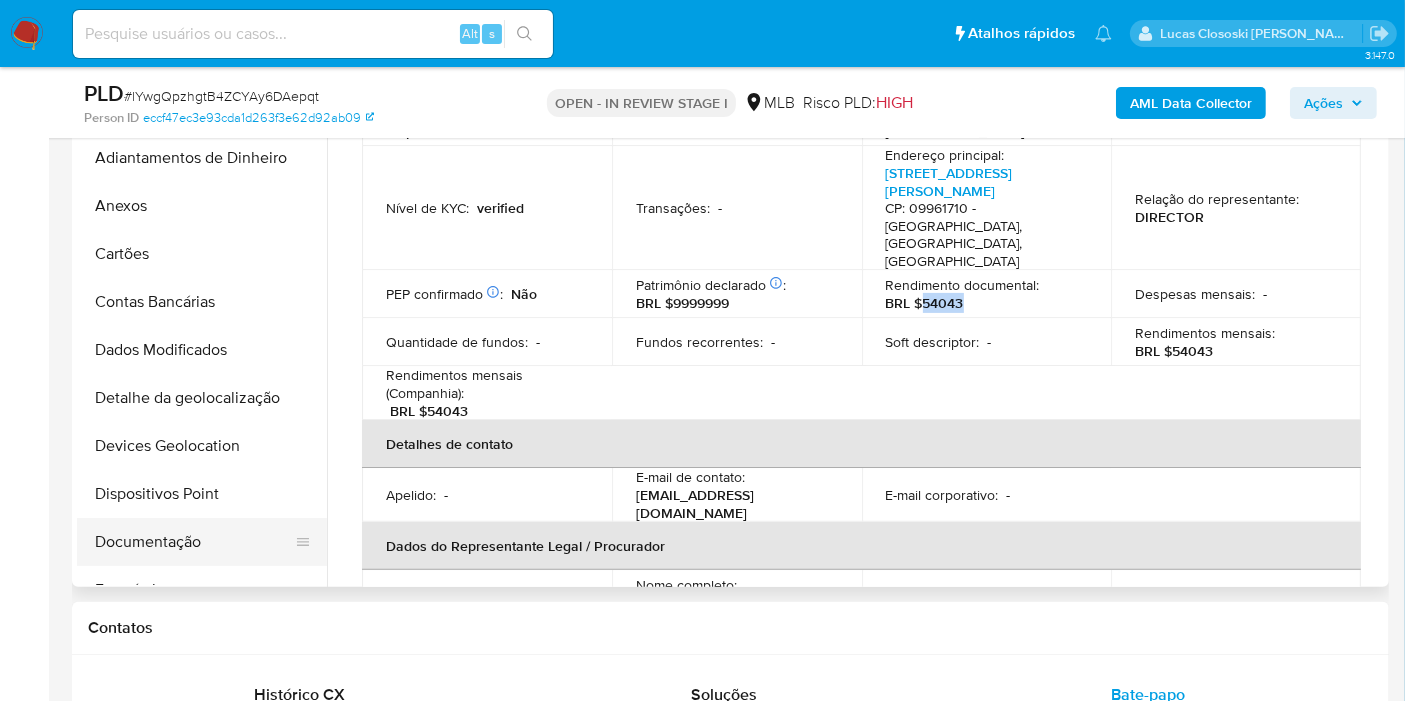 click on "Documentação" at bounding box center (194, 542) 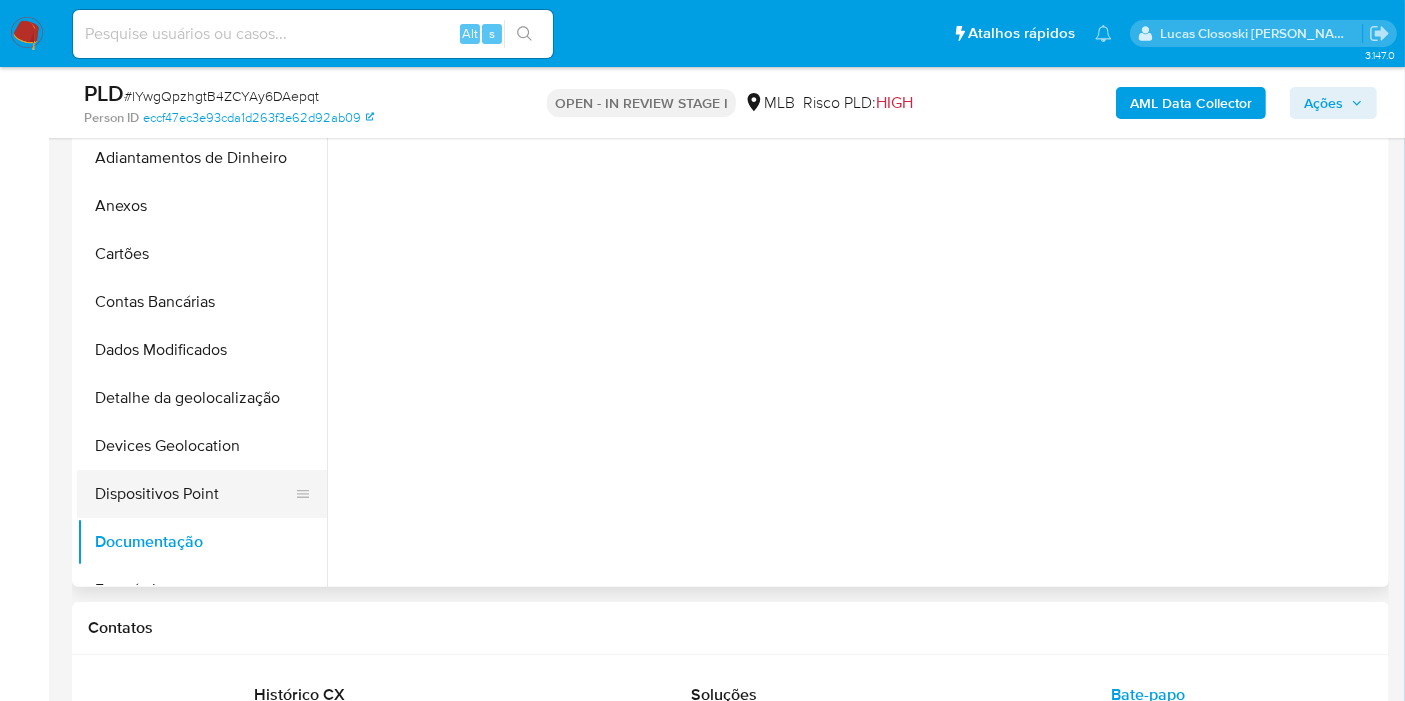 scroll, scrollTop: 0, scrollLeft: 0, axis: both 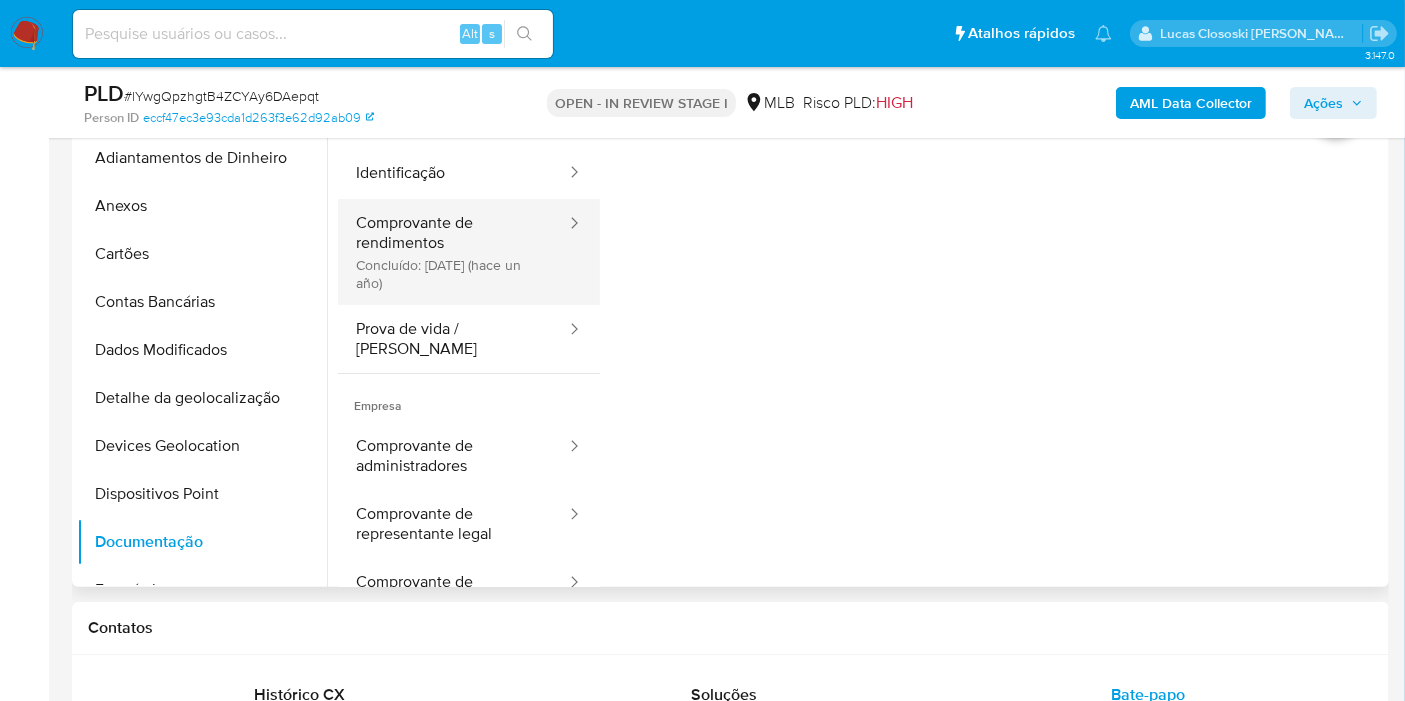 click on "Comprovante de rendimentos Concluído: 22/07/2024 (hace un año)" at bounding box center (453, 252) 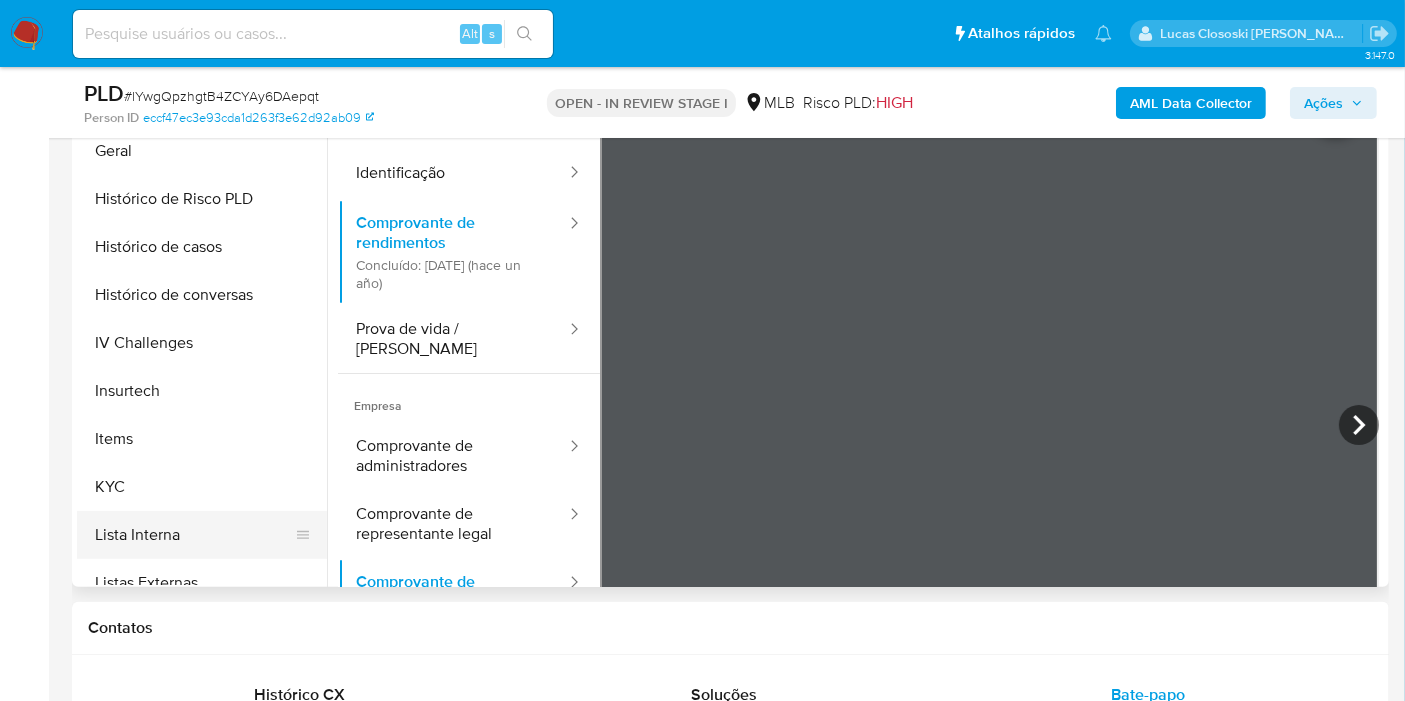 scroll, scrollTop: 666, scrollLeft: 0, axis: vertical 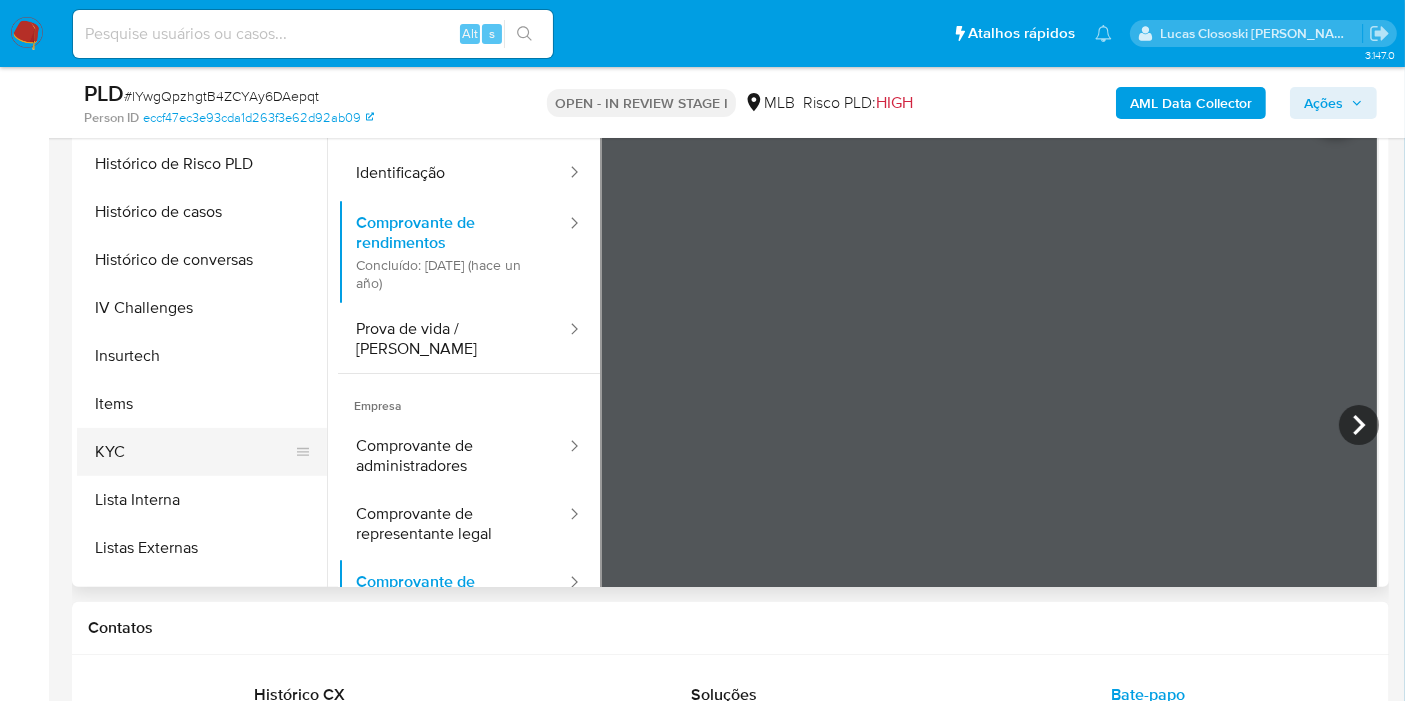 click on "KYC" at bounding box center [194, 452] 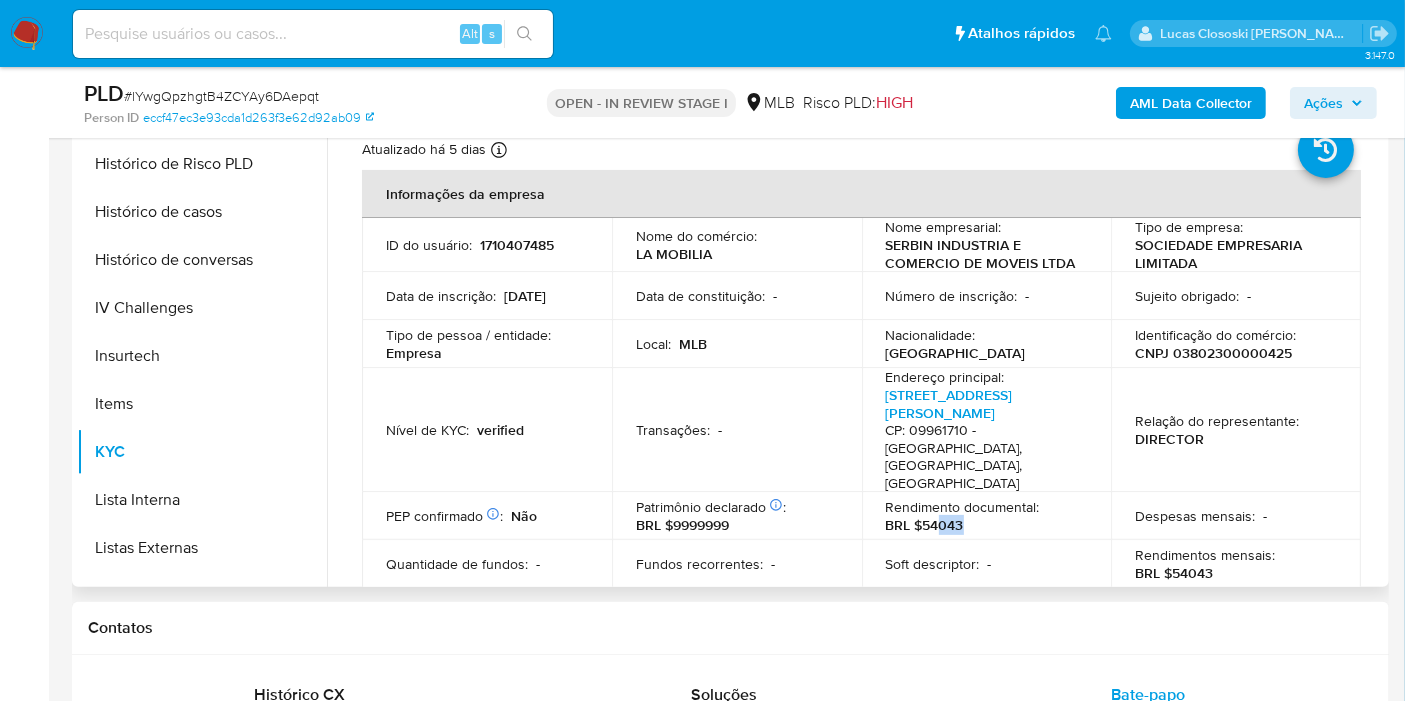 drag, startPoint x: 938, startPoint y: 492, endPoint x: 966, endPoint y: 492, distance: 28 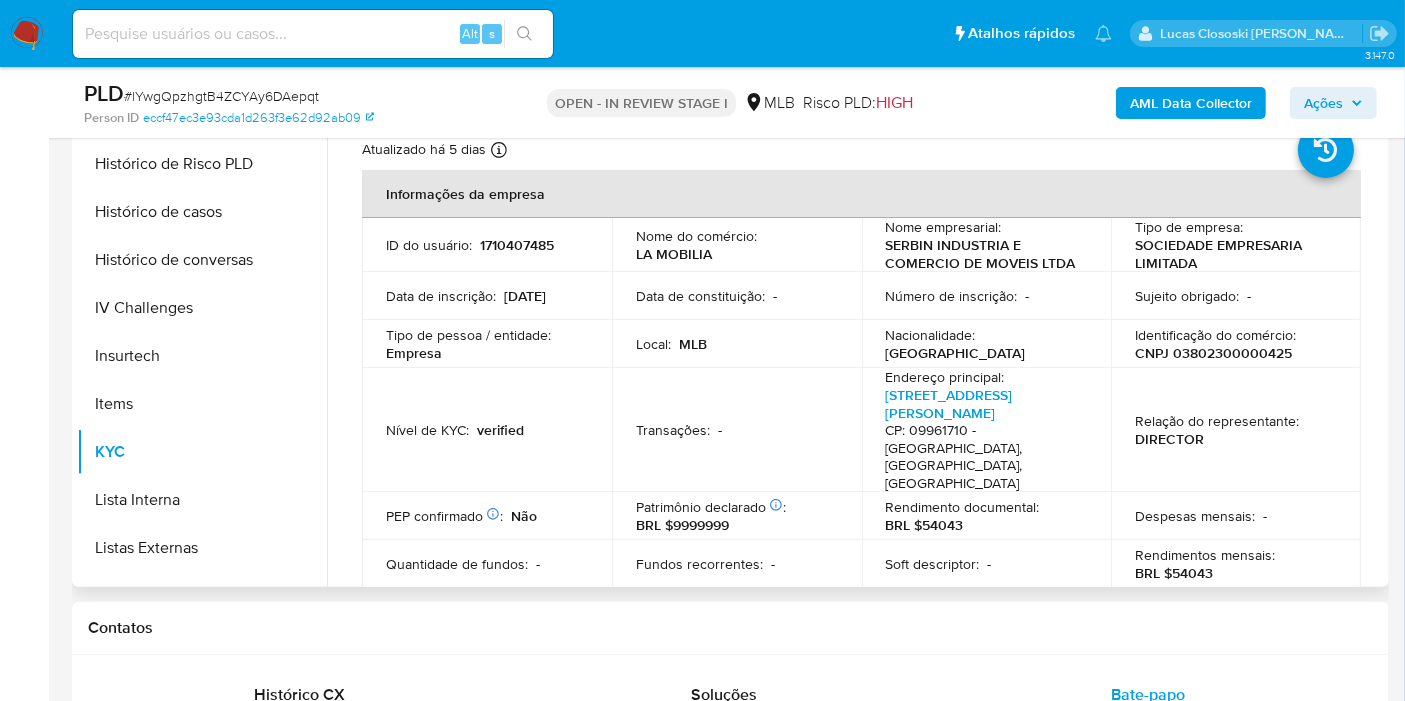 click on "Rendimento documental :    BRL $54043" at bounding box center [987, 516] 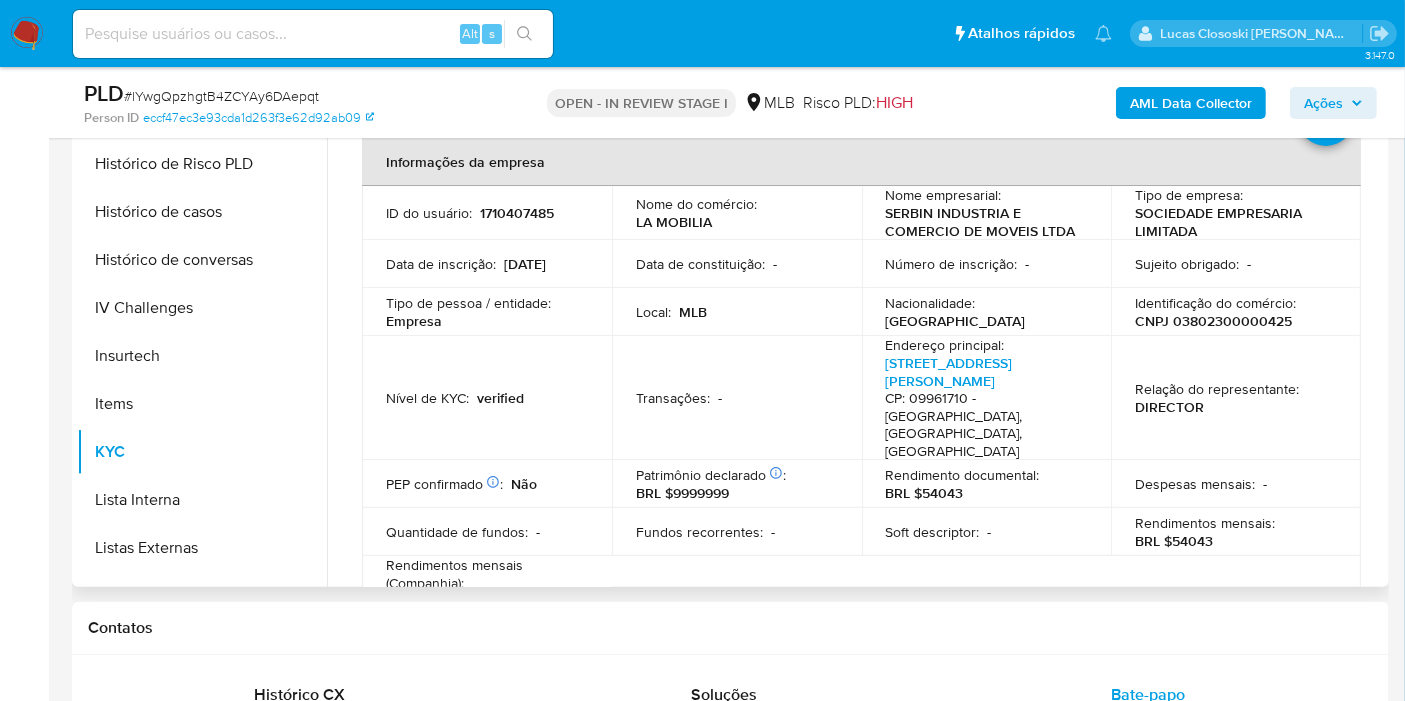 scroll, scrollTop: 0, scrollLeft: 0, axis: both 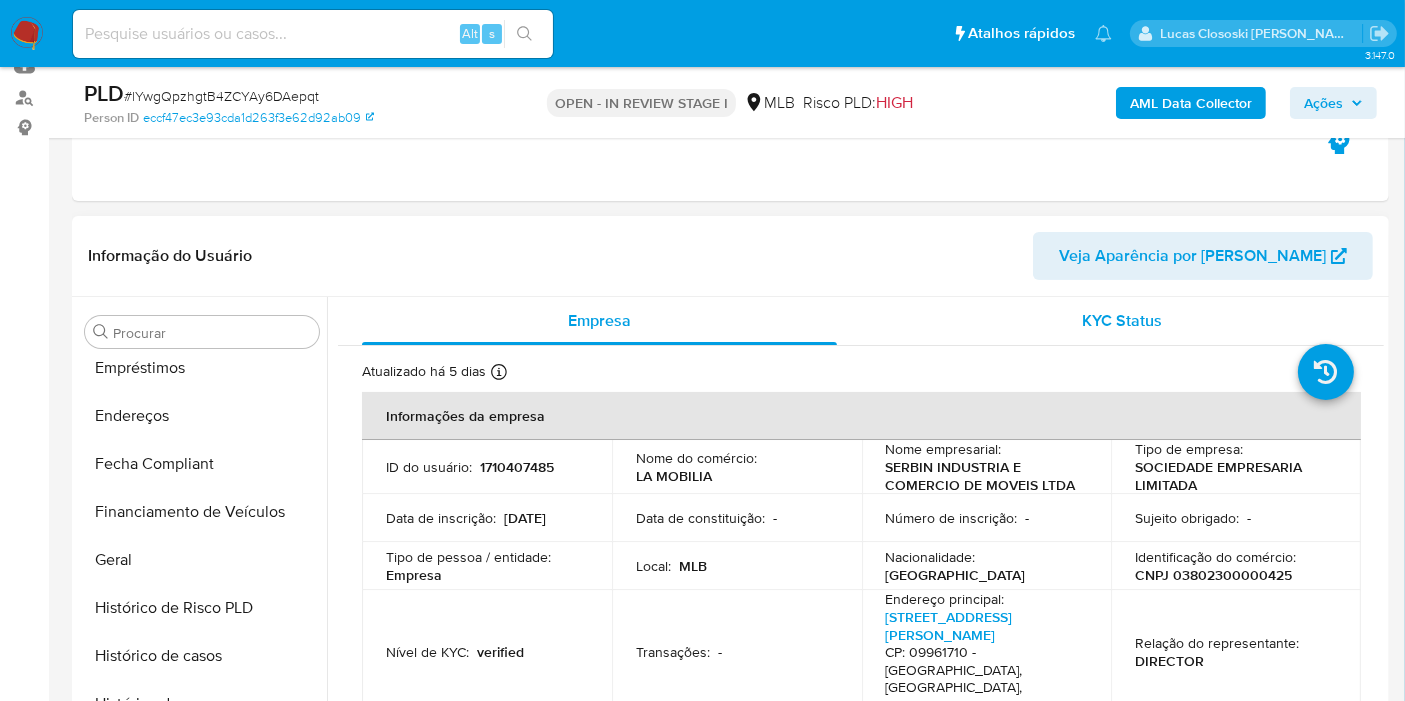 click on "KYC Status" at bounding box center (1122, 321) 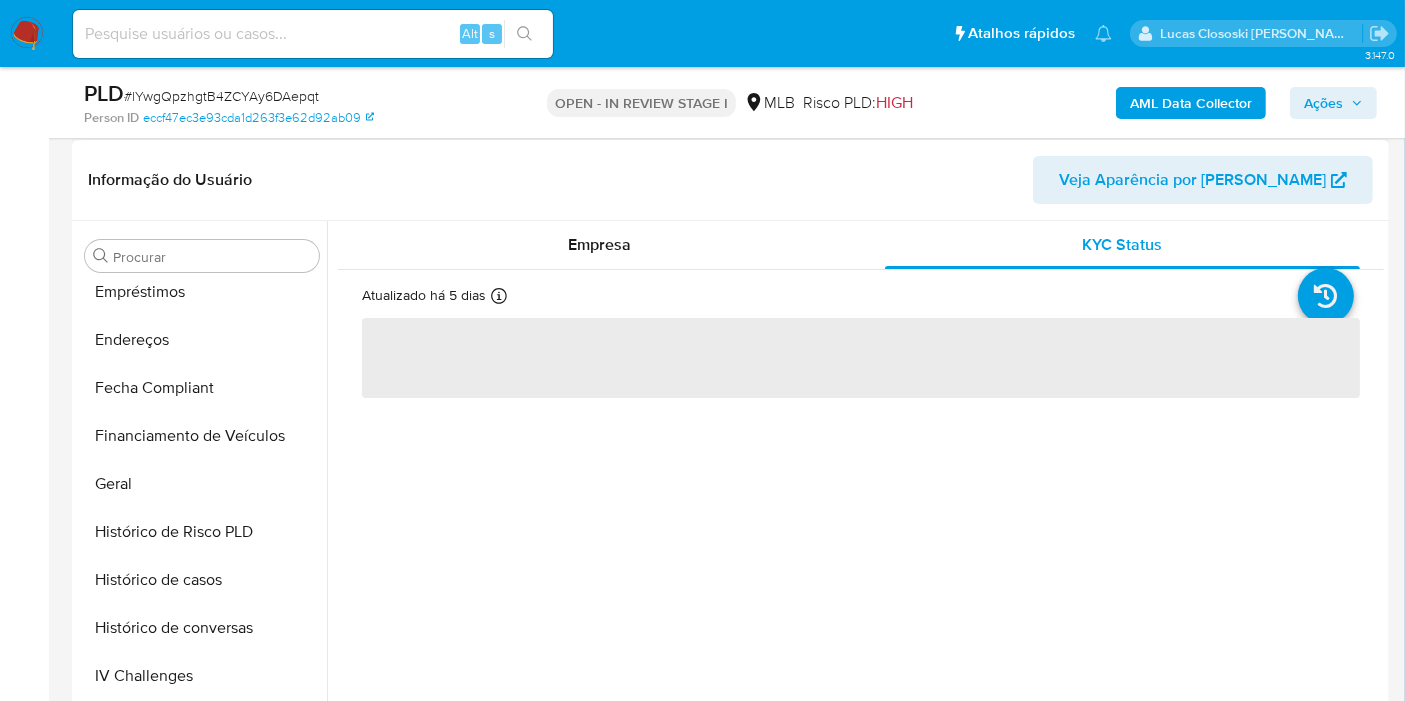 scroll, scrollTop: 333, scrollLeft: 0, axis: vertical 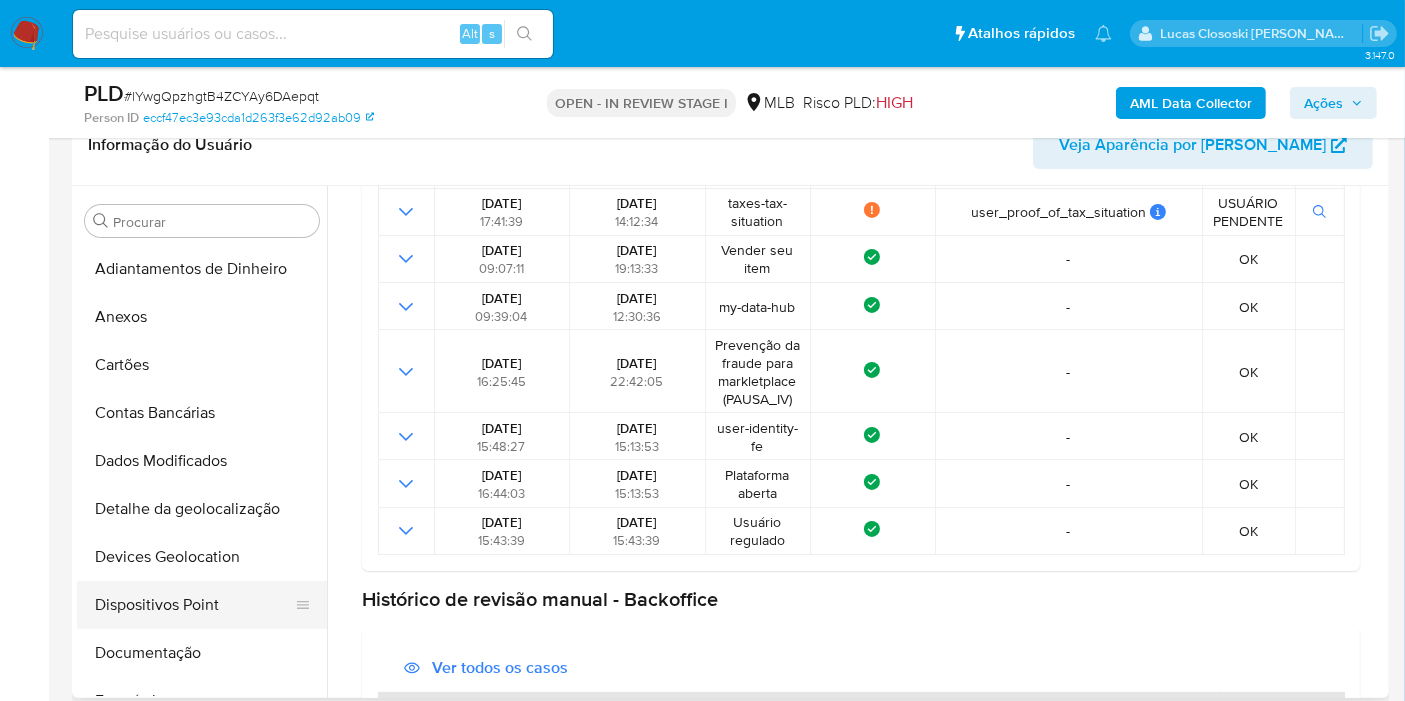 click on "Dispositivos Point" at bounding box center [194, 605] 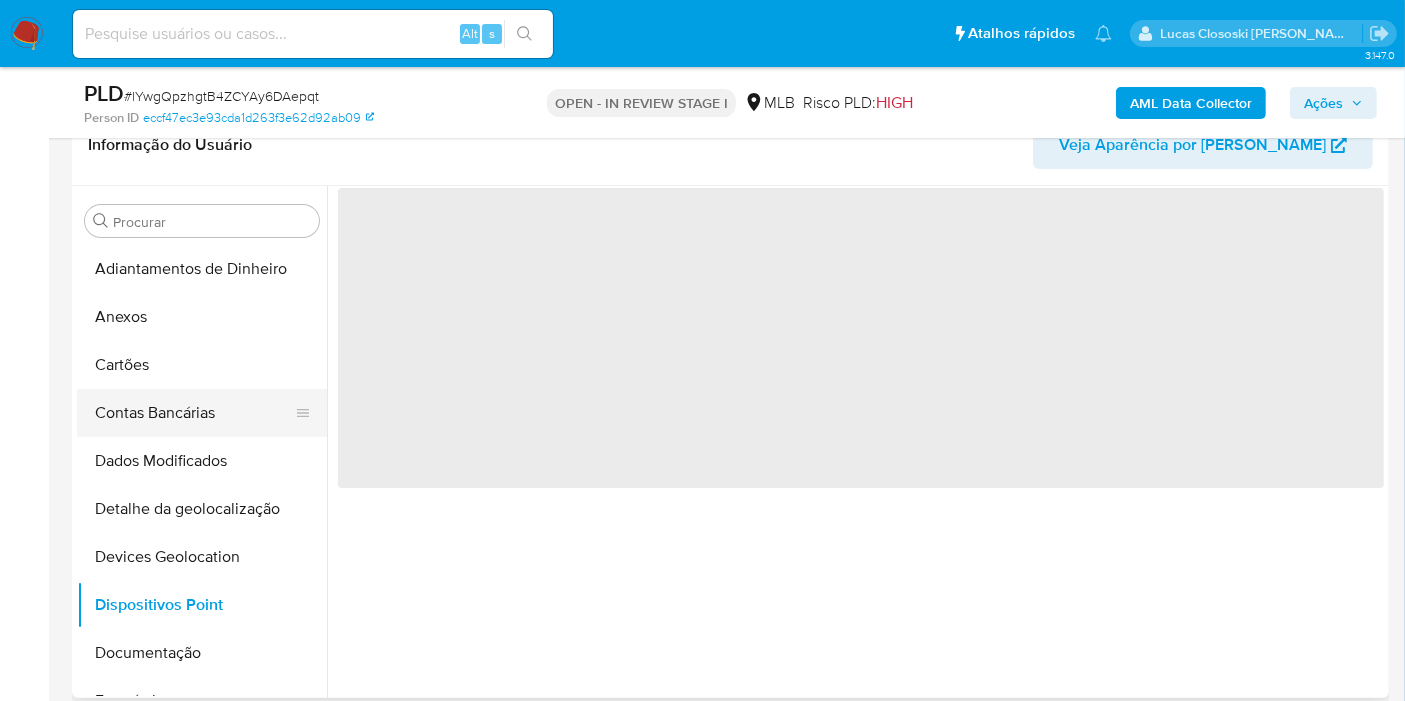 scroll, scrollTop: 0, scrollLeft: 0, axis: both 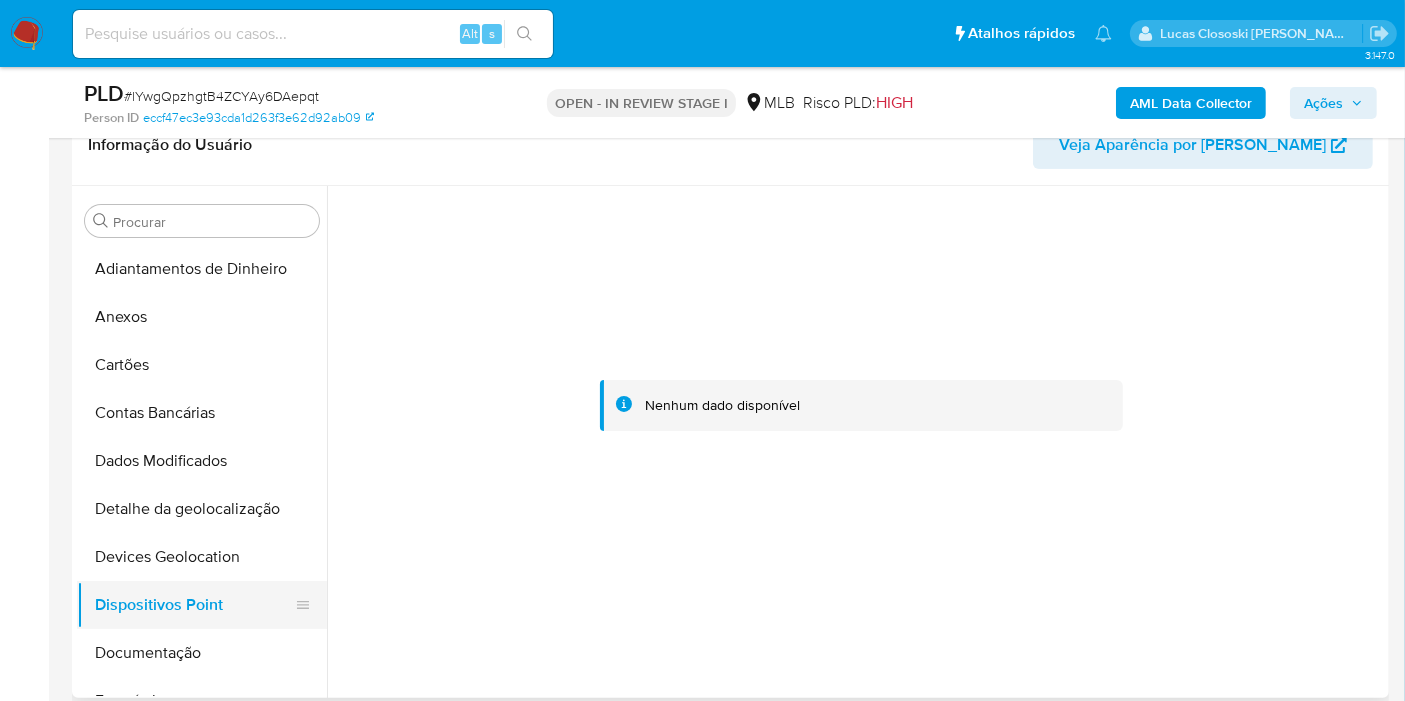 click on "Dispositivos Point" at bounding box center [194, 605] 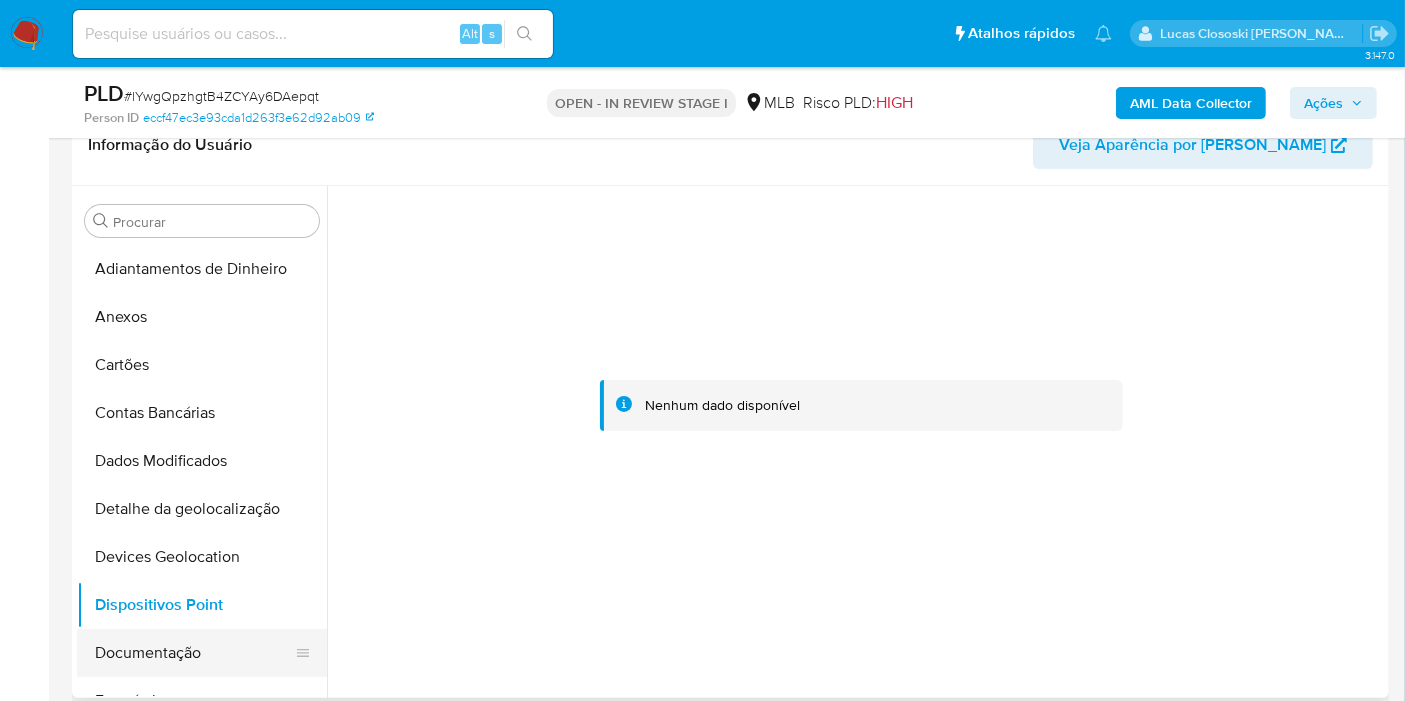 click on "Documentação" at bounding box center [194, 653] 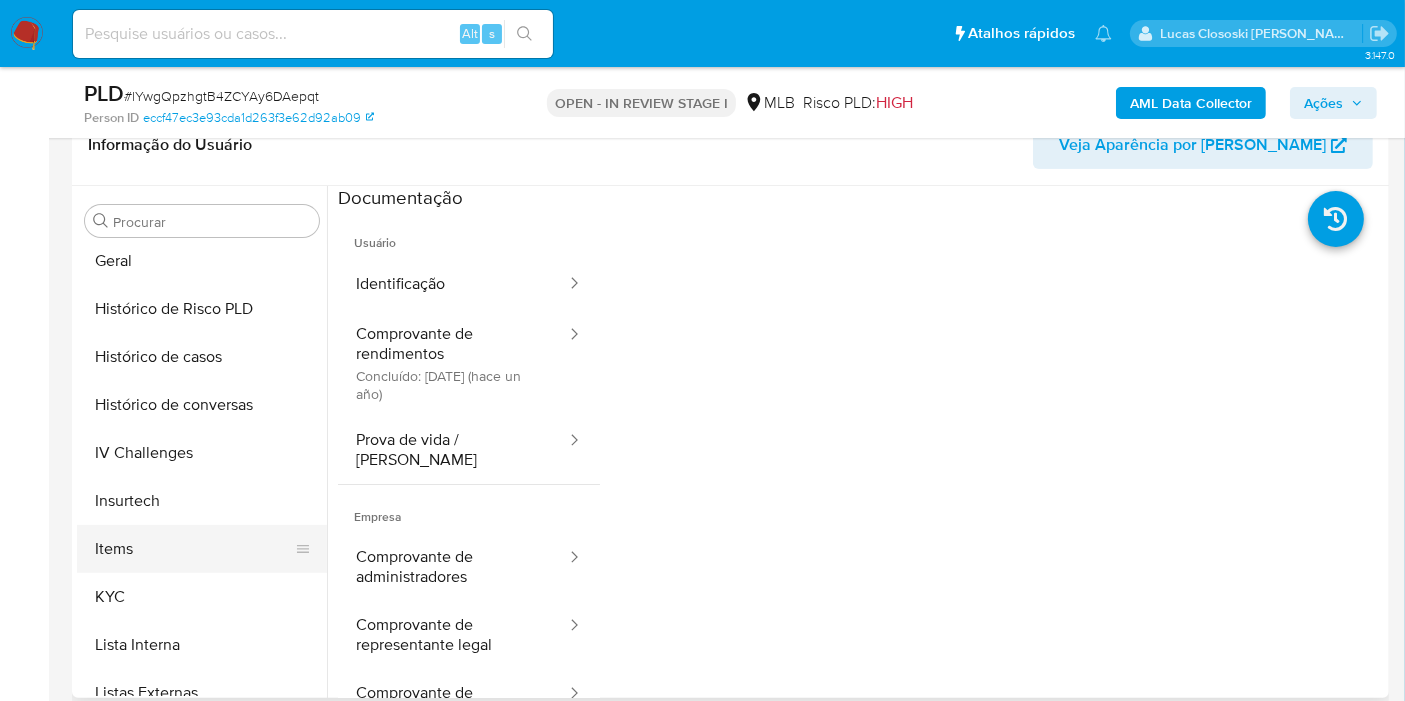 scroll, scrollTop: 666, scrollLeft: 0, axis: vertical 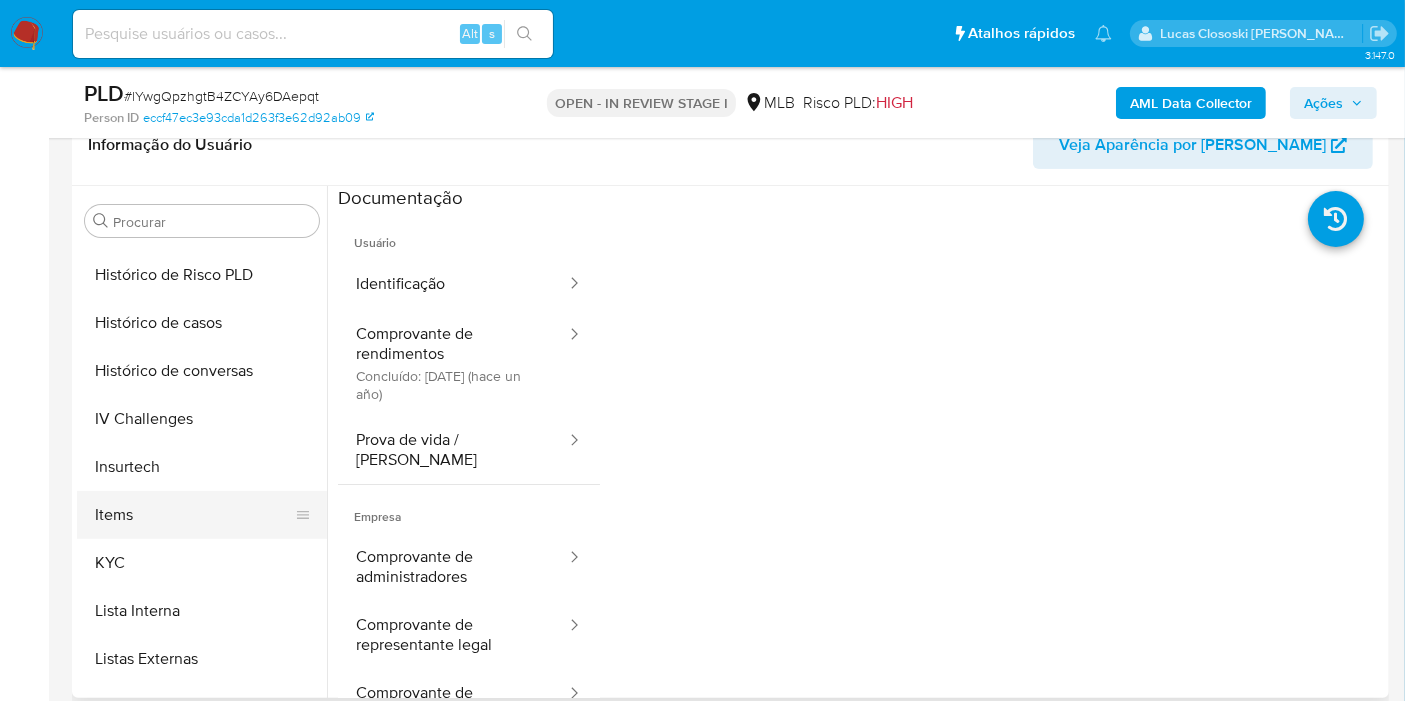click on "Items" at bounding box center [194, 515] 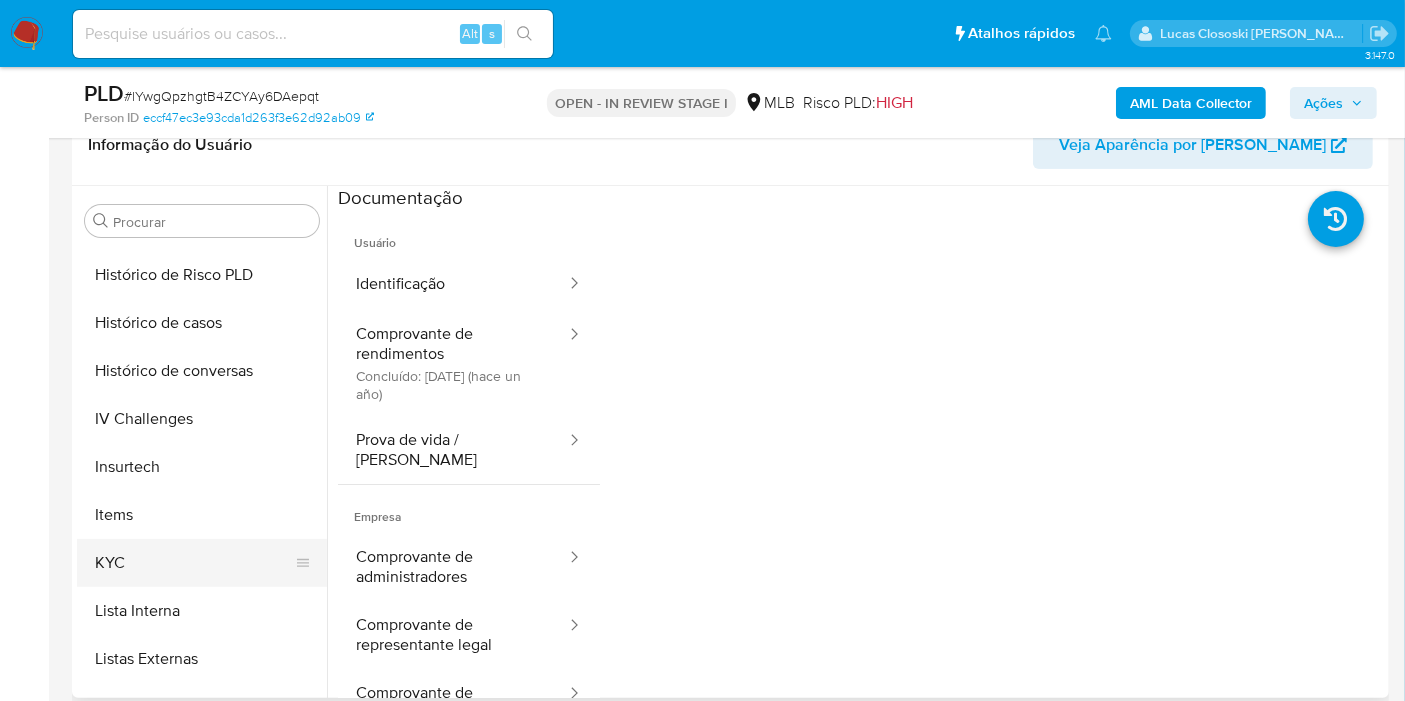 click on "KYC" at bounding box center (194, 563) 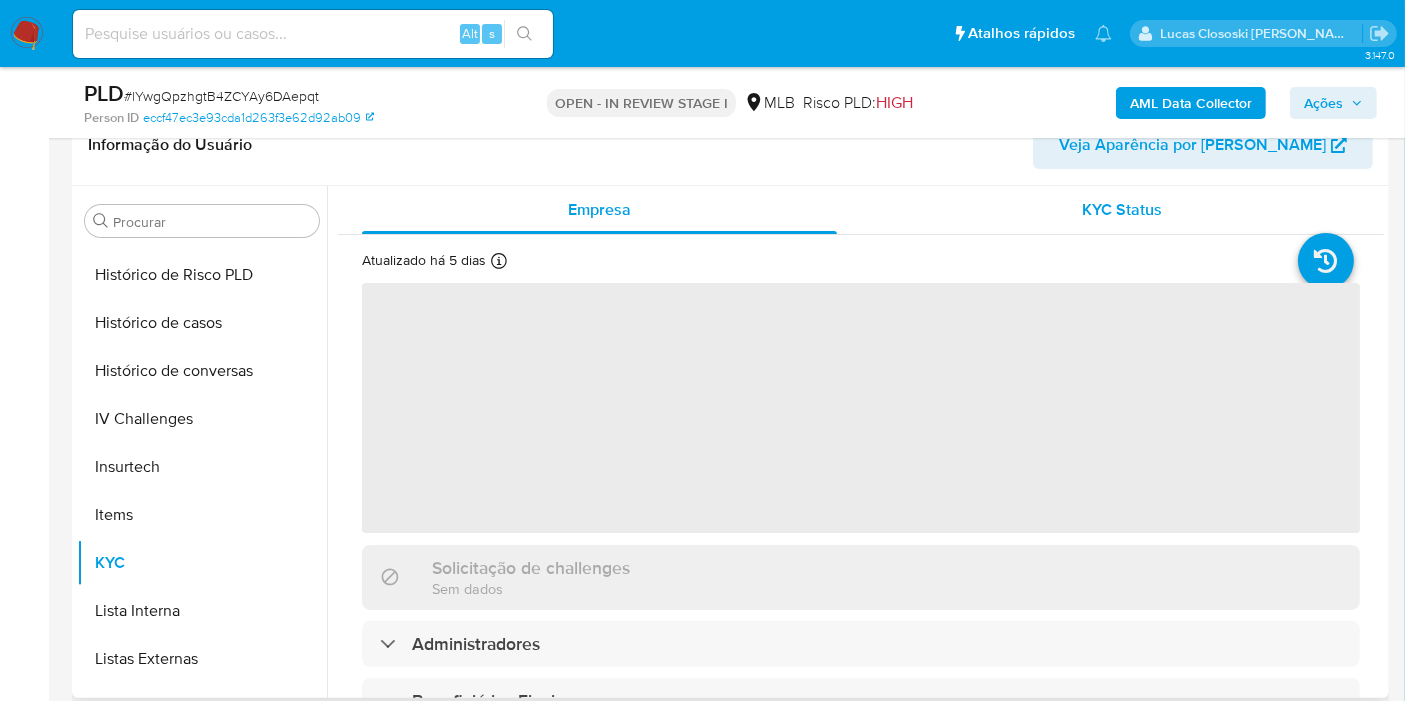 click on "KYC Status" at bounding box center (1123, 209) 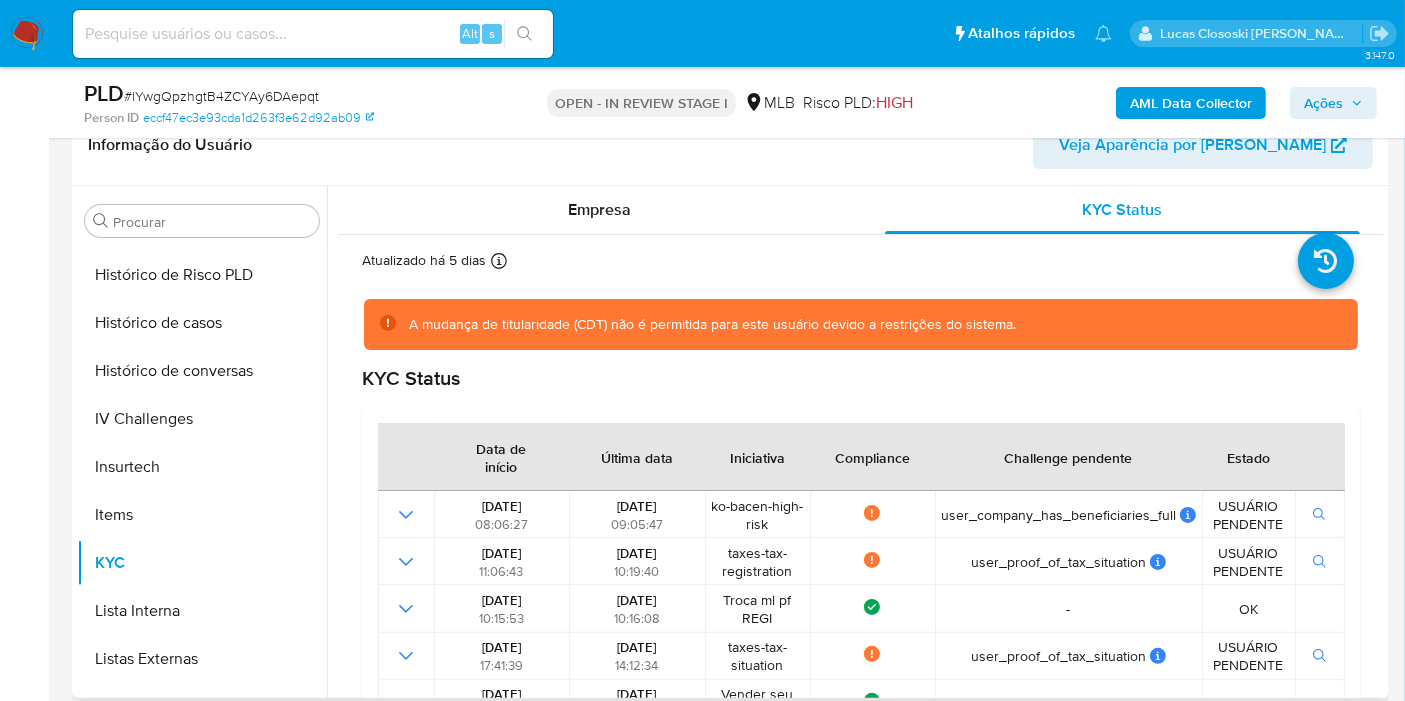 scroll, scrollTop: 111, scrollLeft: 0, axis: vertical 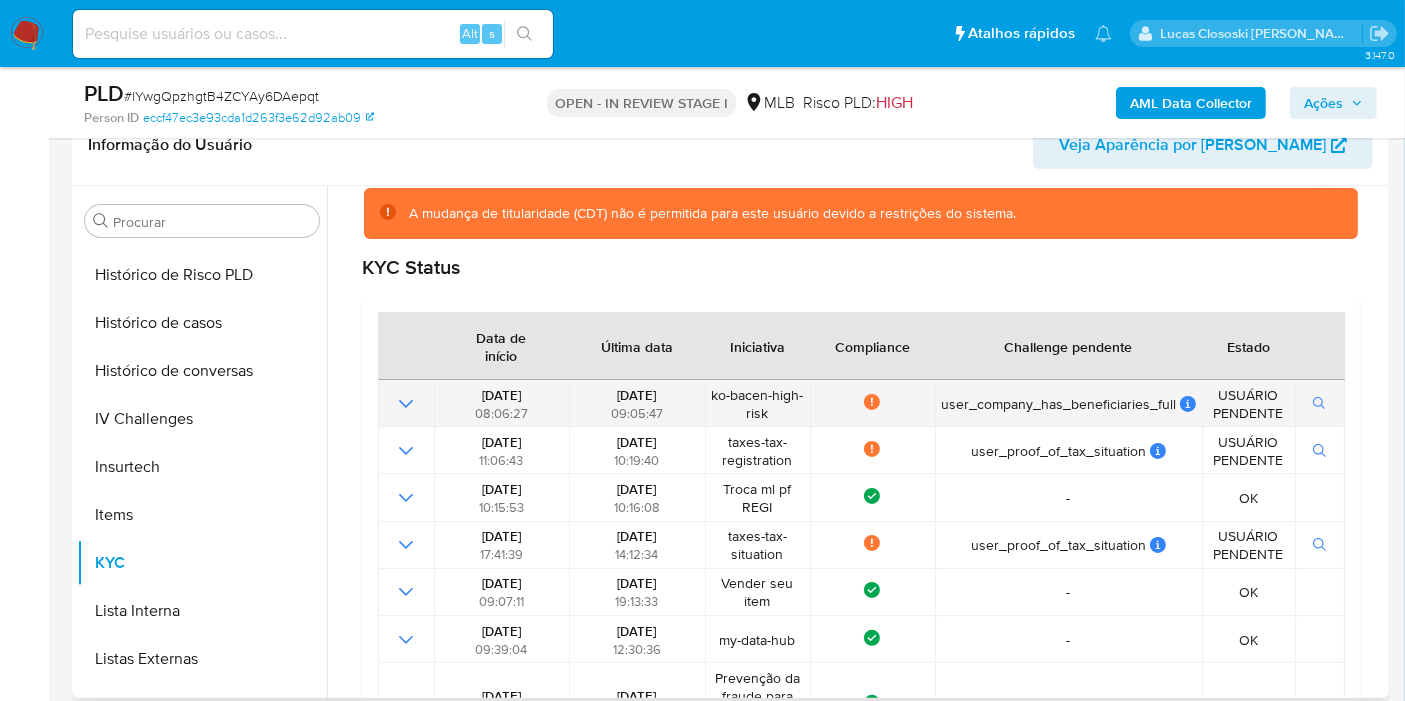 drag, startPoint x: 630, startPoint y: 398, endPoint x: 758, endPoint y: 400, distance: 128.01562 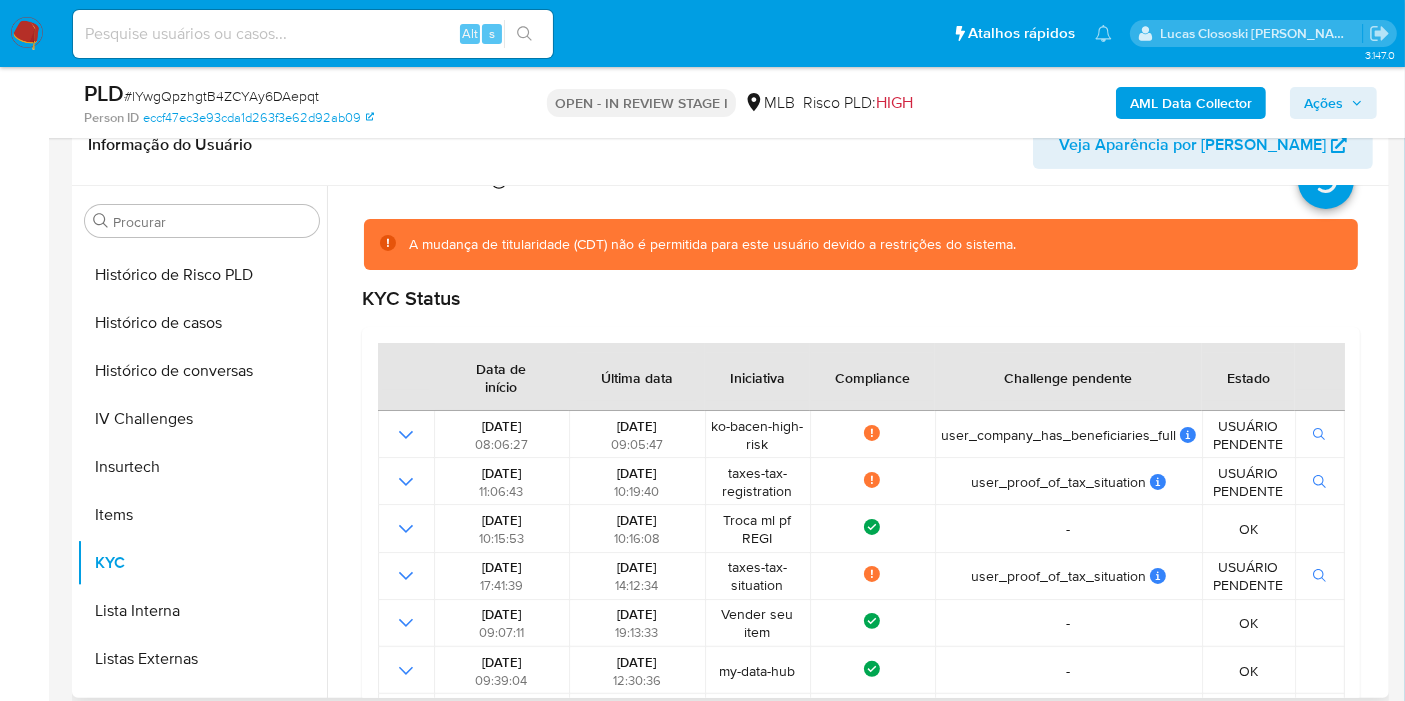 scroll, scrollTop: 0, scrollLeft: 0, axis: both 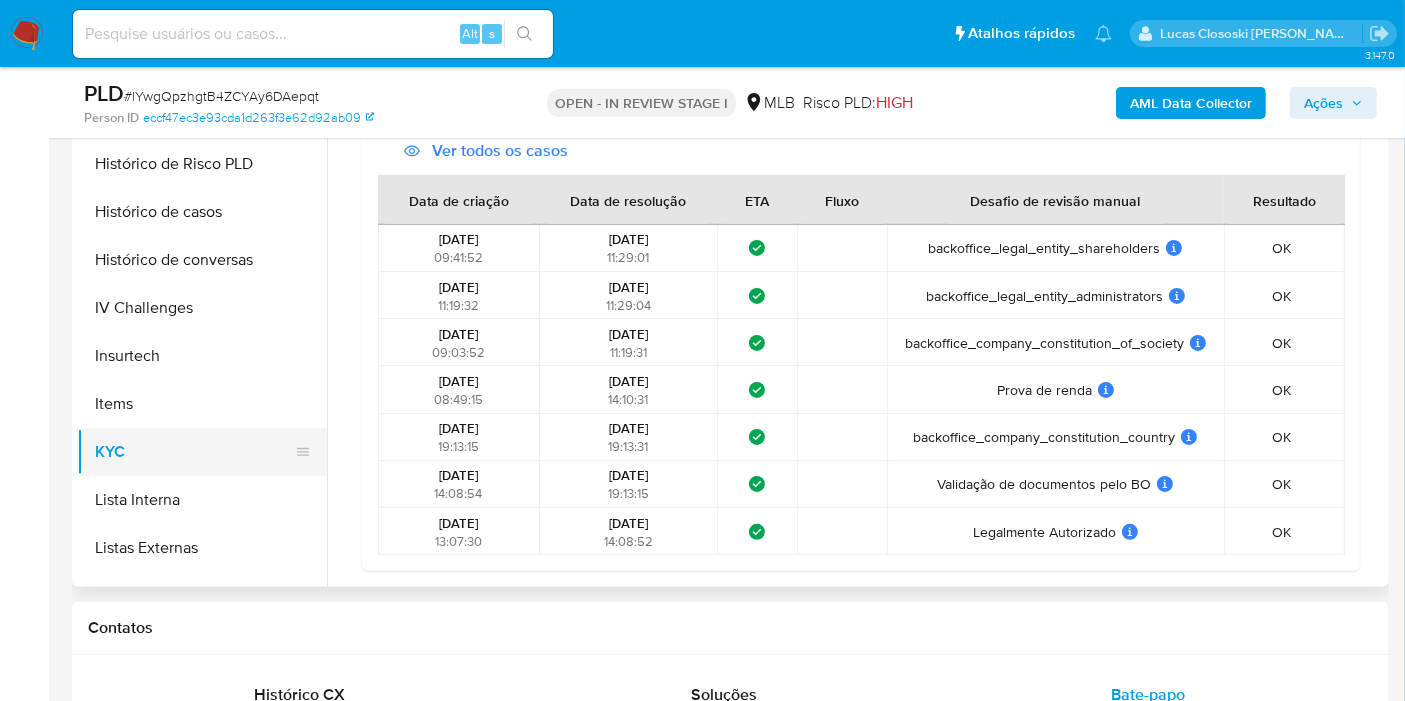 click on "KYC" at bounding box center [194, 452] 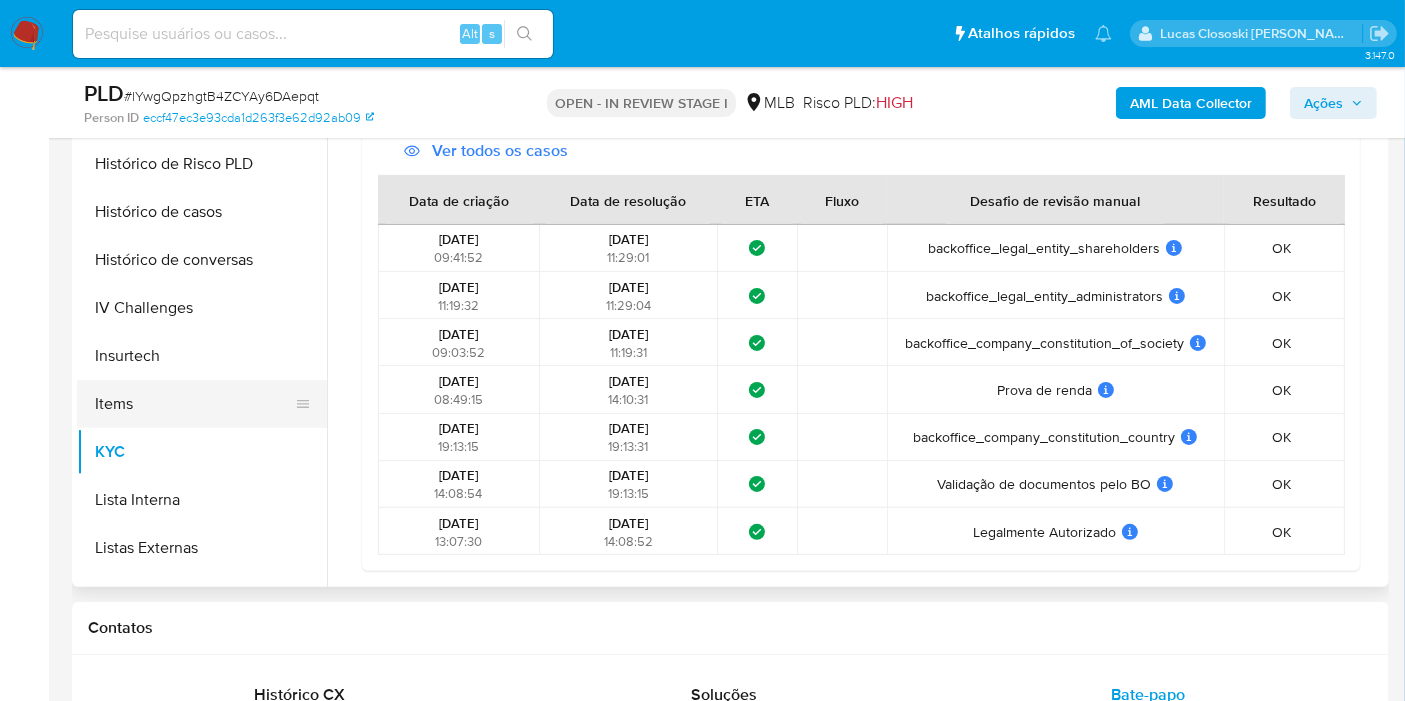 scroll, scrollTop: 333, scrollLeft: 0, axis: vertical 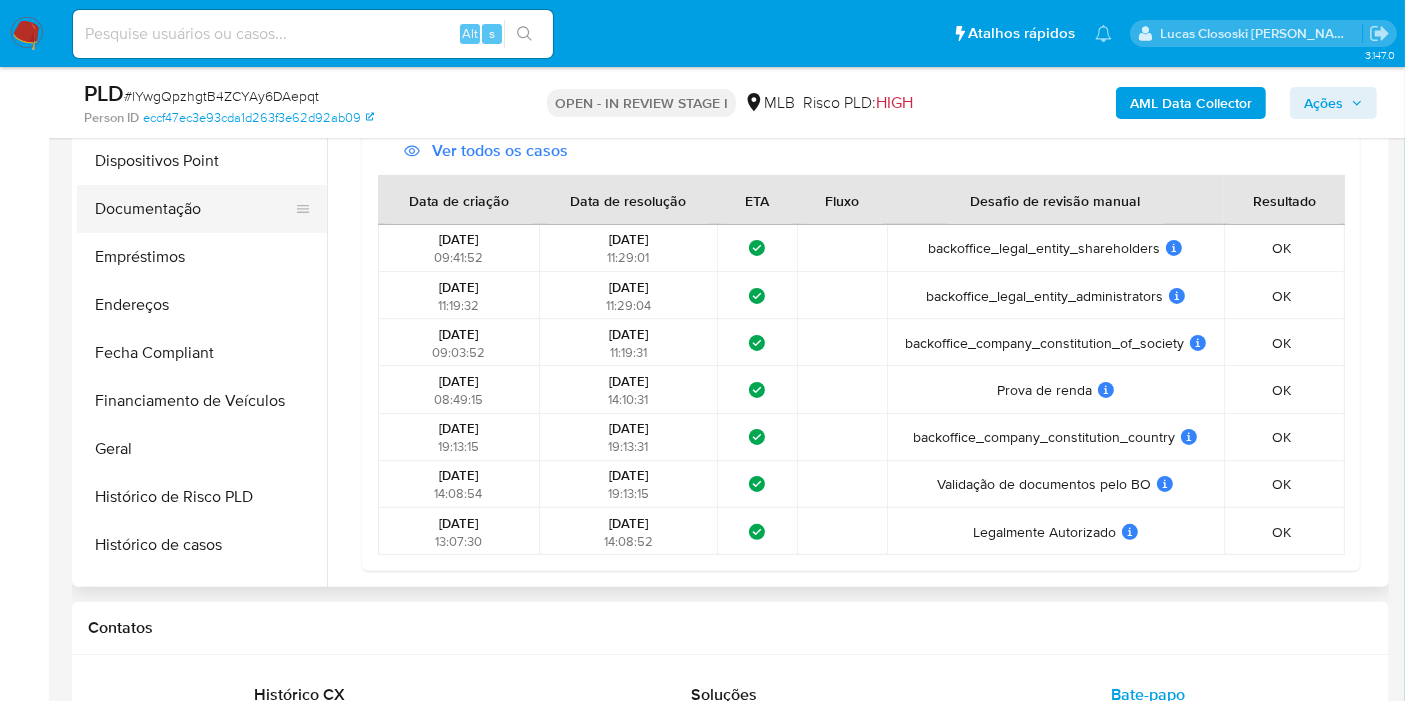 click on "Documentação" at bounding box center (194, 209) 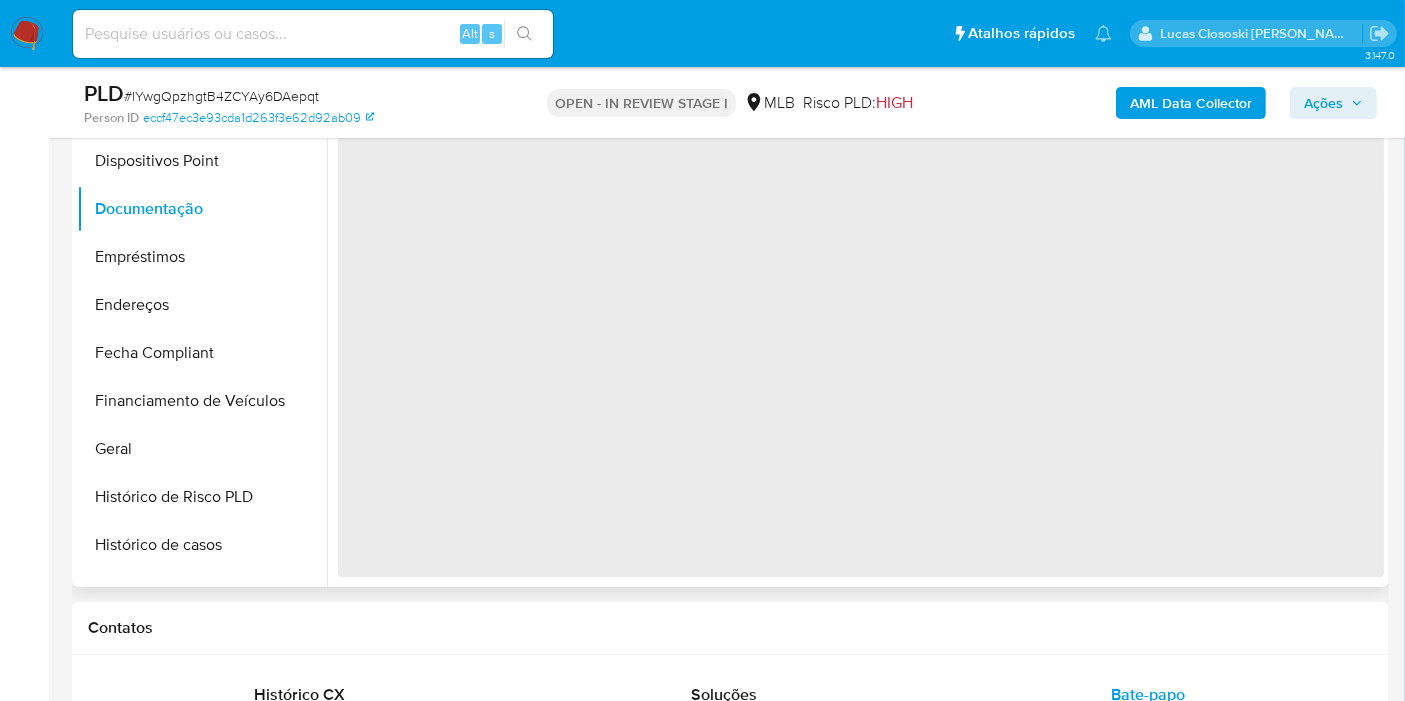 scroll, scrollTop: 0, scrollLeft: 0, axis: both 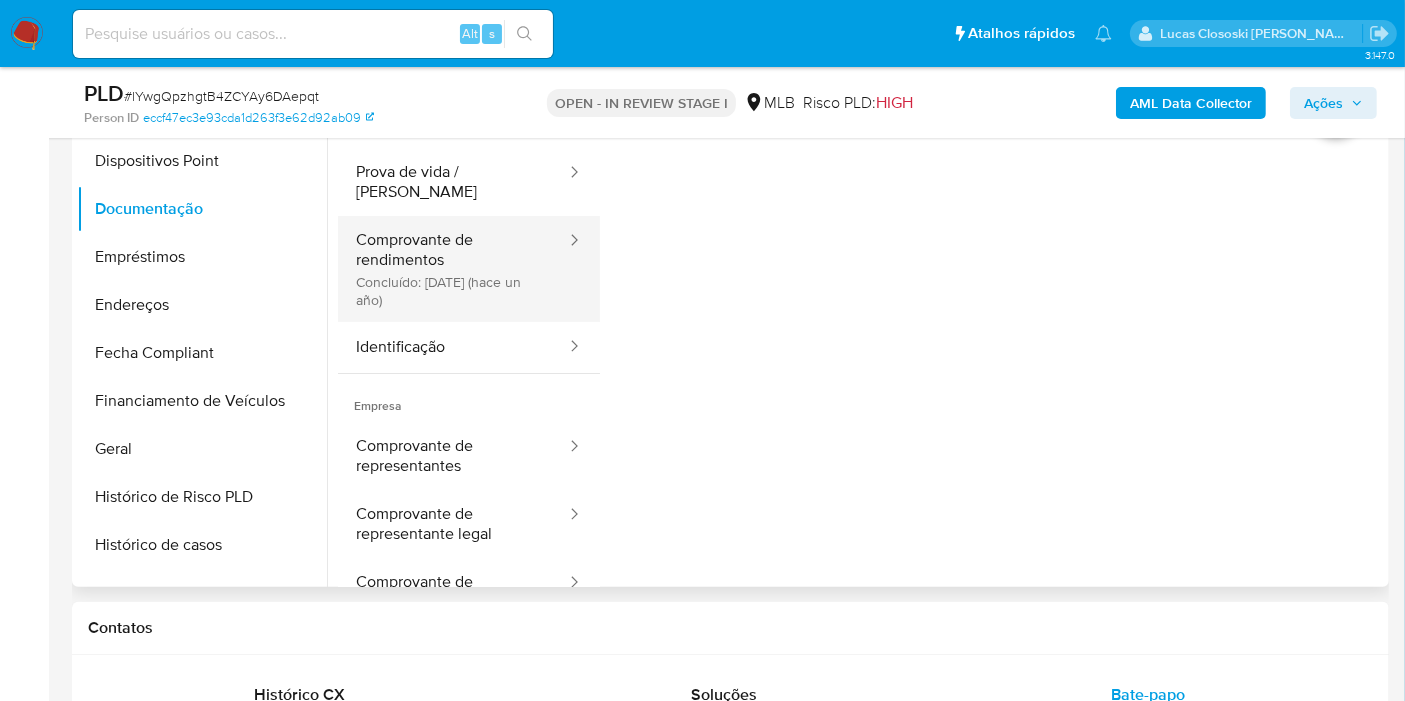 click on "Comprovante de rendimentos Concluído: 22/07/2024 (hace un año)" at bounding box center [453, 269] 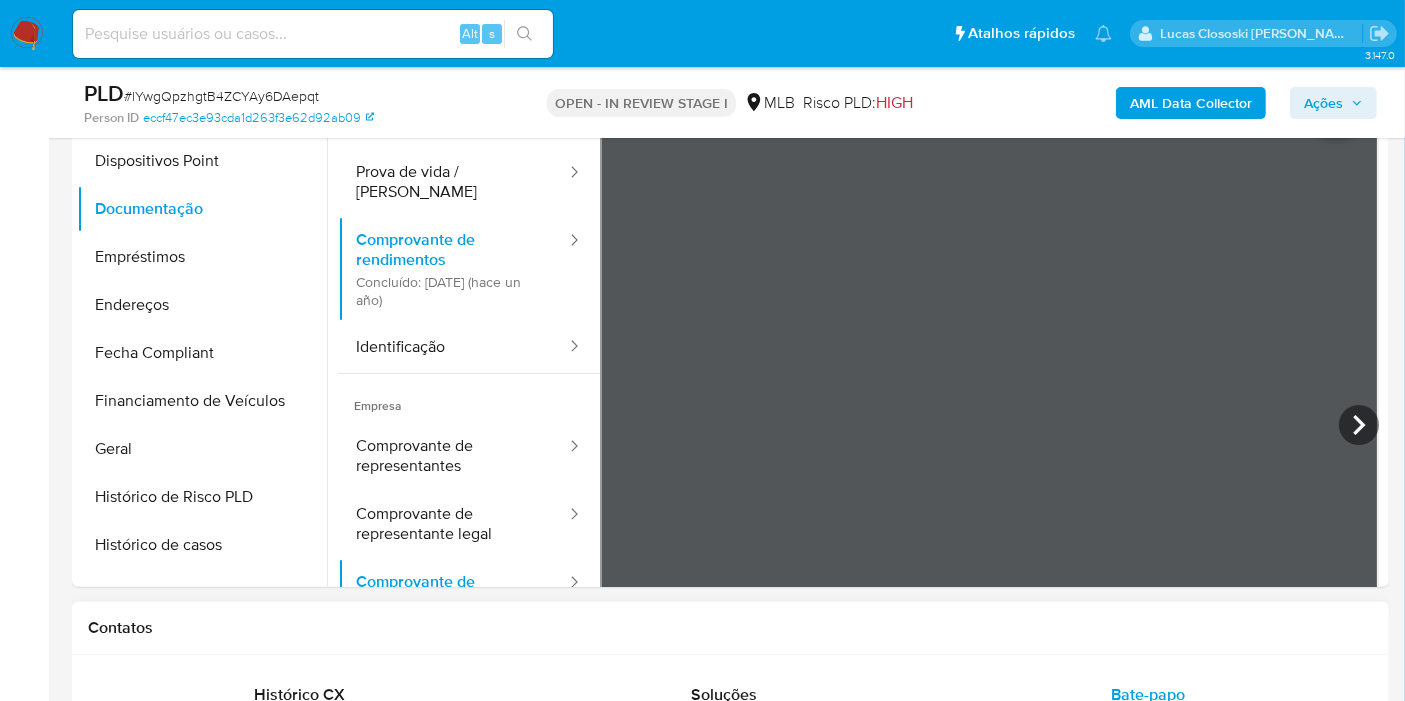 click on "Contatos" at bounding box center [730, 628] 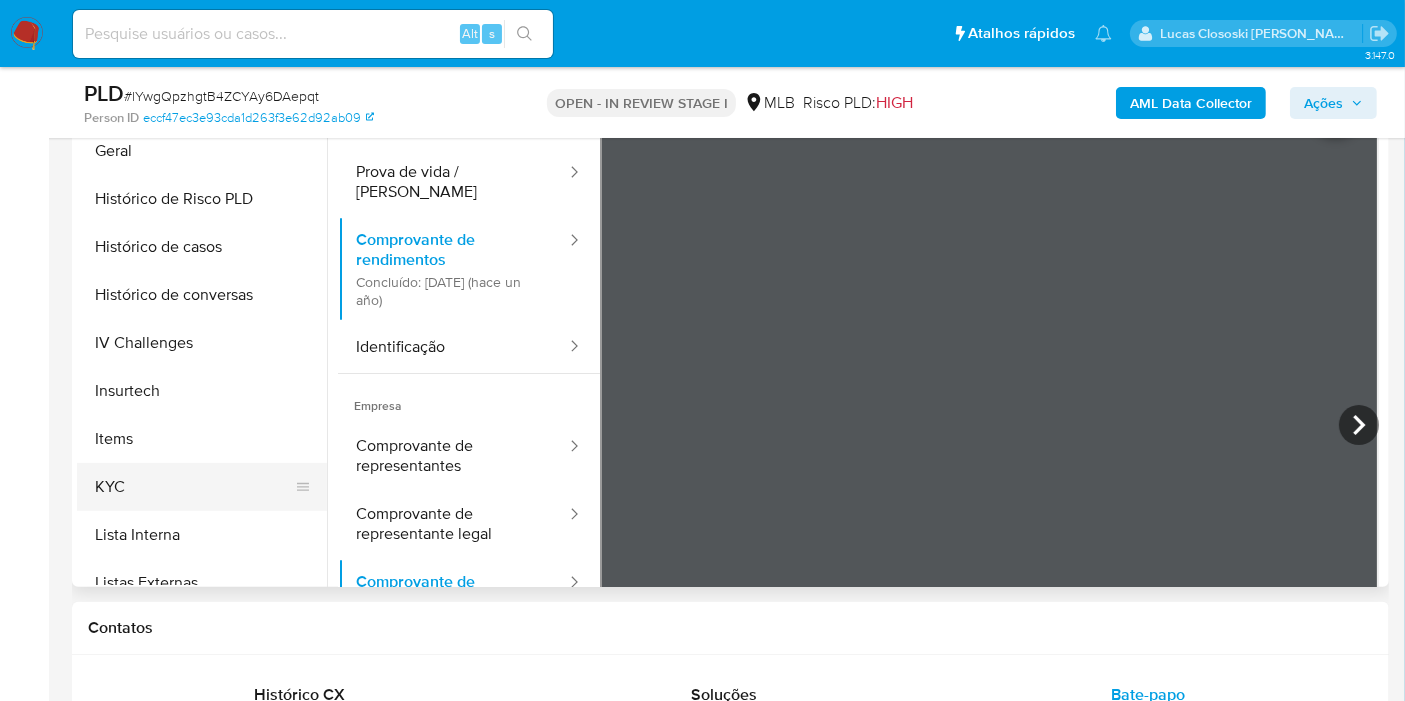 scroll, scrollTop: 666, scrollLeft: 0, axis: vertical 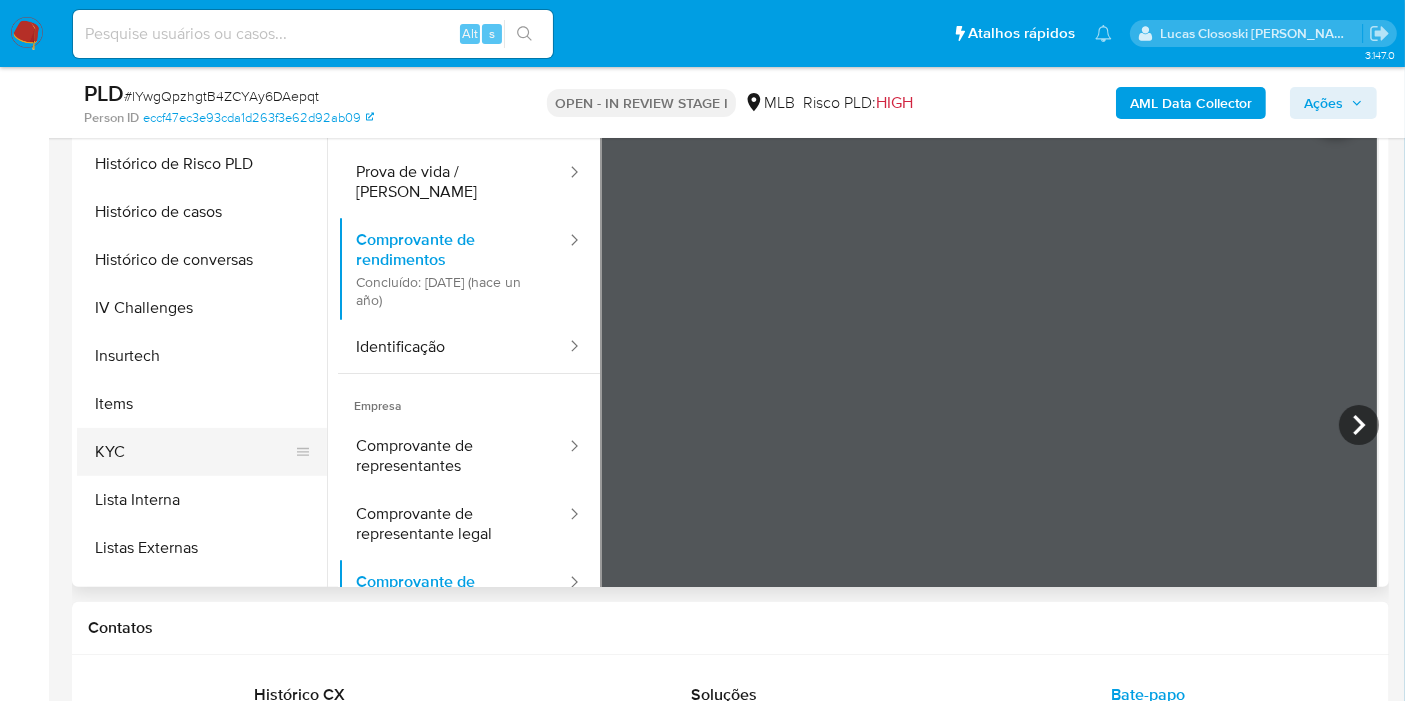 click on "KYC" at bounding box center (194, 452) 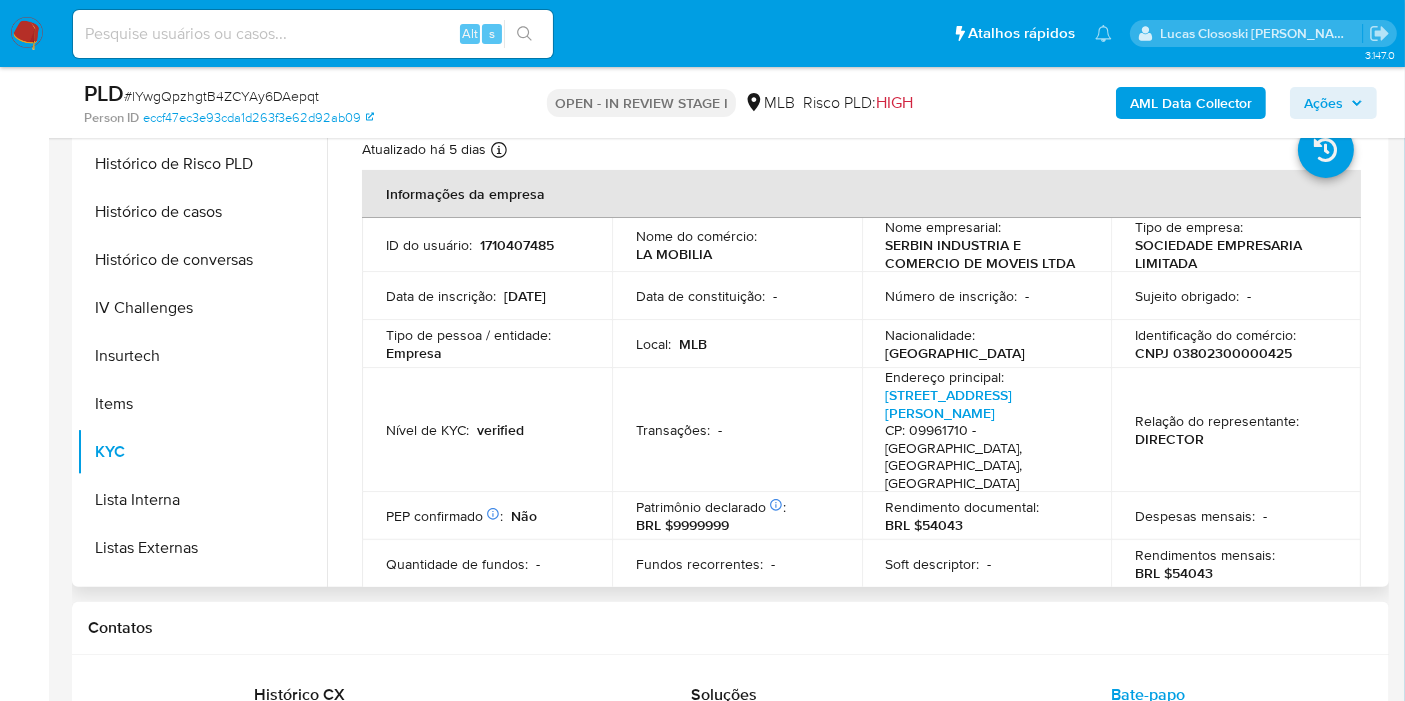 click on "BRL $54043" at bounding box center (925, 525) 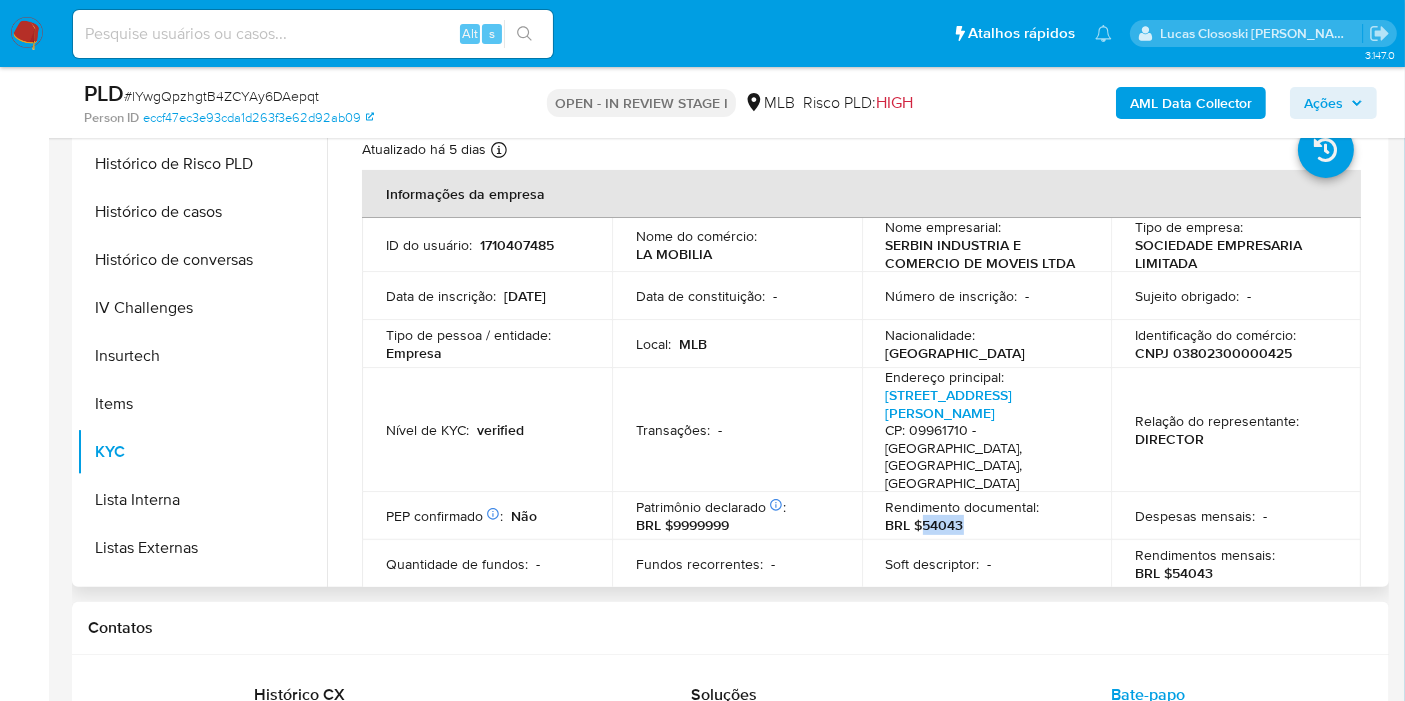 click on "BRL $54043" at bounding box center [925, 525] 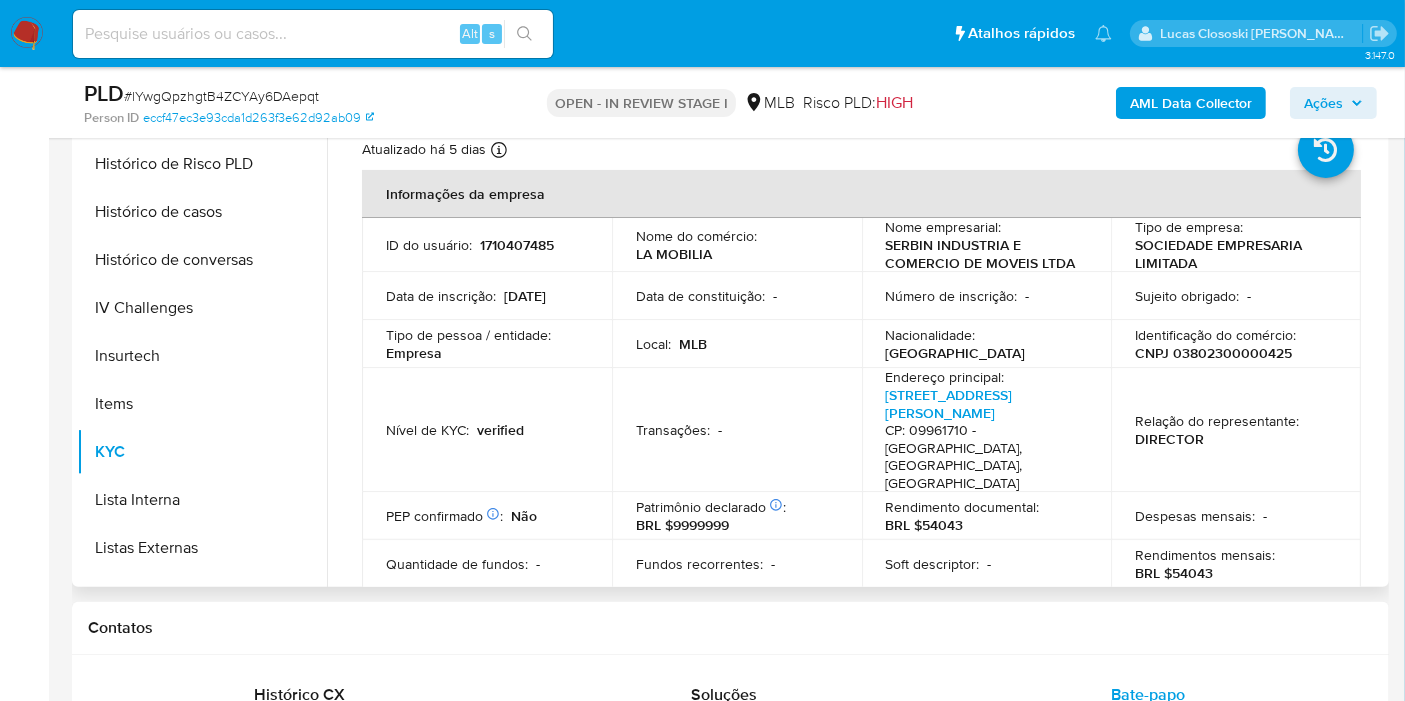 click on "Rendimento documental :    BRL $54043" at bounding box center (987, 516) 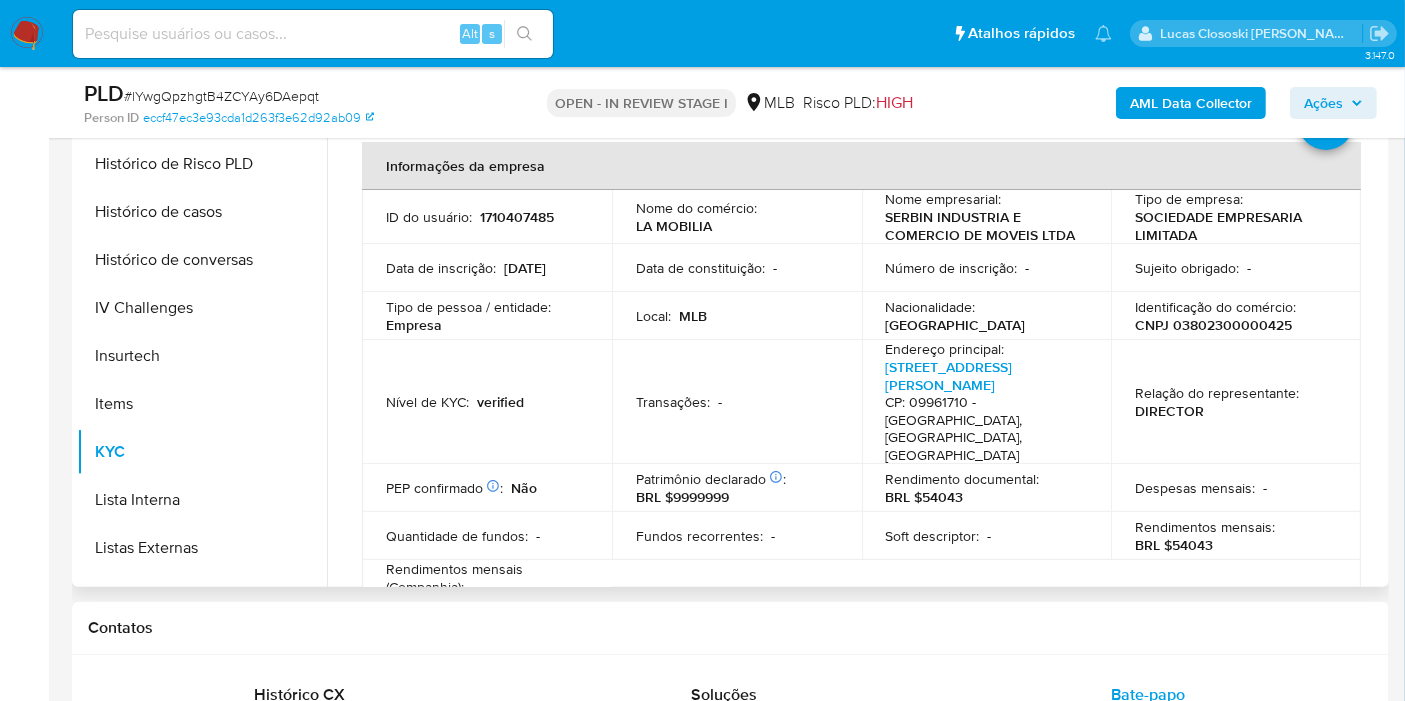 scroll, scrollTop: 0, scrollLeft: 0, axis: both 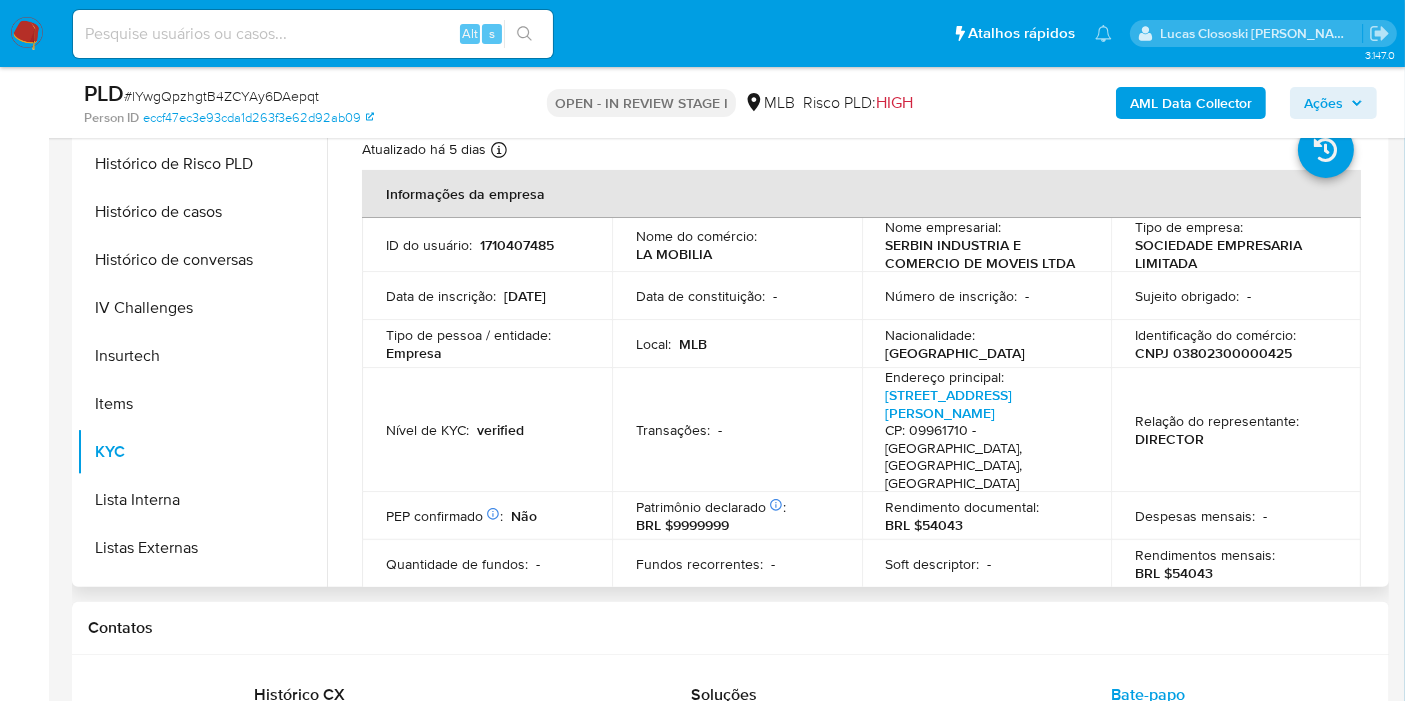 click on "Rendimento documental :    BRL $54043" at bounding box center (987, 516) 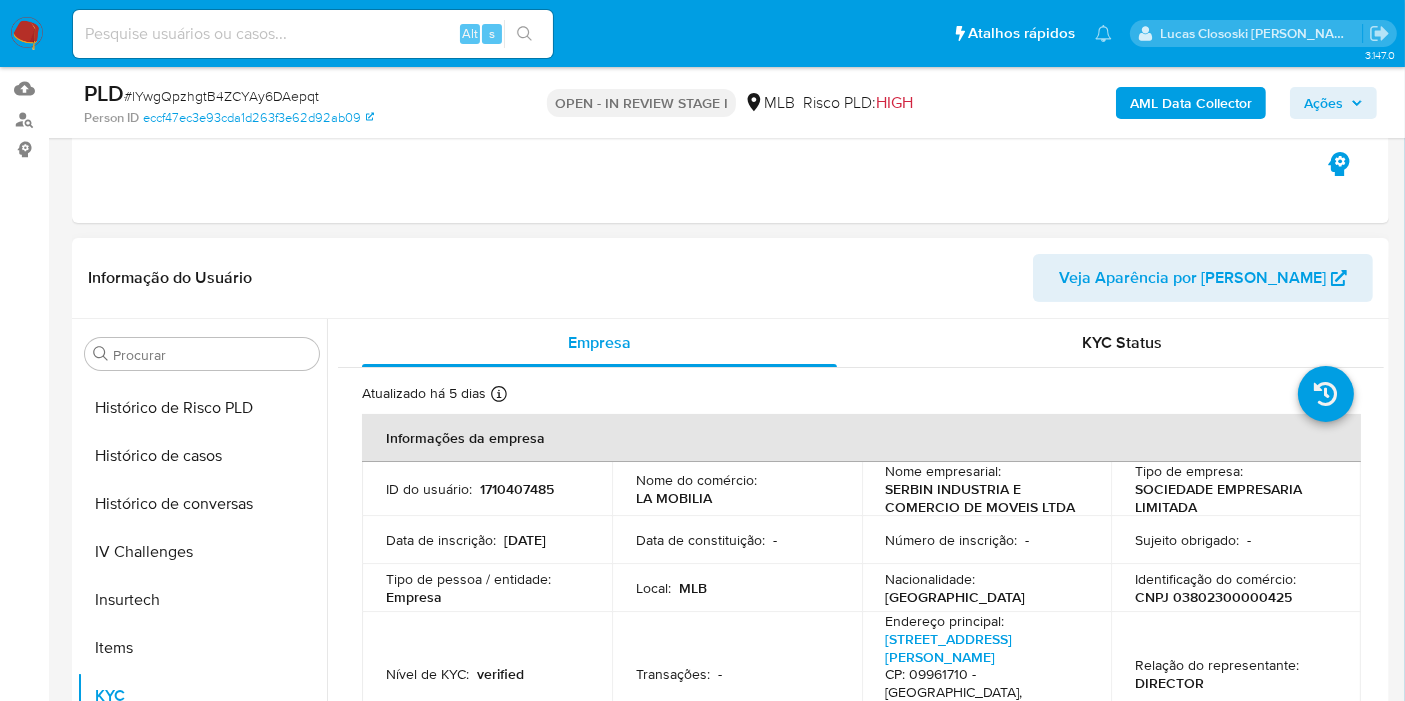 scroll, scrollTop: 333, scrollLeft: 0, axis: vertical 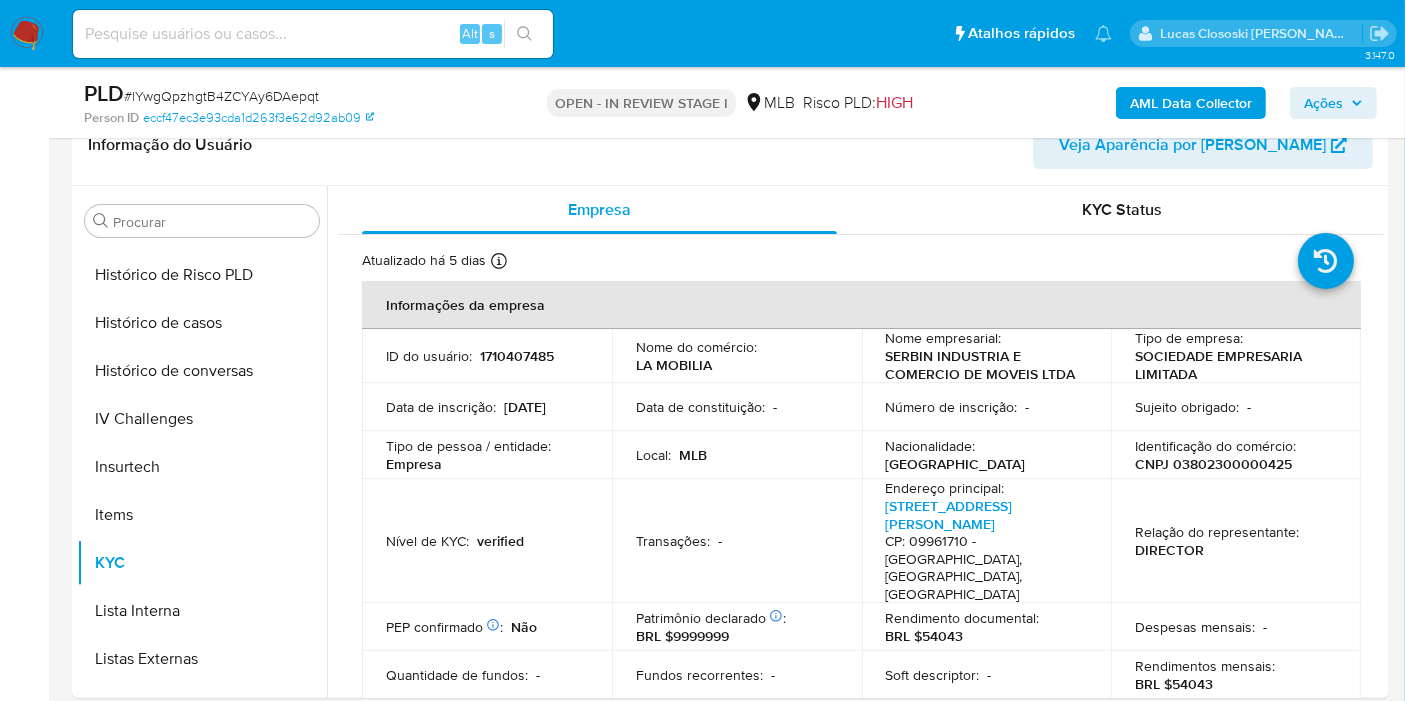 click on "AML Data Collector" at bounding box center [1191, 103] 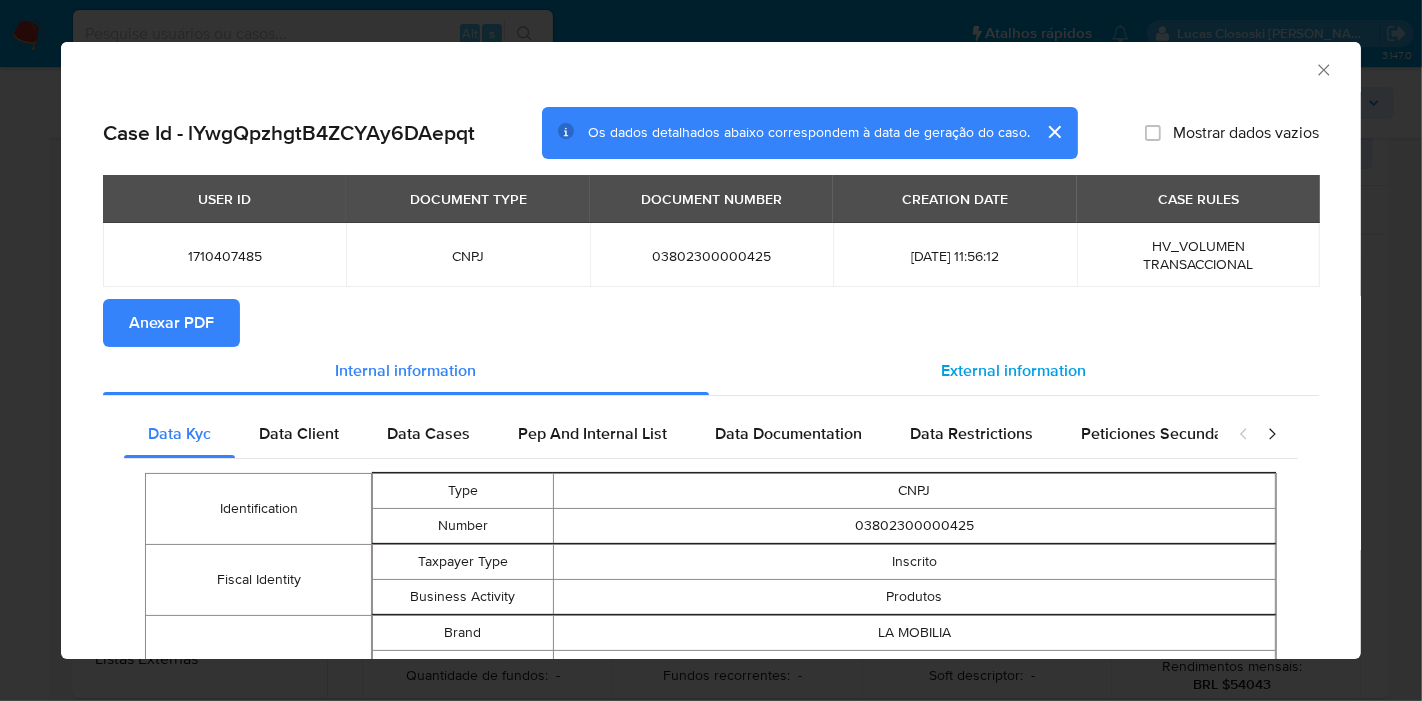 click on "External information" at bounding box center [1014, 370] 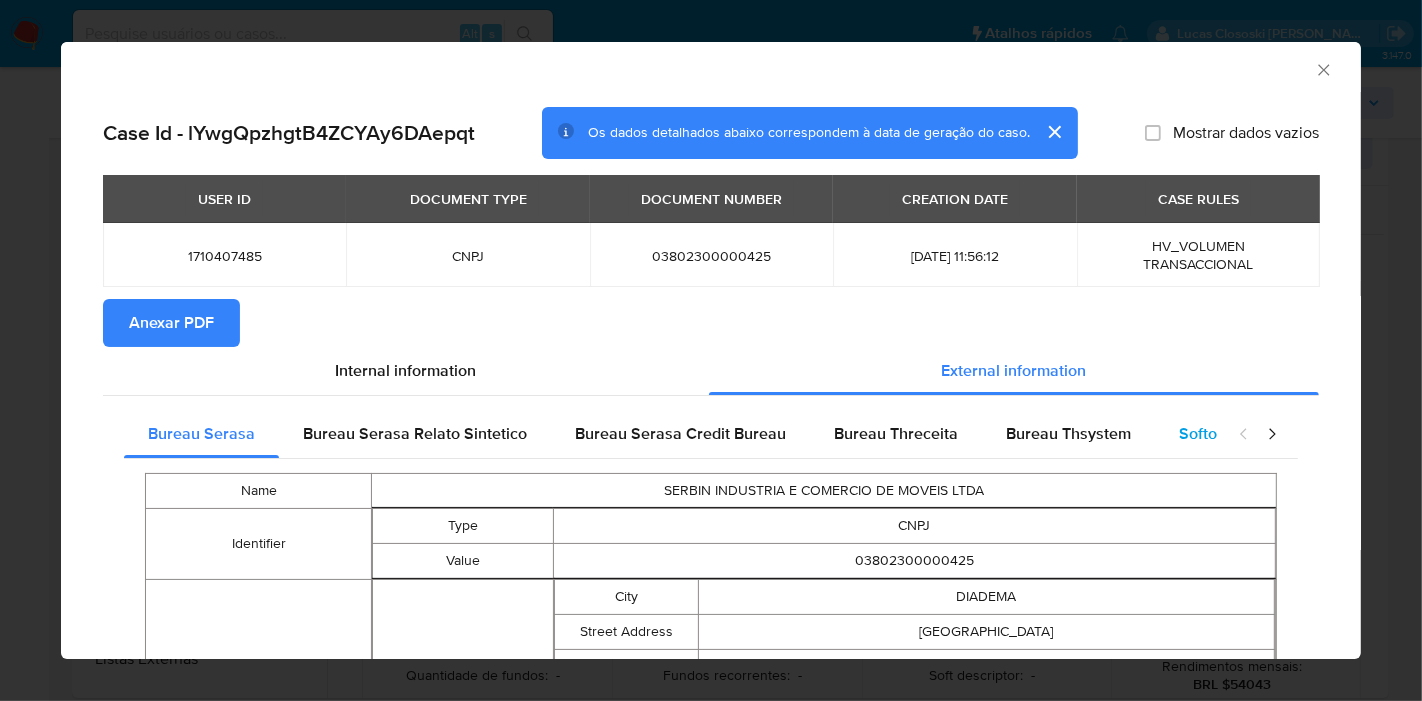 click on "Softon" at bounding box center (1202, 434) 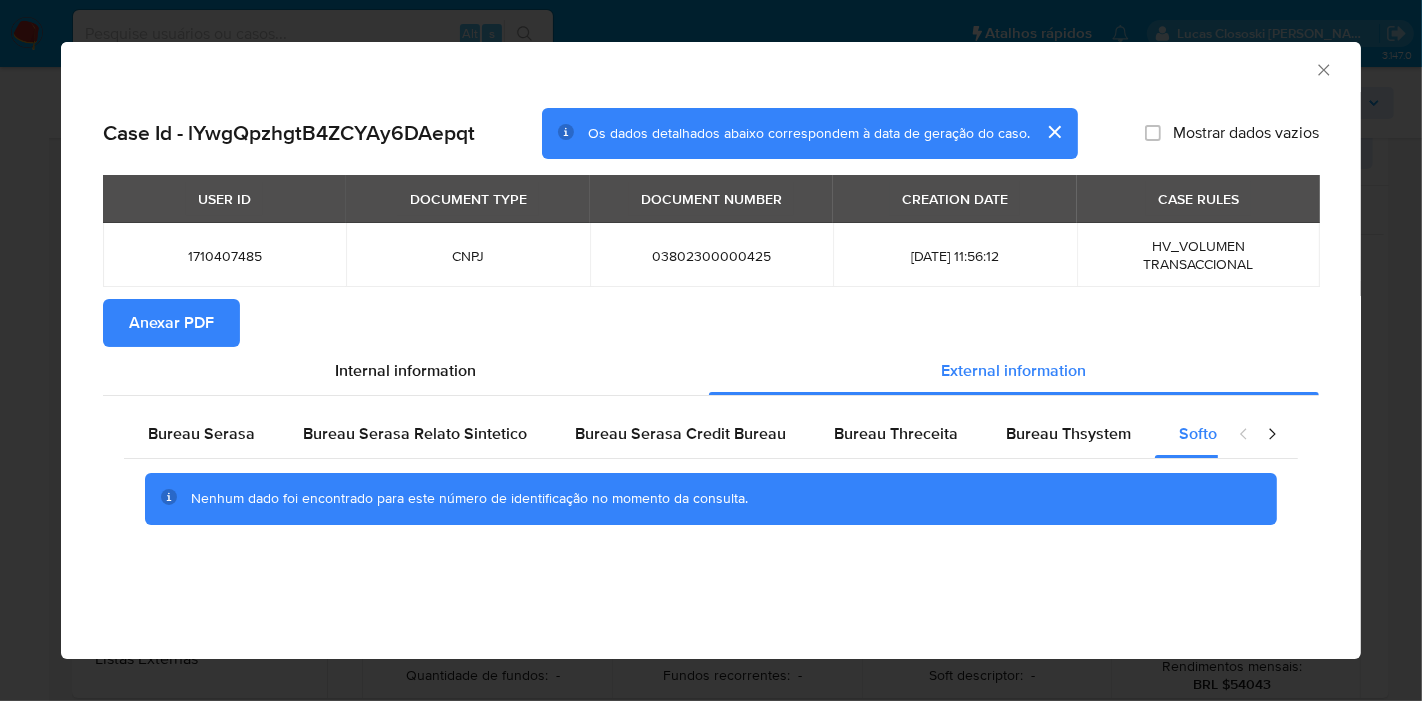 click 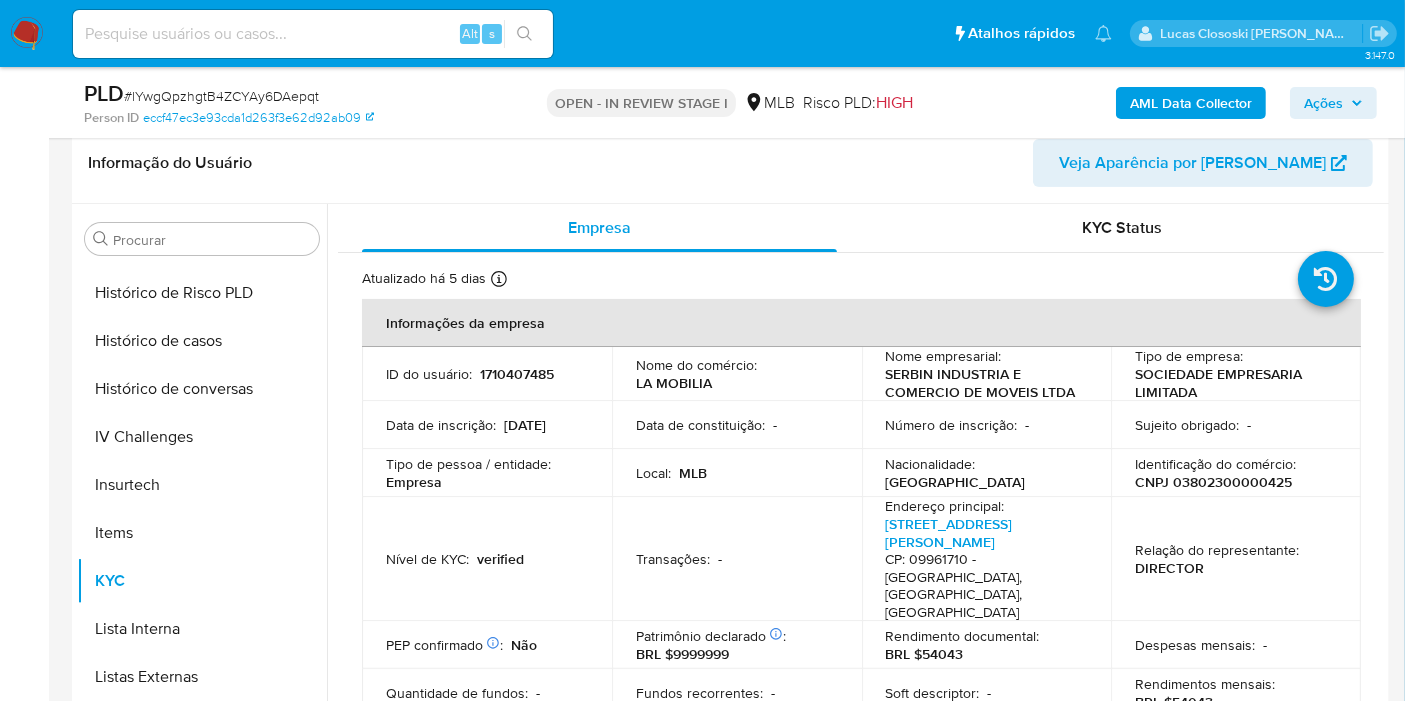scroll, scrollTop: 444, scrollLeft: 0, axis: vertical 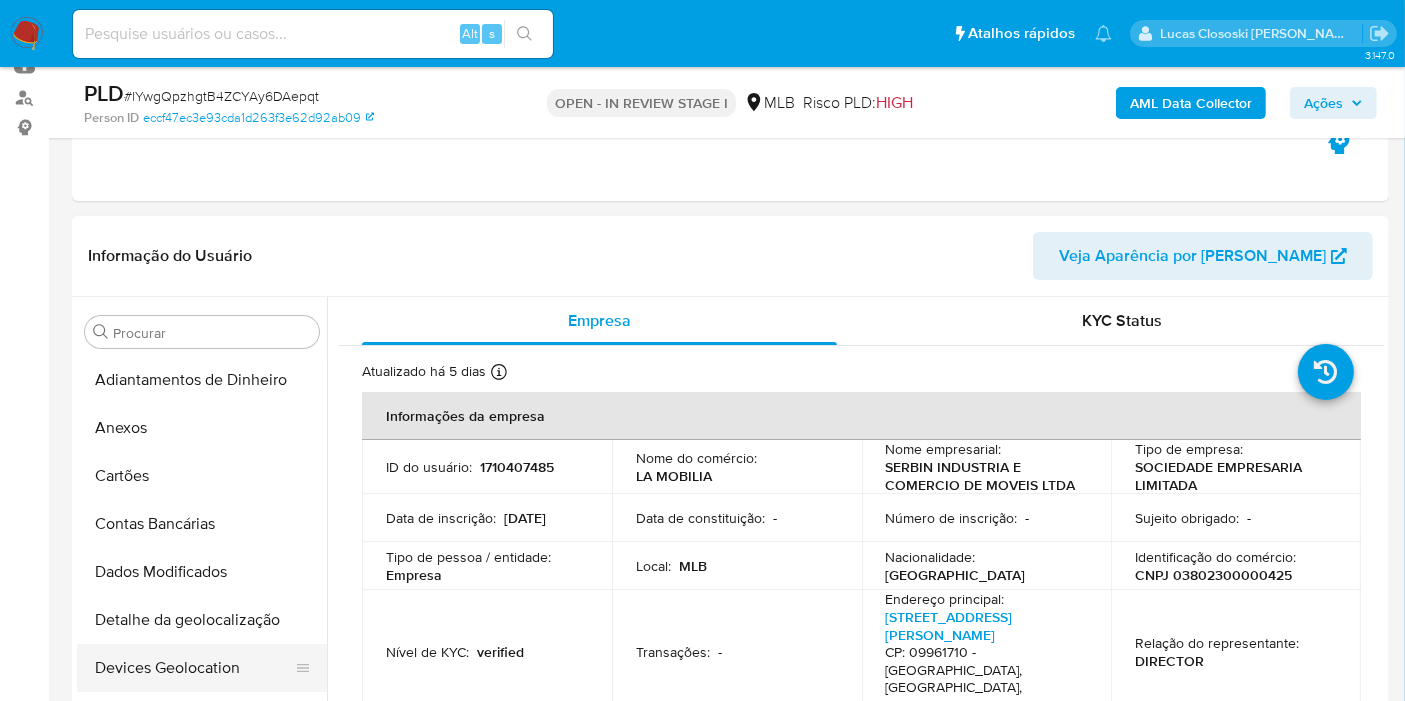 click on "Devices Geolocation" at bounding box center [194, 668] 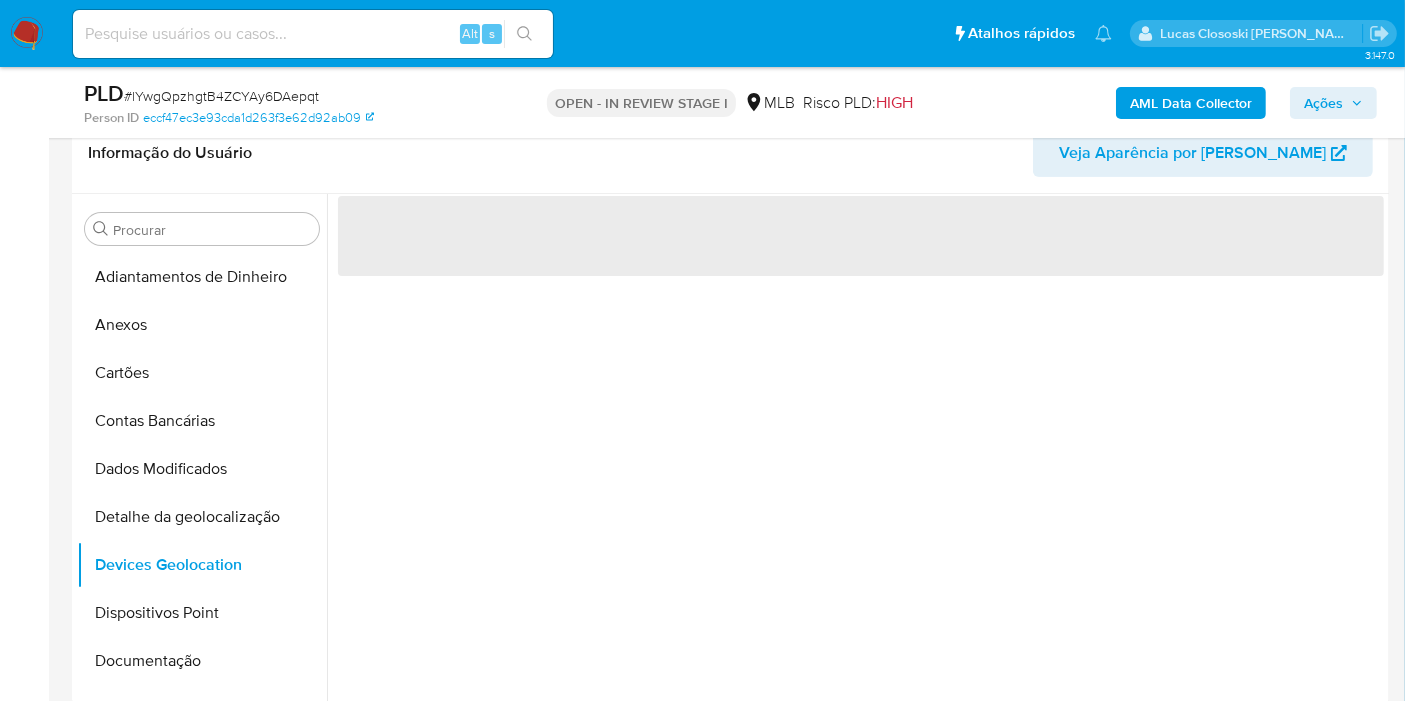 scroll, scrollTop: 344, scrollLeft: 0, axis: vertical 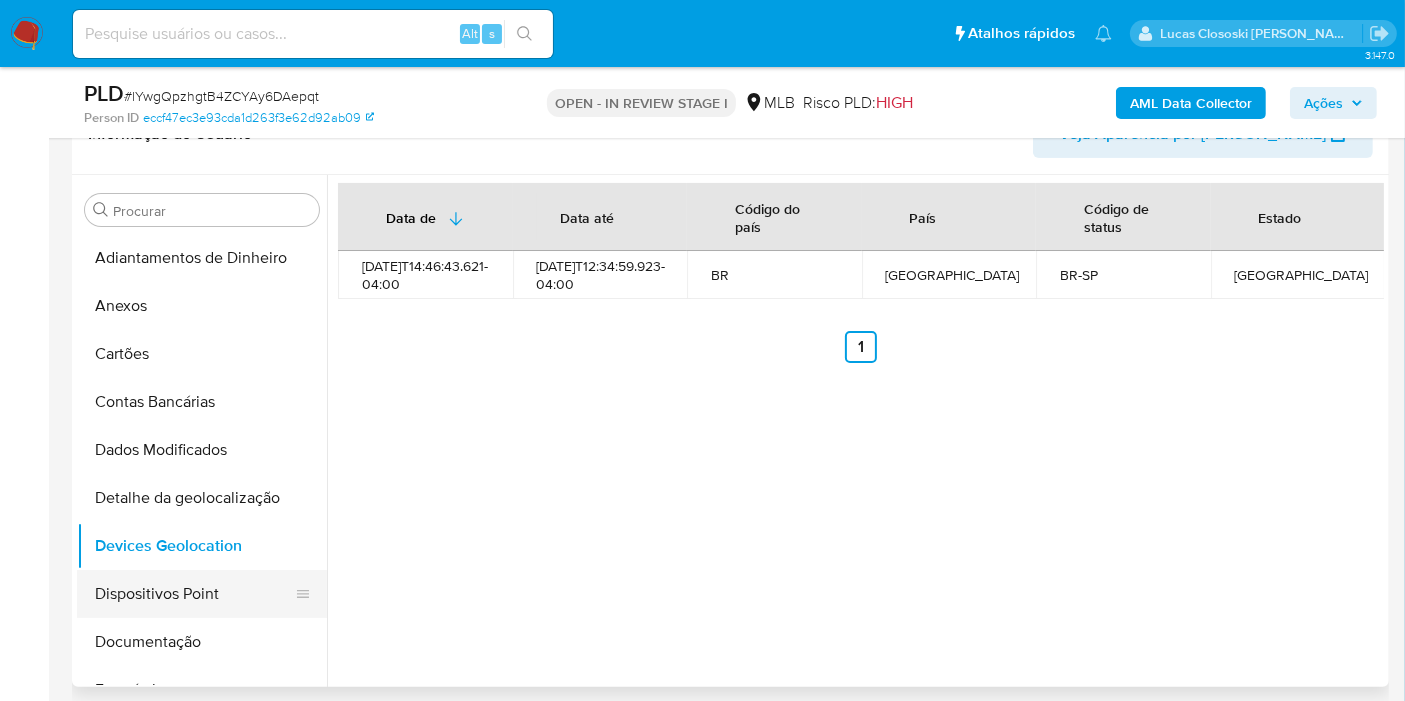 click on "Dispositivos Point" at bounding box center [194, 594] 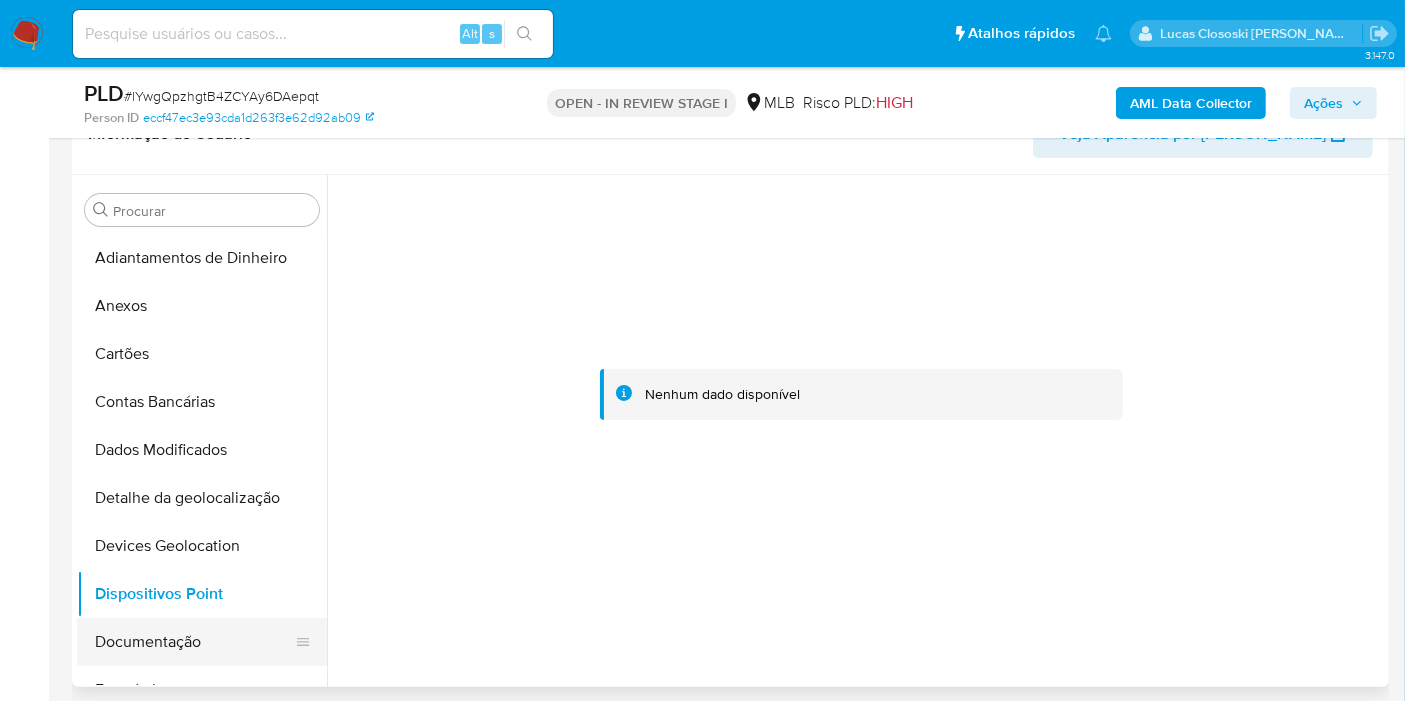 click on "Documentação" at bounding box center (194, 642) 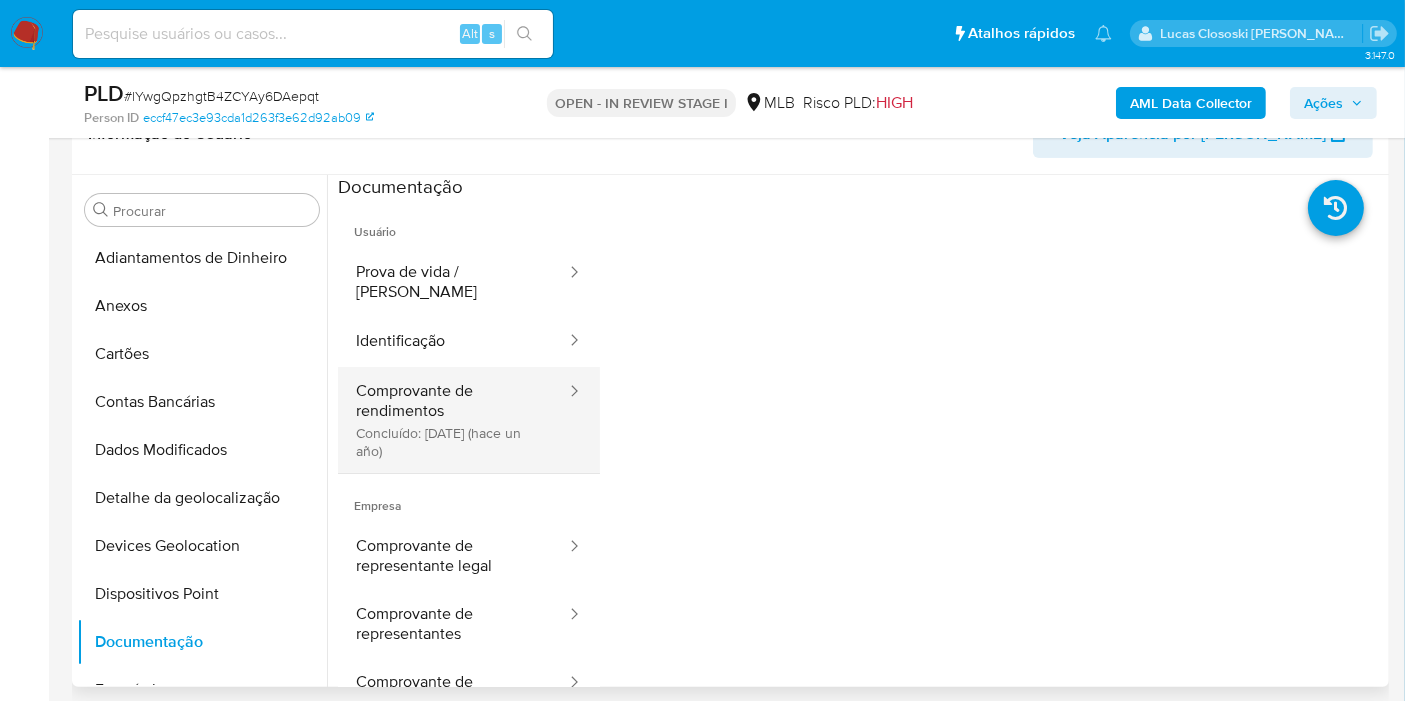 click on "Comprovante de rendimentos Concluído: 22/07/2024 (hace un año)" at bounding box center (453, 420) 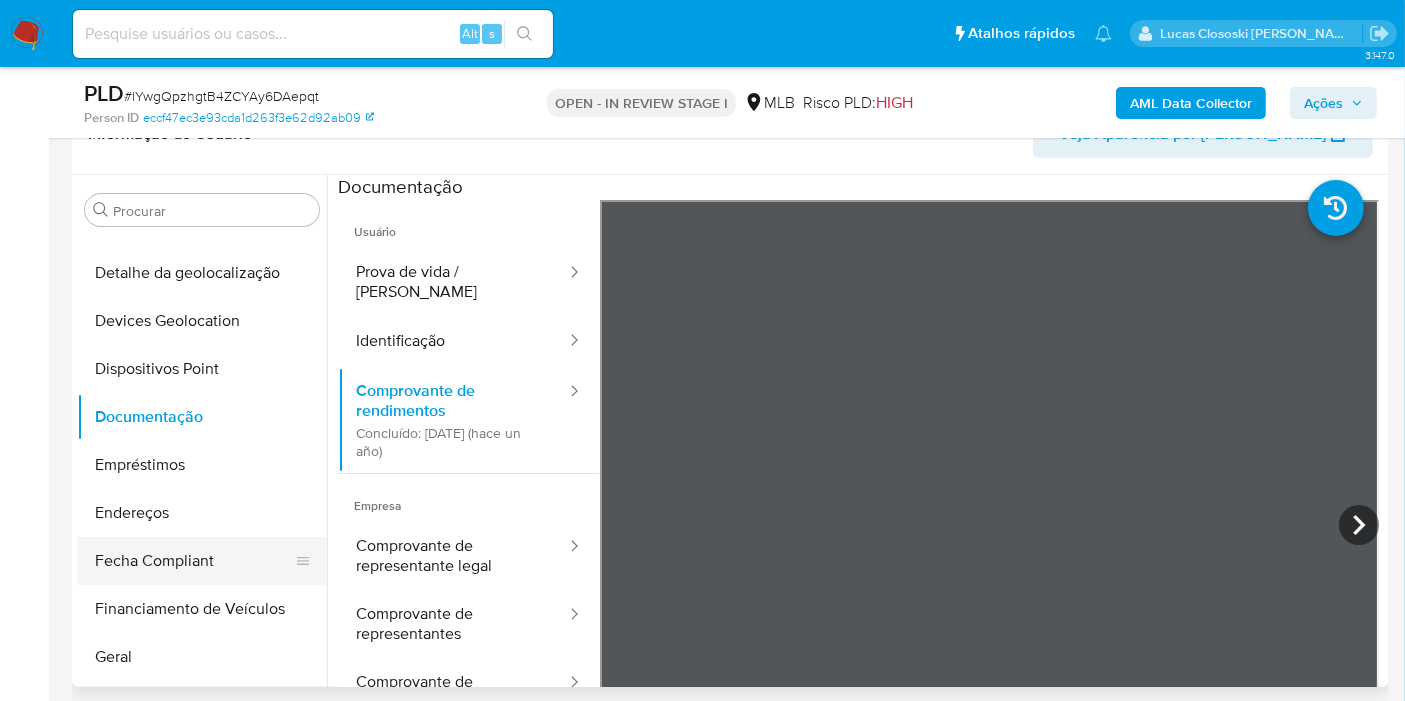 scroll, scrollTop: 333, scrollLeft: 0, axis: vertical 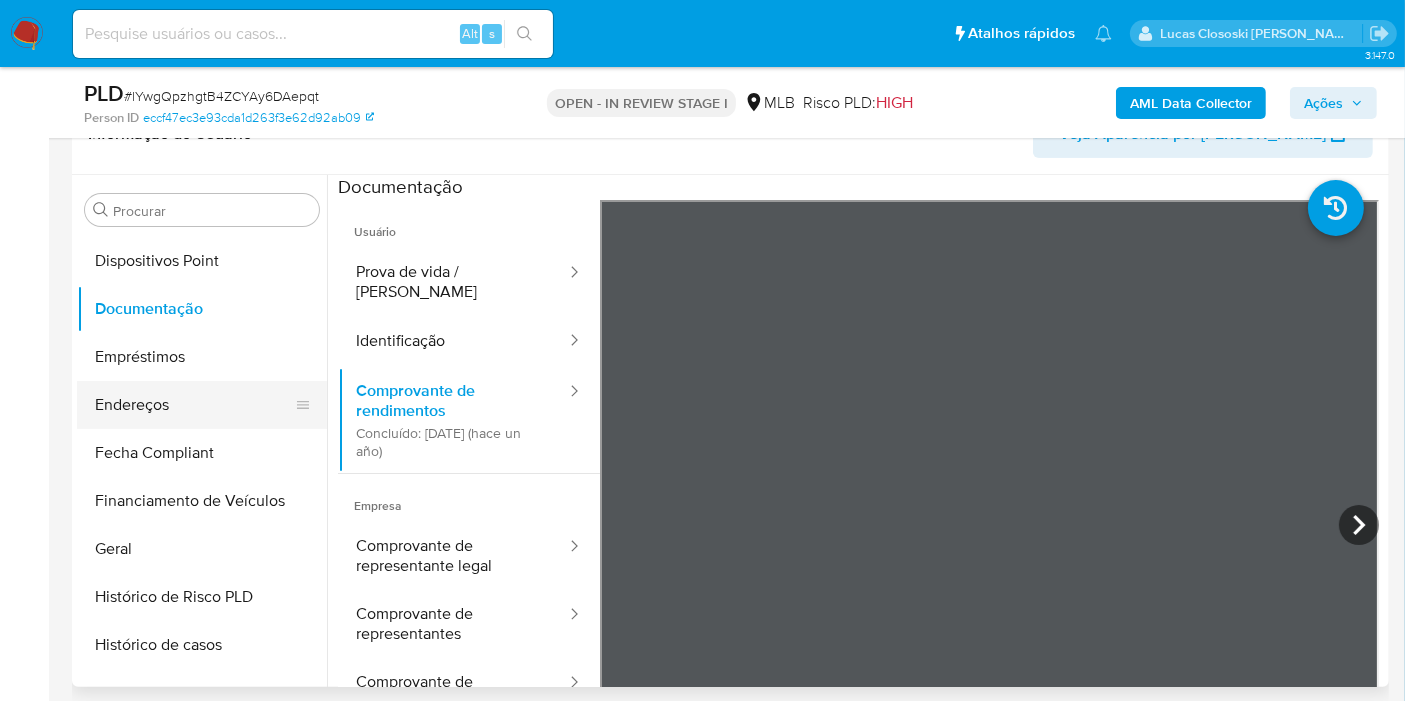 click on "Endereços" at bounding box center [194, 405] 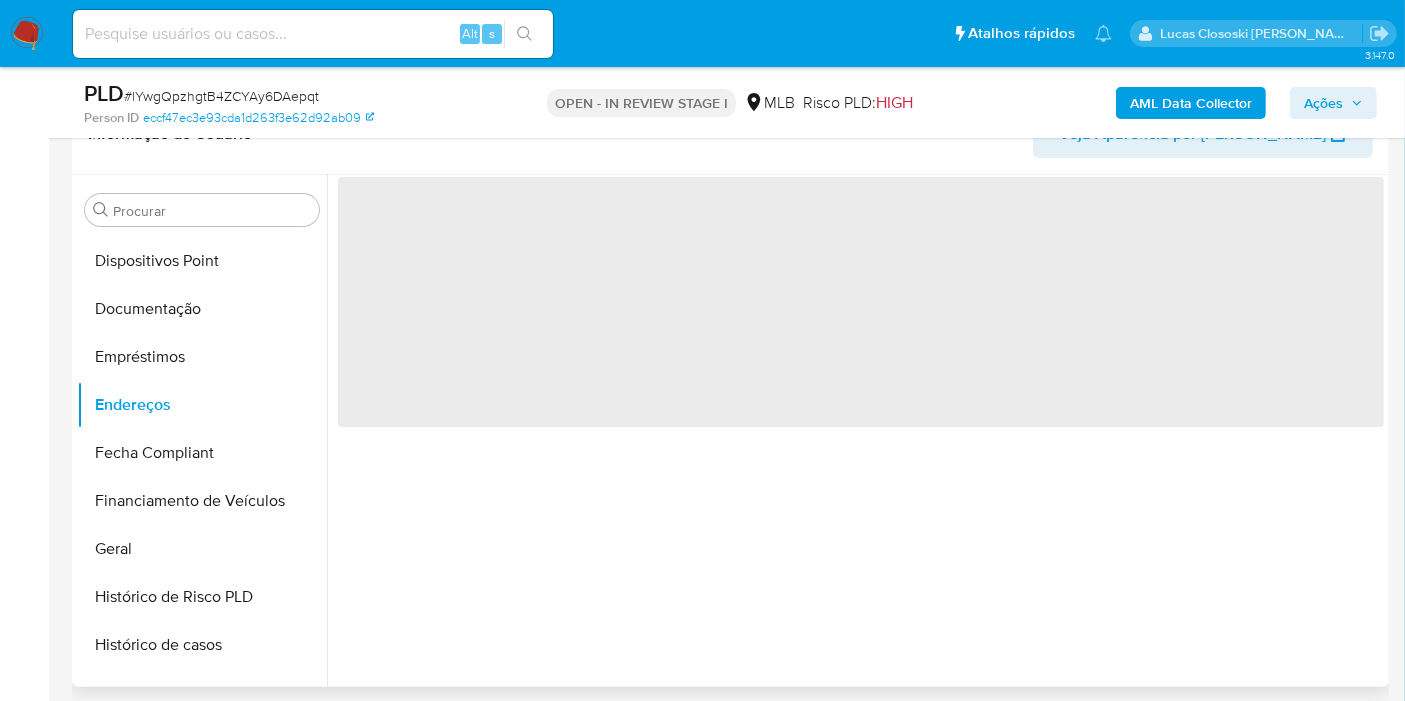 click on "‌" at bounding box center (855, 431) 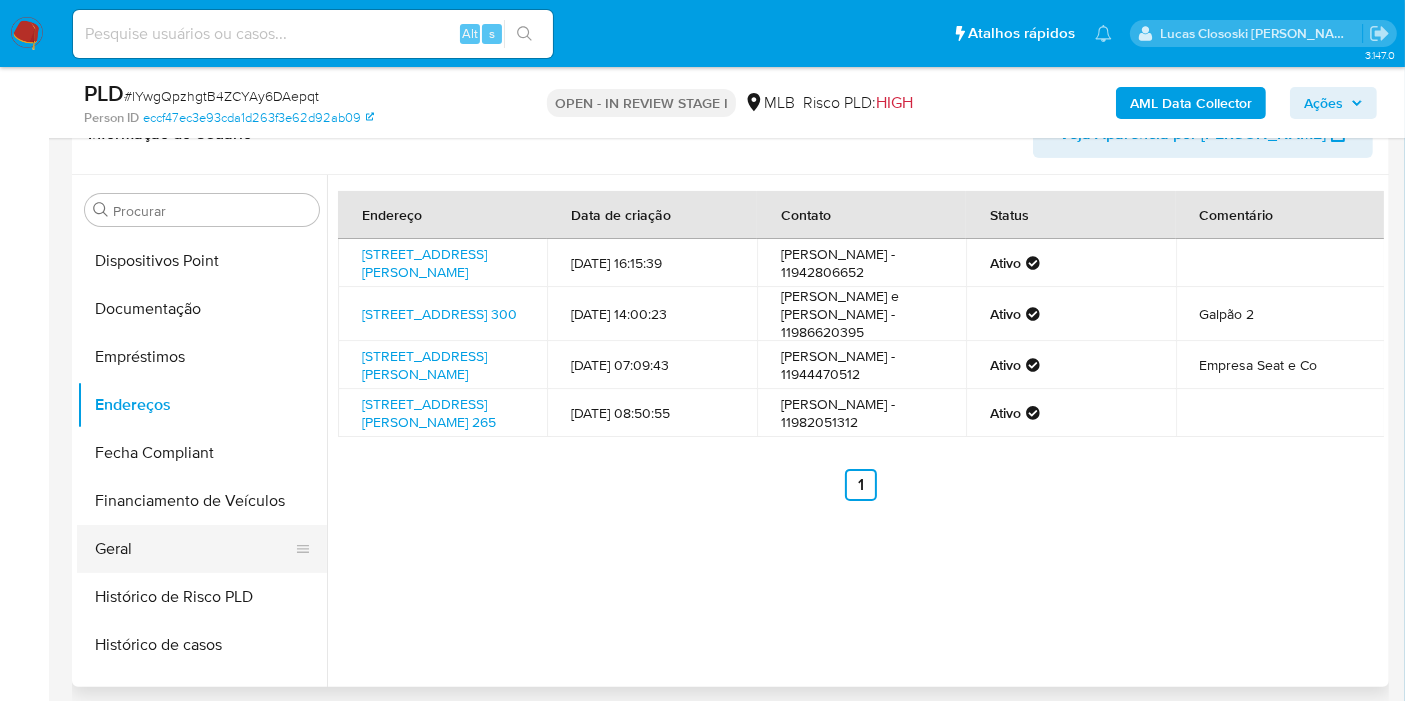 click on "Geral" at bounding box center [194, 549] 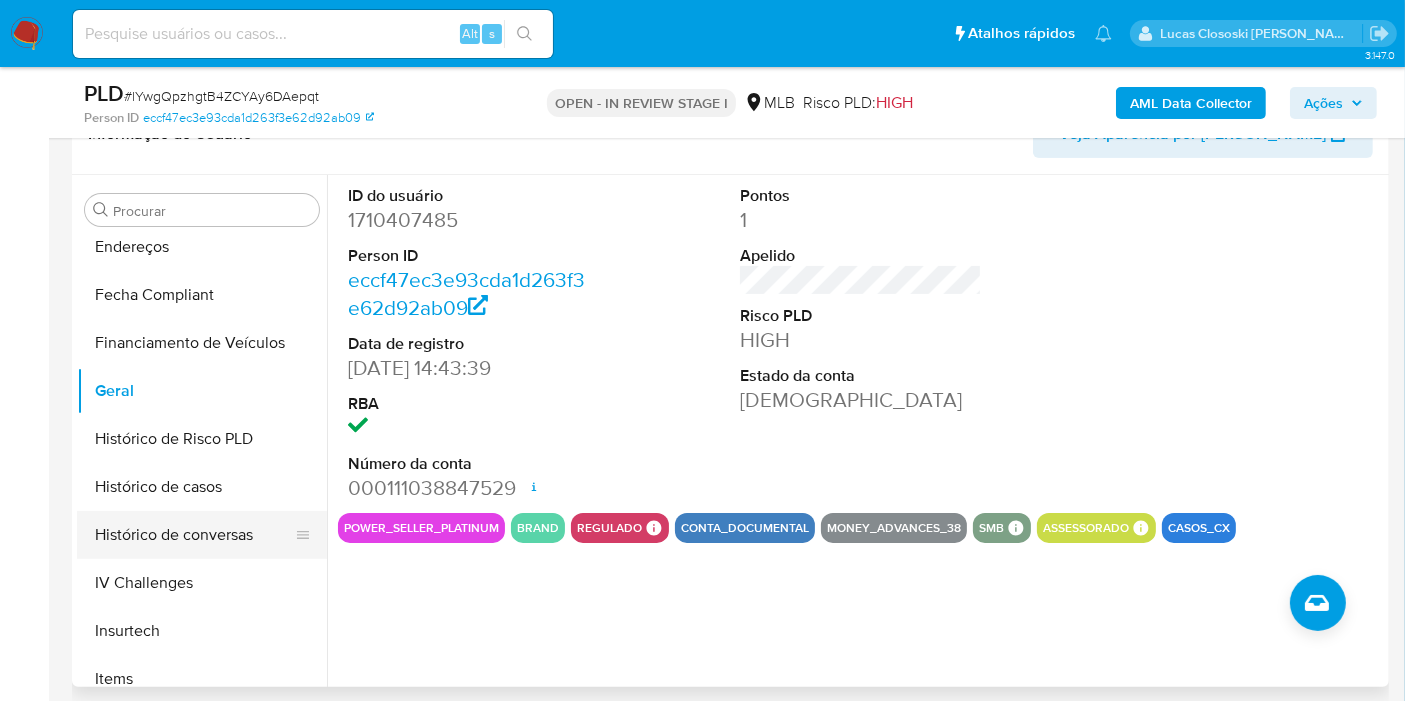 scroll, scrollTop: 555, scrollLeft: 0, axis: vertical 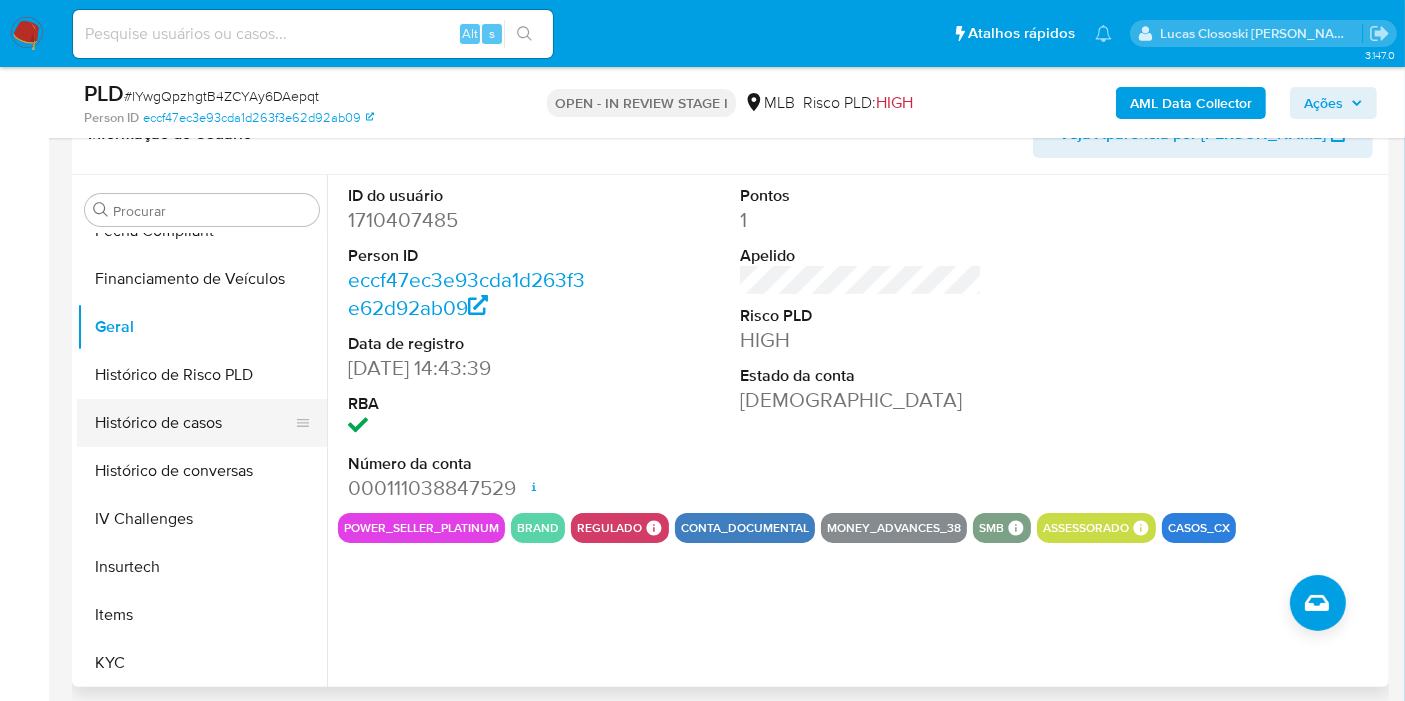 click on "Histórico de casos" at bounding box center (194, 423) 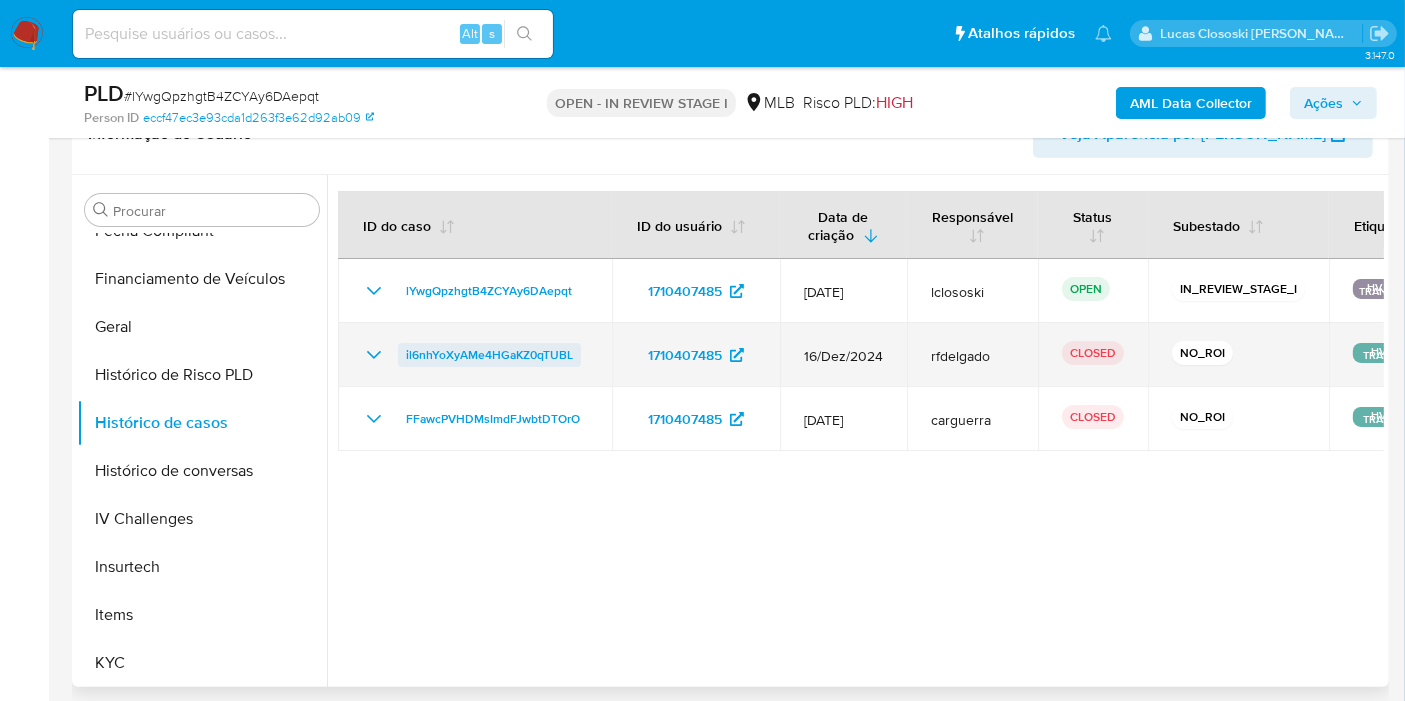 drag, startPoint x: 599, startPoint y: 352, endPoint x: 400, endPoint y: 355, distance: 199.02261 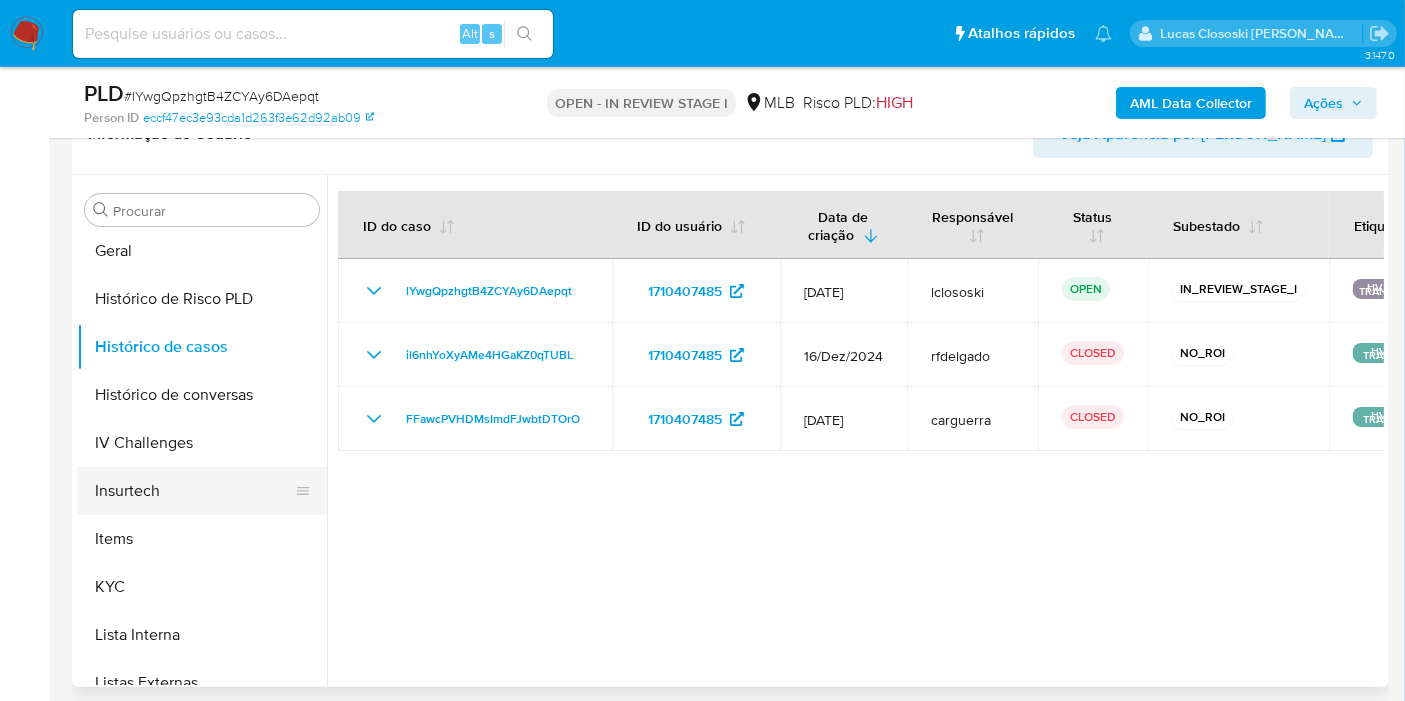 scroll, scrollTop: 666, scrollLeft: 0, axis: vertical 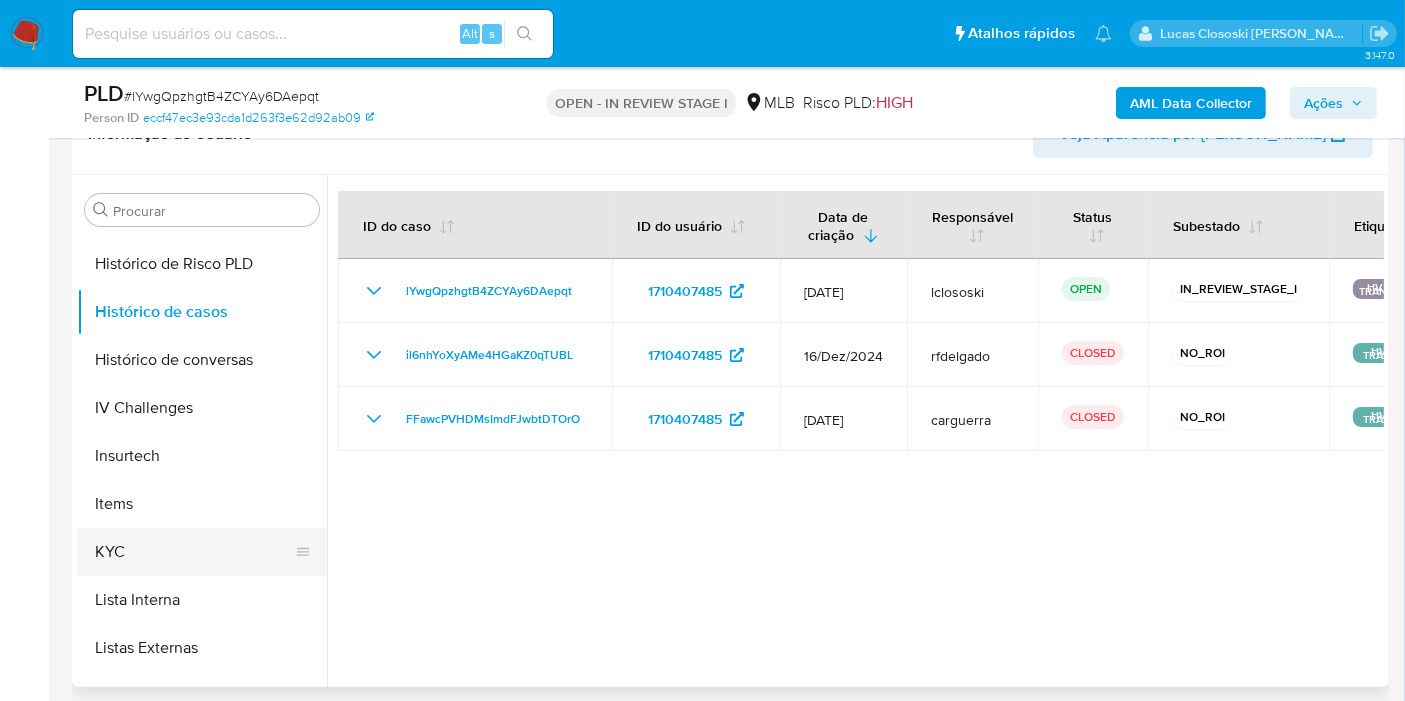 click on "KYC" at bounding box center [194, 552] 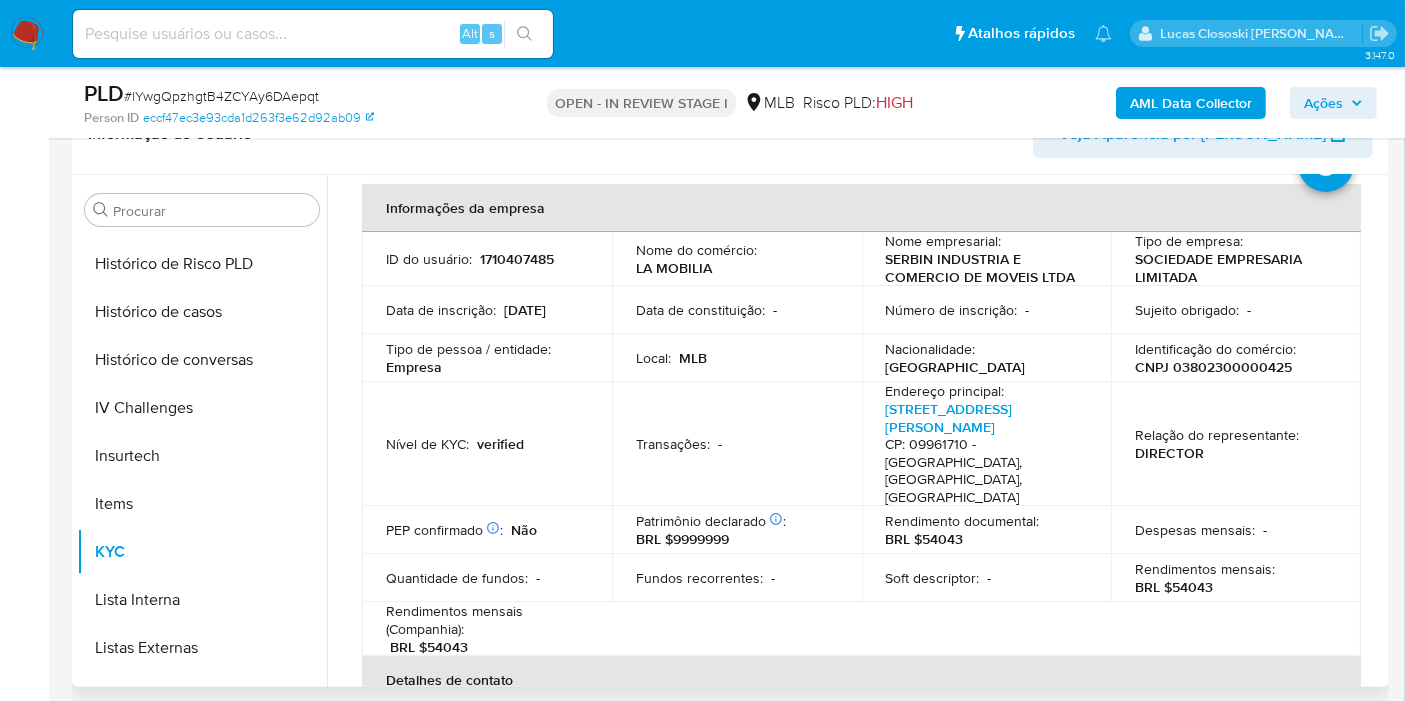 scroll, scrollTop: 34, scrollLeft: 0, axis: vertical 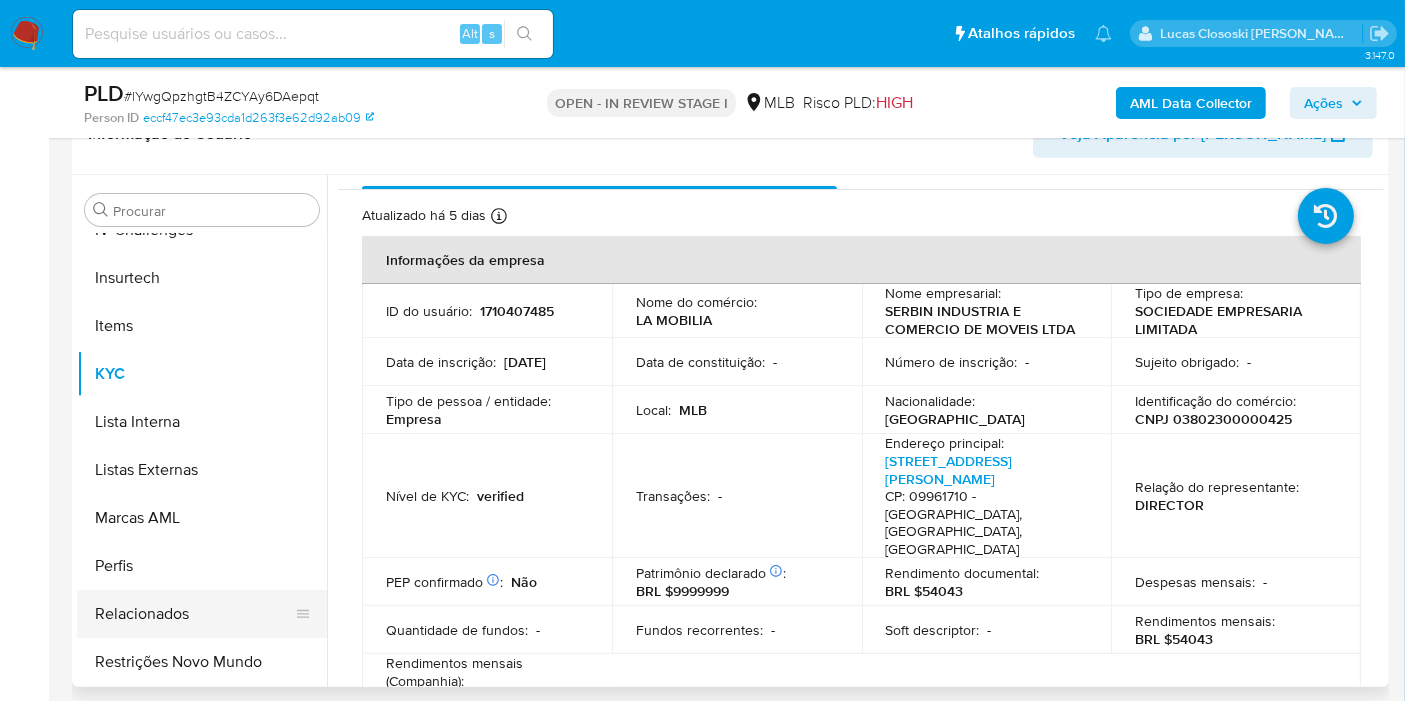 click on "Restrições Novo Mundo" at bounding box center (202, 662) 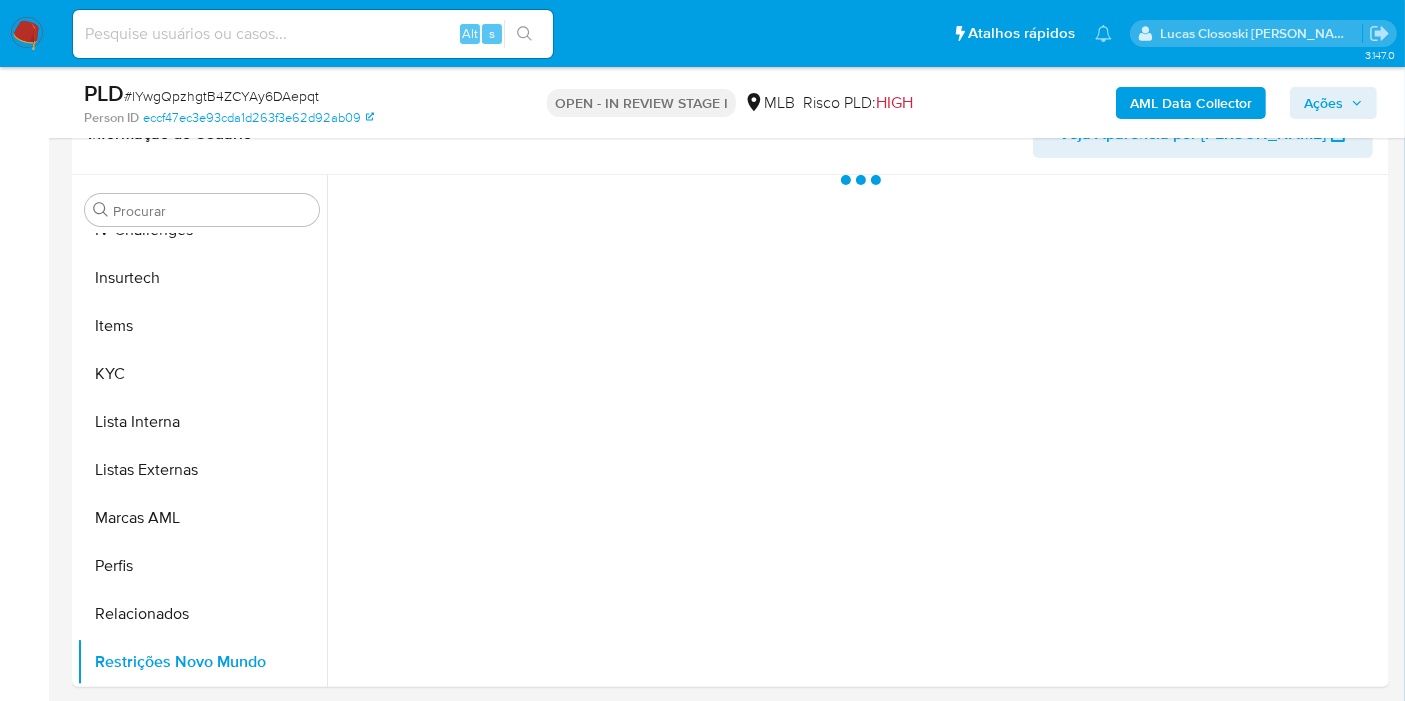 scroll, scrollTop: 0, scrollLeft: 0, axis: both 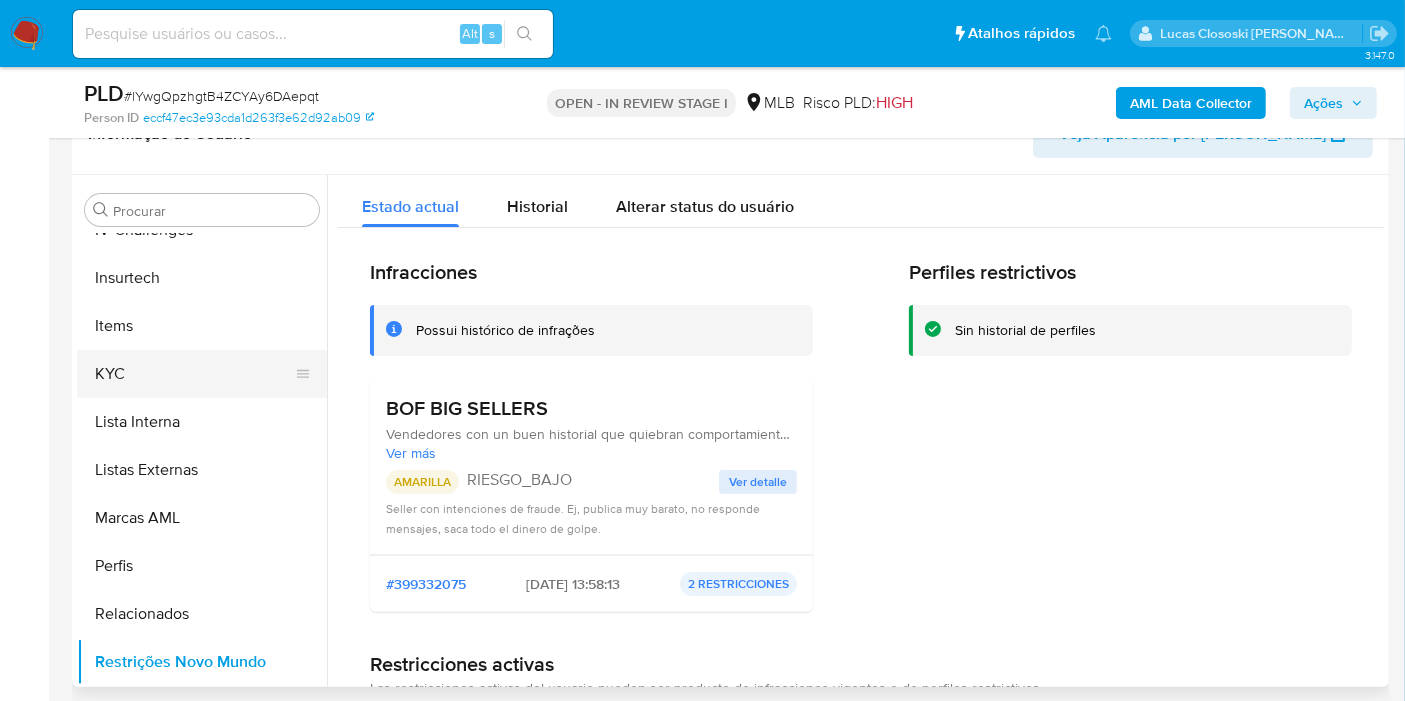 click on "KYC" at bounding box center [194, 374] 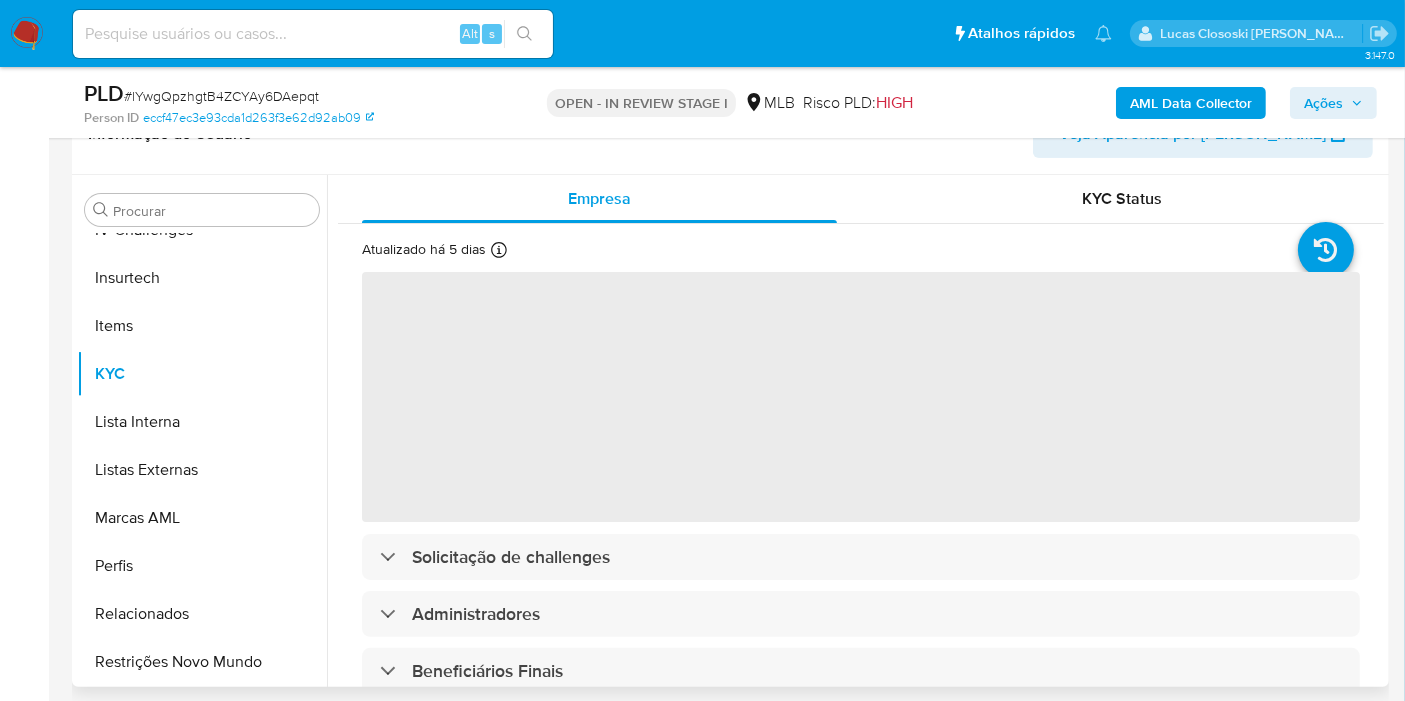 click on "Informação do Usuário Veja Aparência por Pessoa" at bounding box center [730, 134] 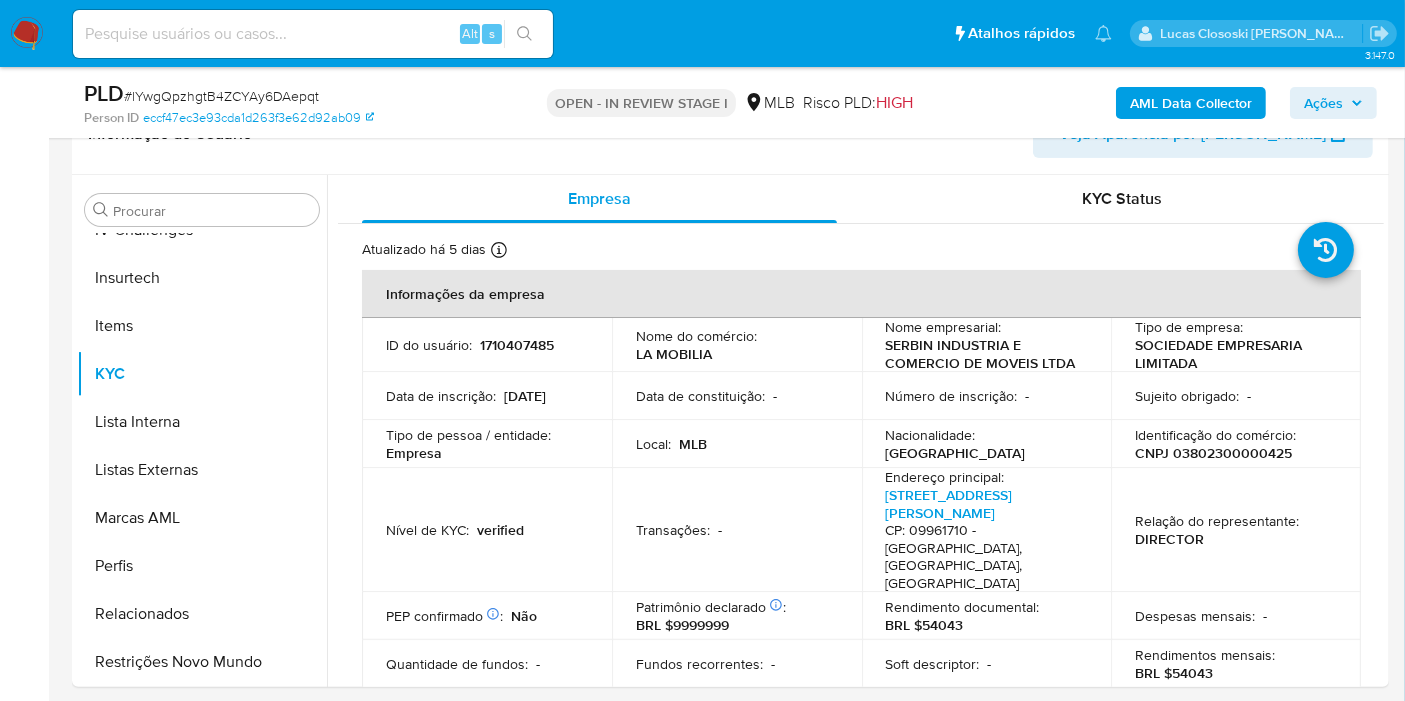 click on "# lYwgQpzhgtB4ZCYAy6DAepqt" at bounding box center (221, 96) 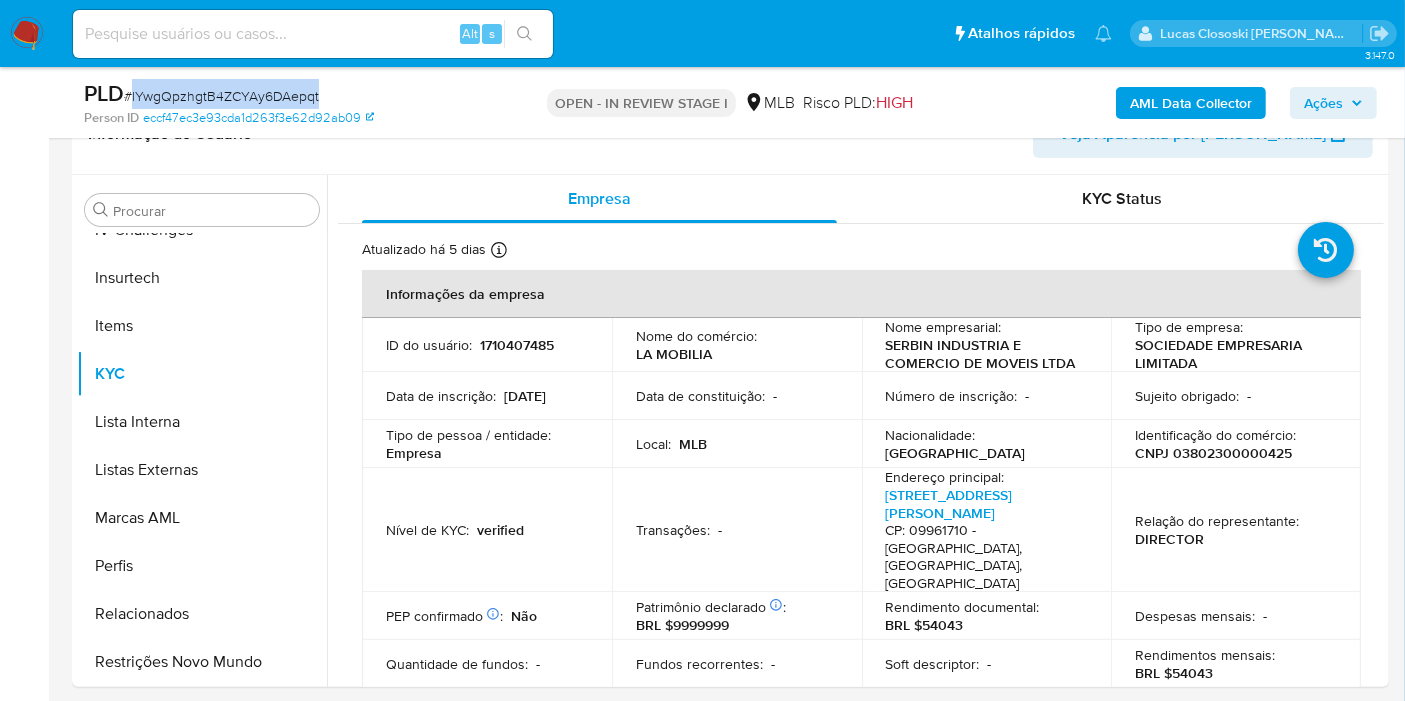 click on "# lYwgQpzhgtB4ZCYAy6DAepqt" at bounding box center [221, 96] 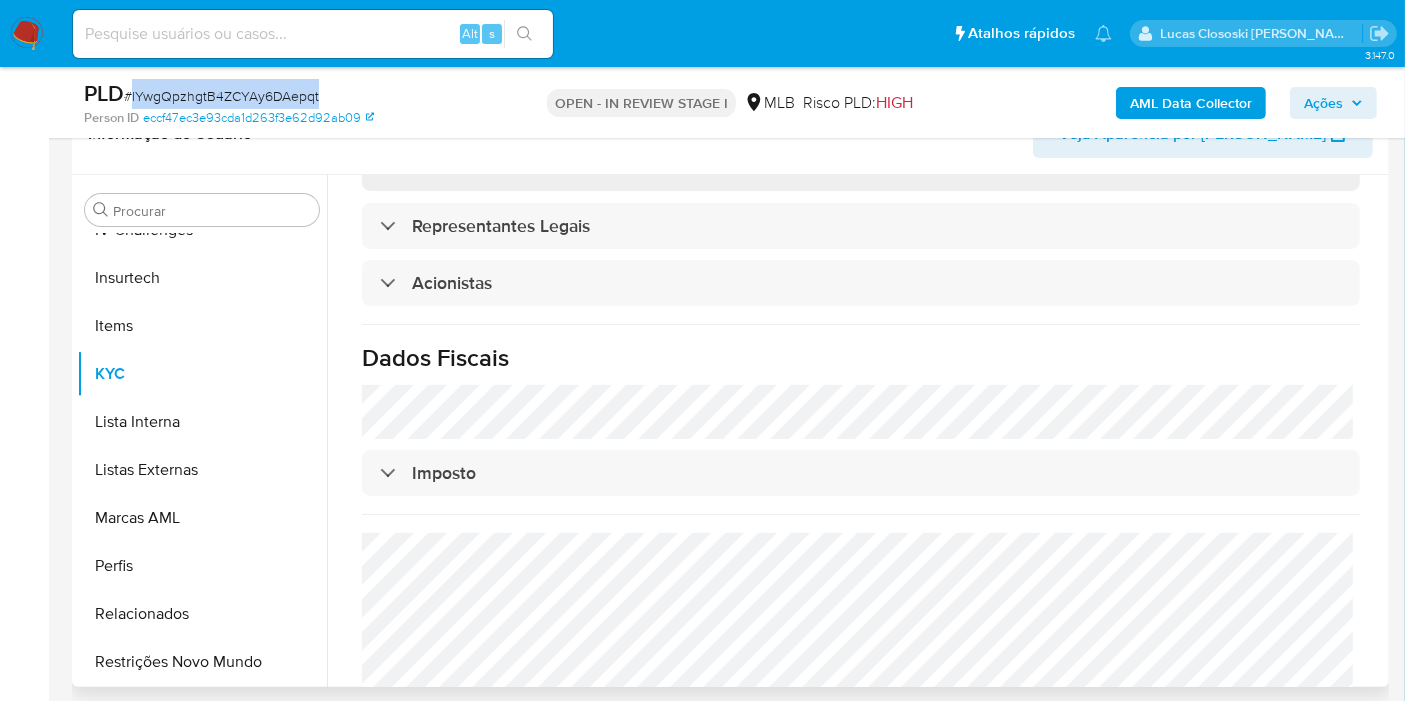 scroll, scrollTop: 1206, scrollLeft: 0, axis: vertical 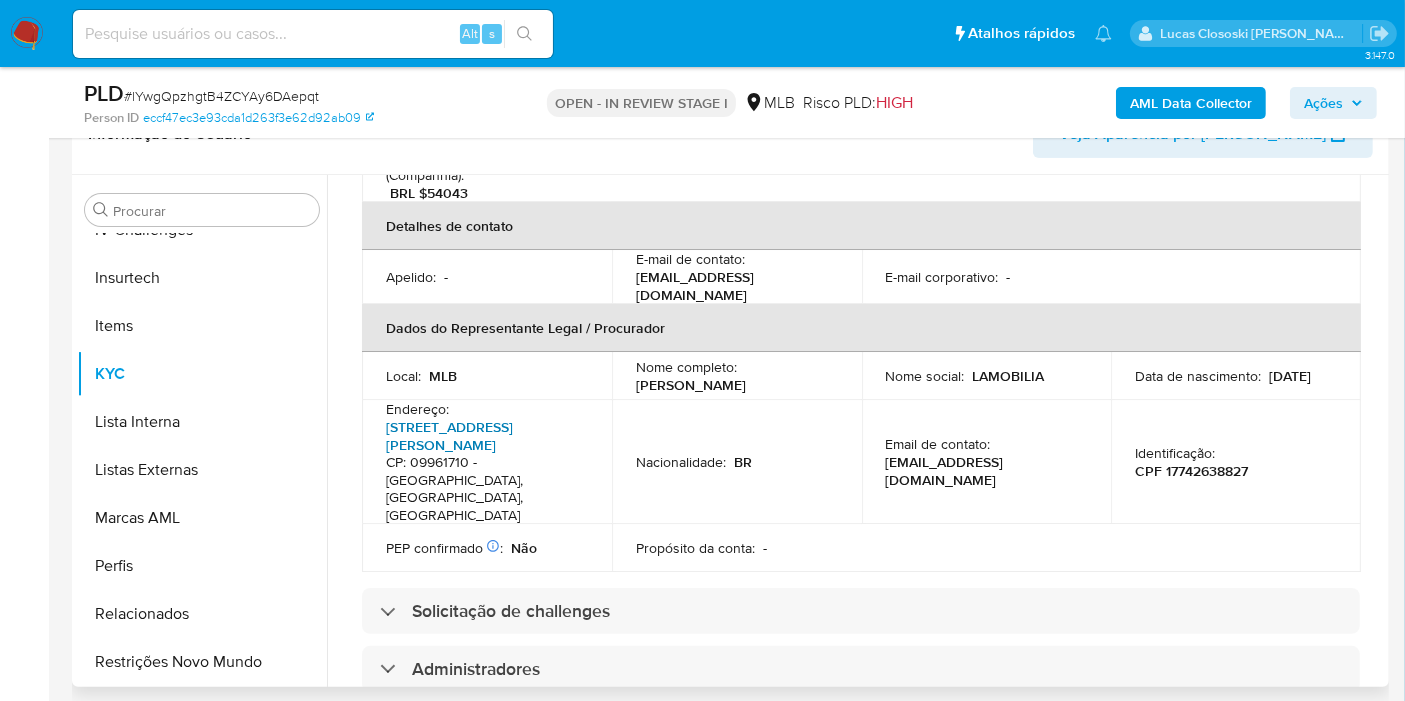 click on "Rua Rubens Pedroso 265, Casa Grande" at bounding box center (449, 436) 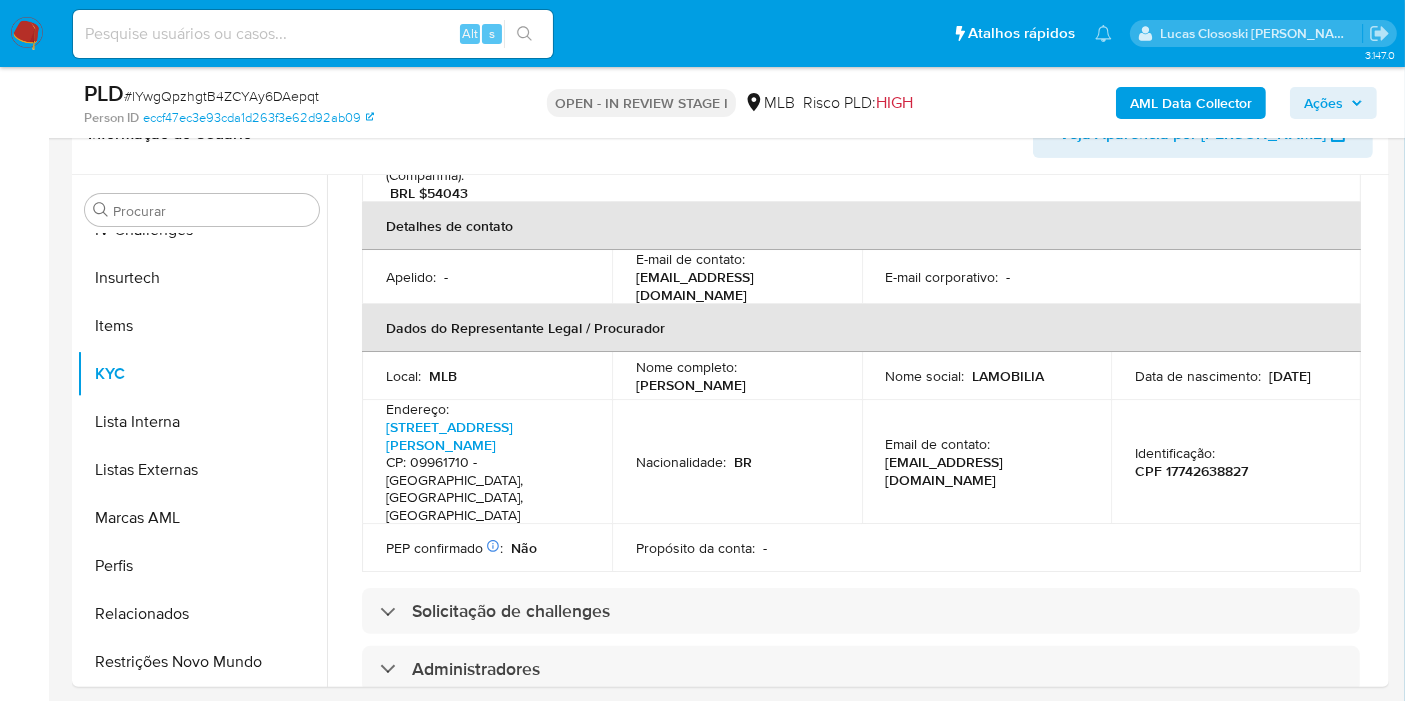 click on "# lYwgQpzhgtB4ZCYAy6DAepqt" at bounding box center (221, 96) 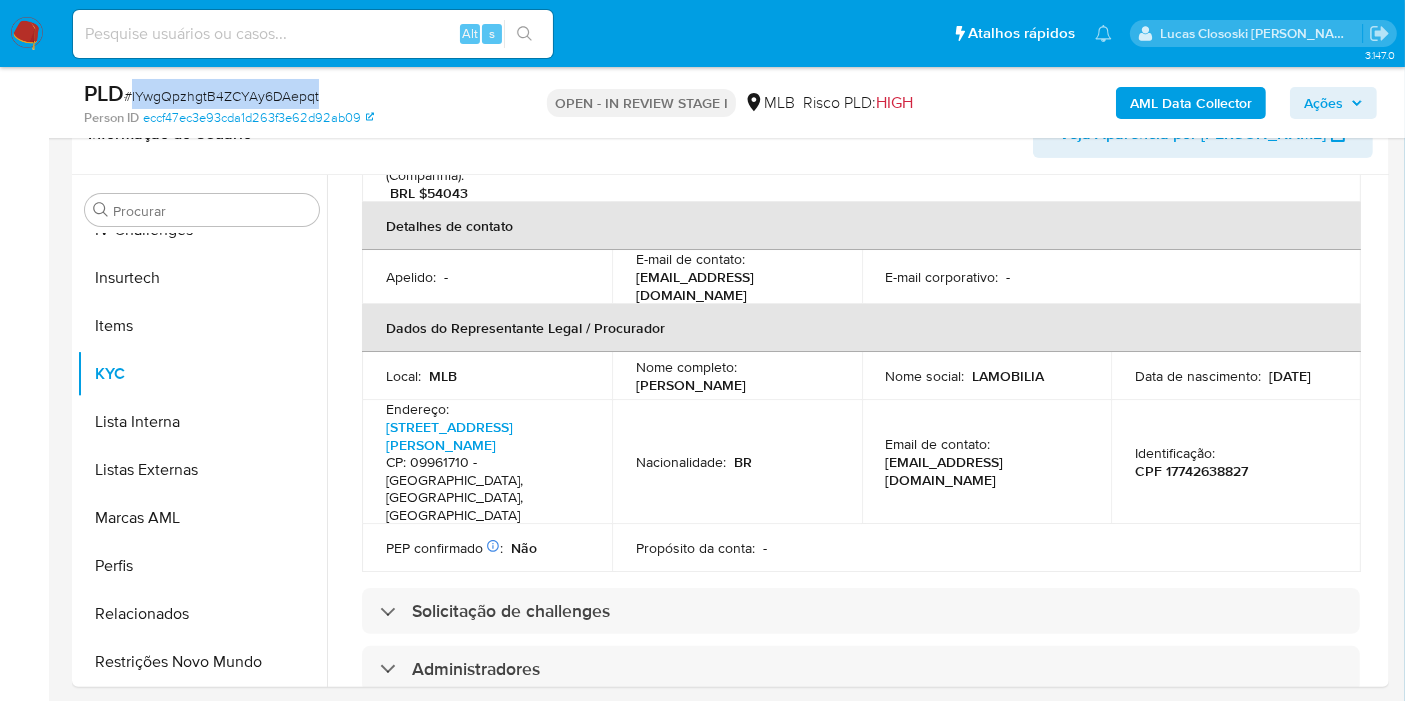 click on "# lYwgQpzhgtB4ZCYAy6DAepqt" at bounding box center (221, 96) 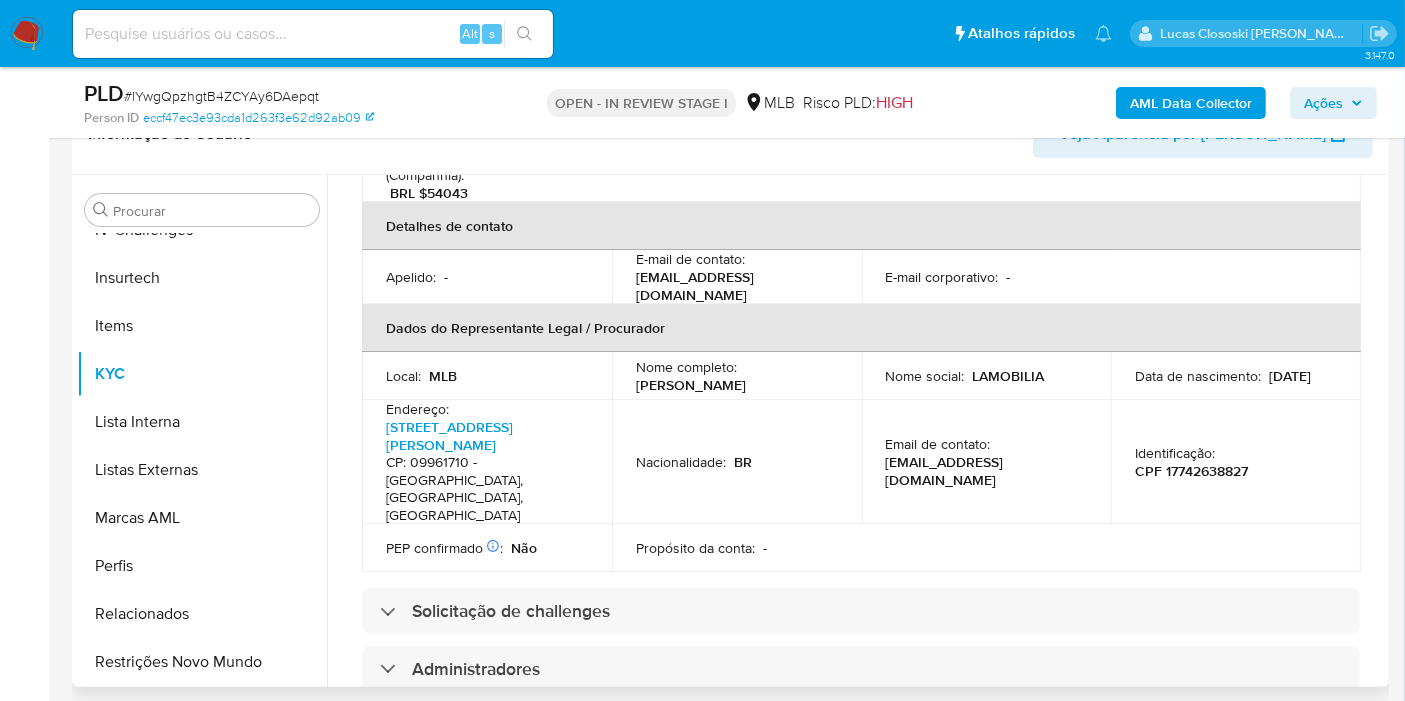 click on "Miguel Angel Puyol" at bounding box center [691, 385] 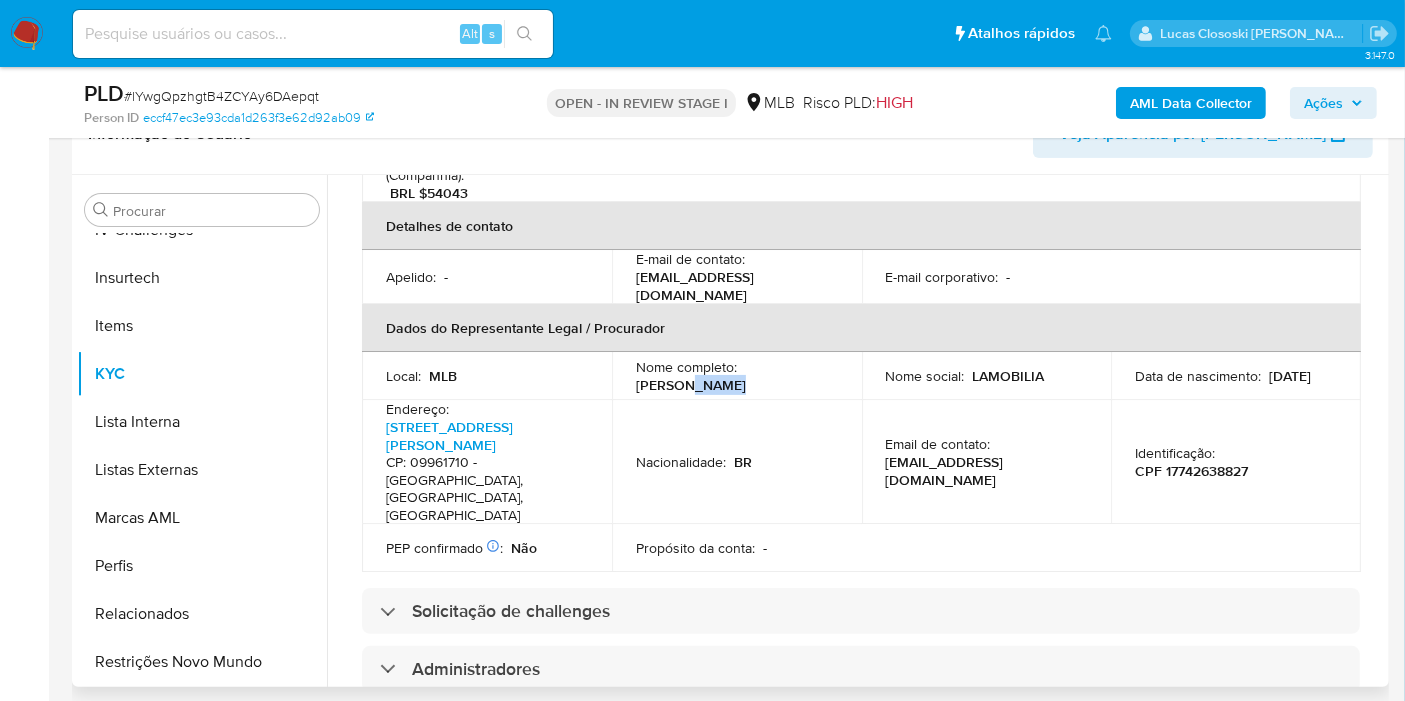 click on "Miguel Angel Puyol" at bounding box center [691, 385] 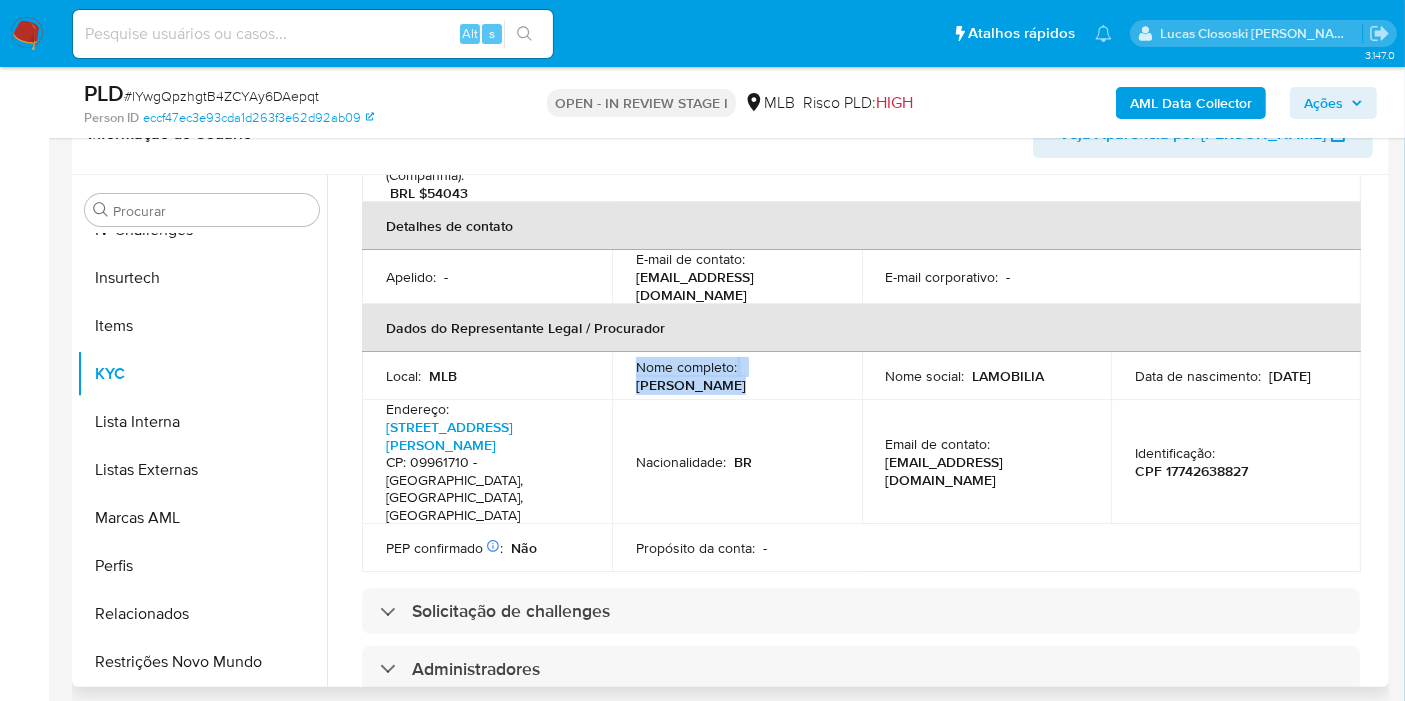 click on "Miguel Angel Puyol" at bounding box center [691, 385] 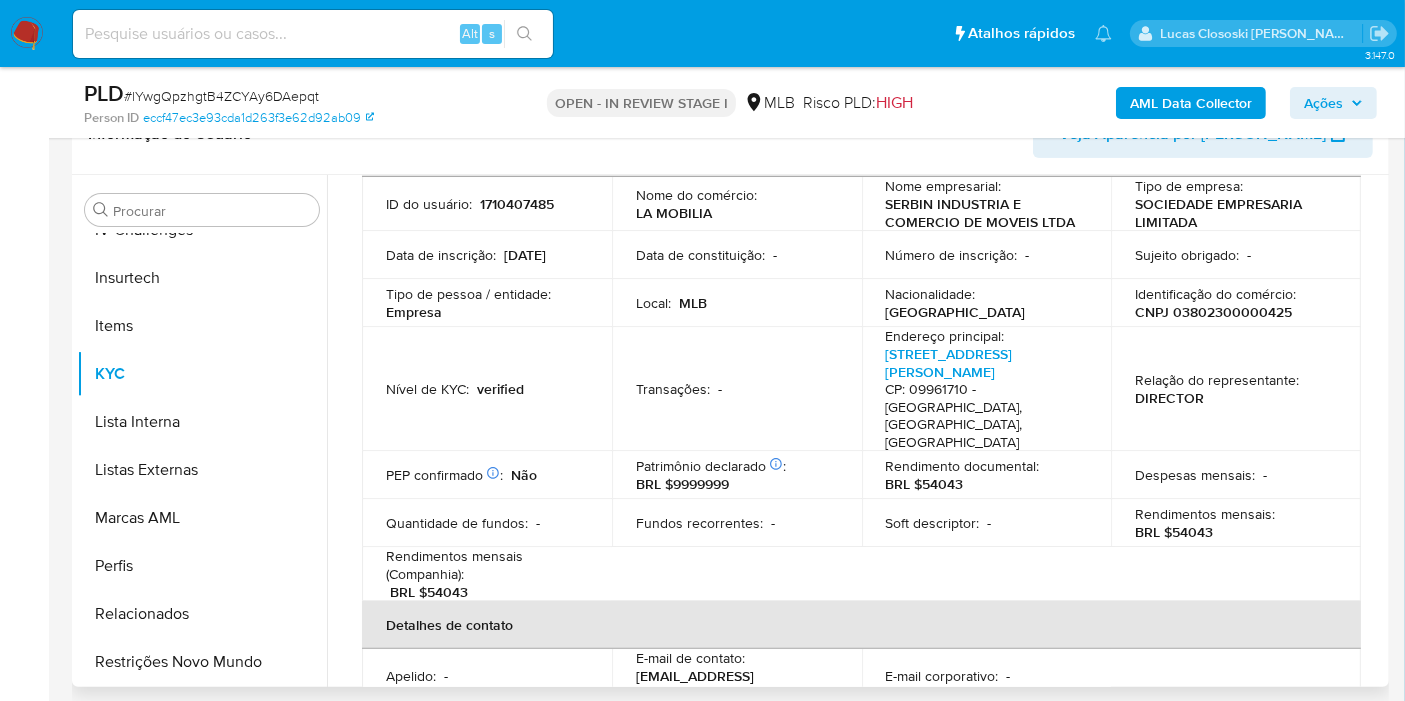 scroll, scrollTop: 95, scrollLeft: 0, axis: vertical 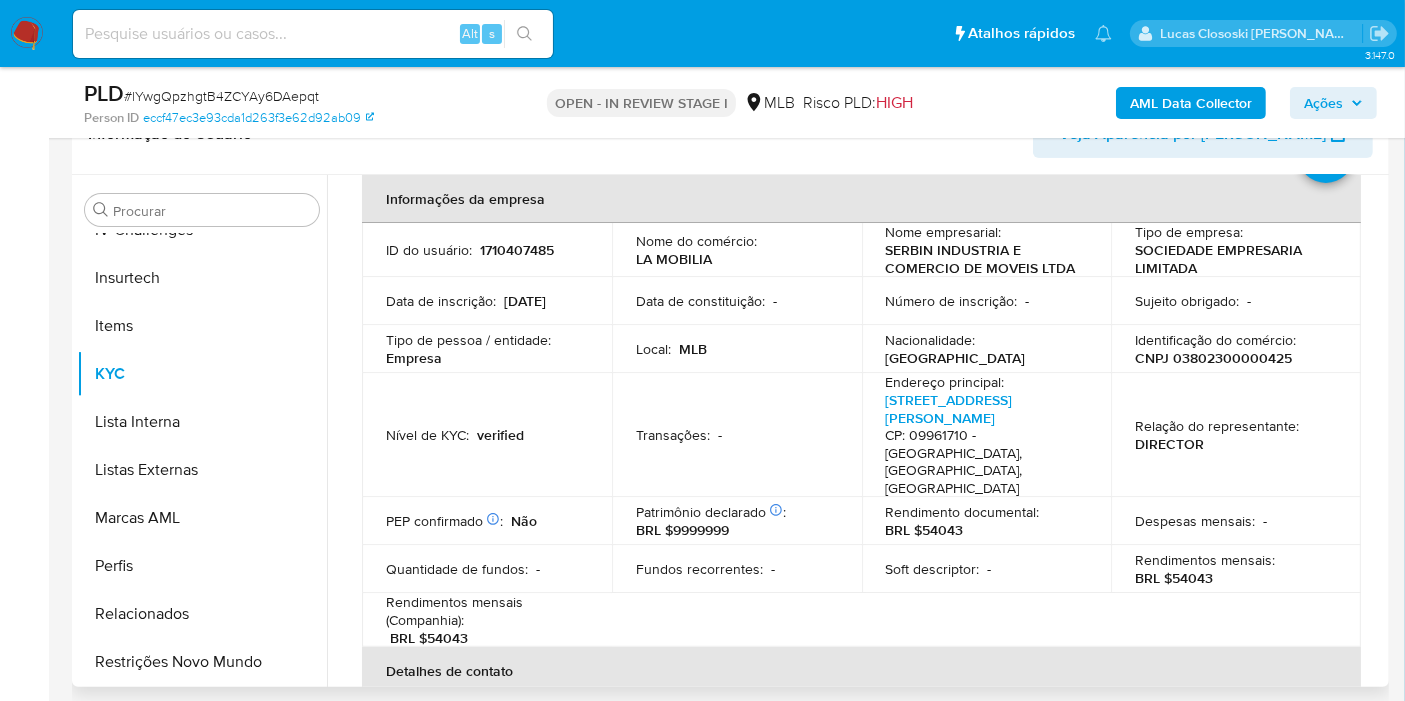 click on "CNPJ 03802300000425" at bounding box center (1213, 358) 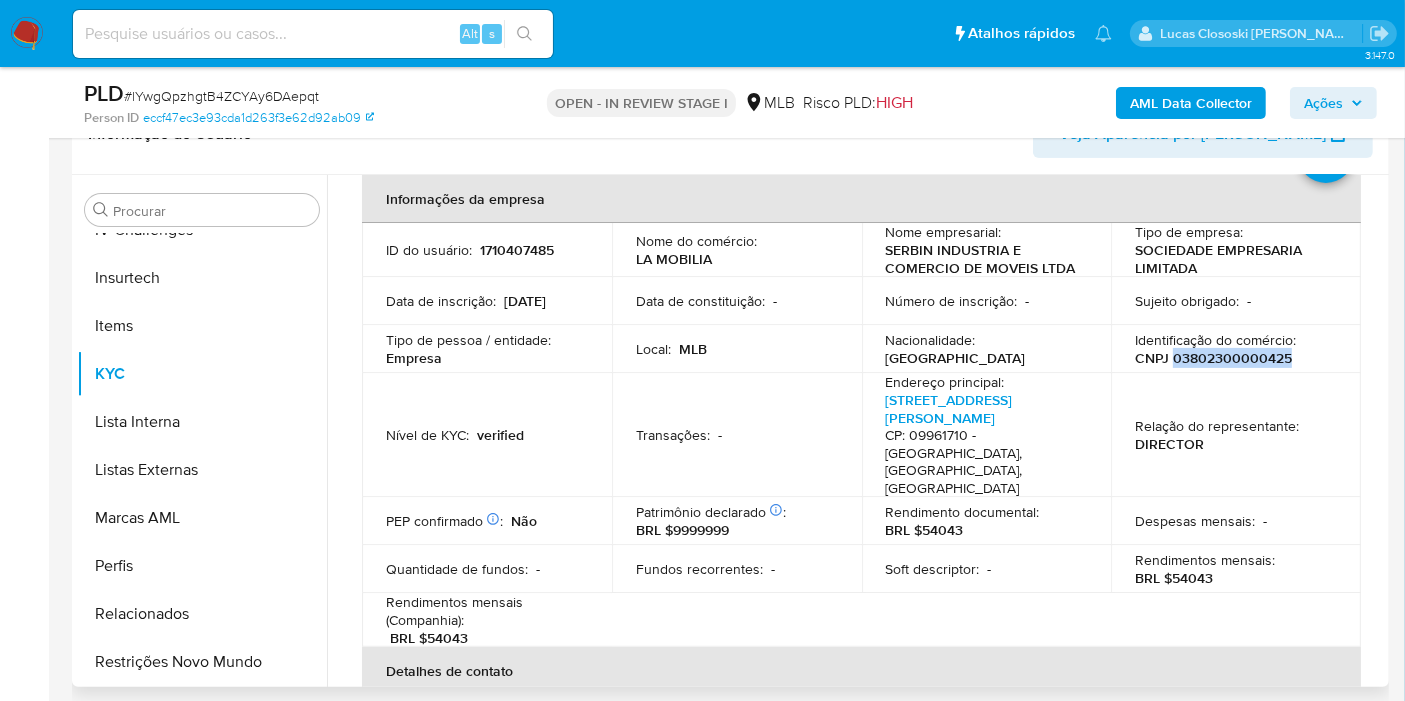 click on "CNPJ 03802300000425" at bounding box center [1213, 358] 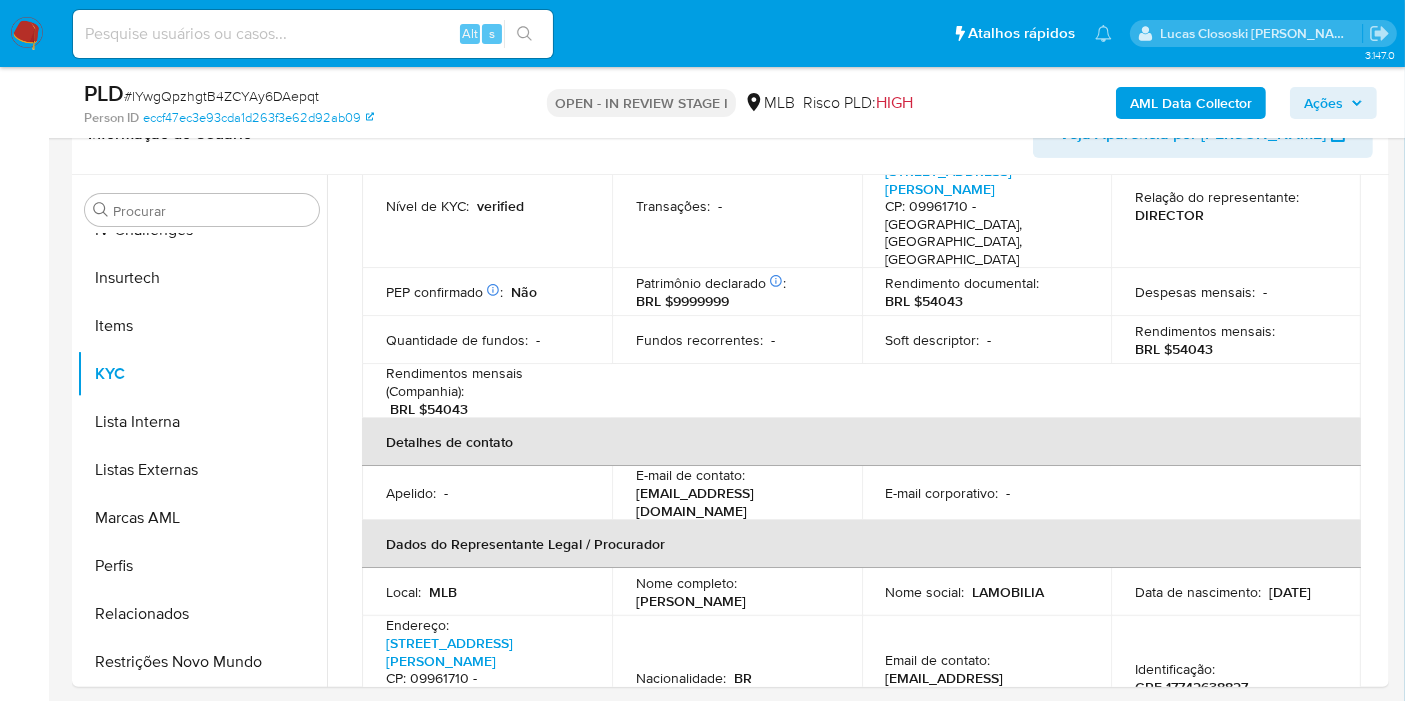 scroll, scrollTop: 206, scrollLeft: 0, axis: vertical 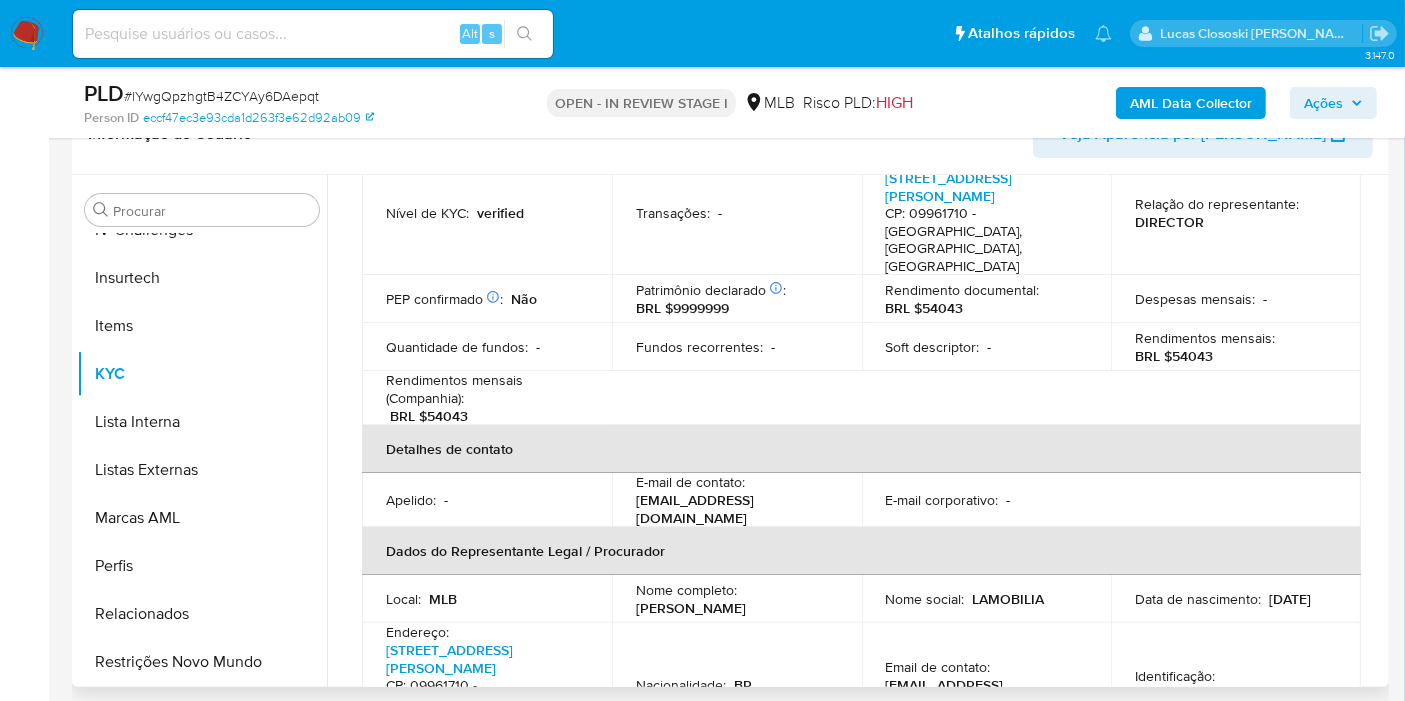 click on "E-mail de contato :    comercial2@lamobilia.com.br" at bounding box center [737, 500] 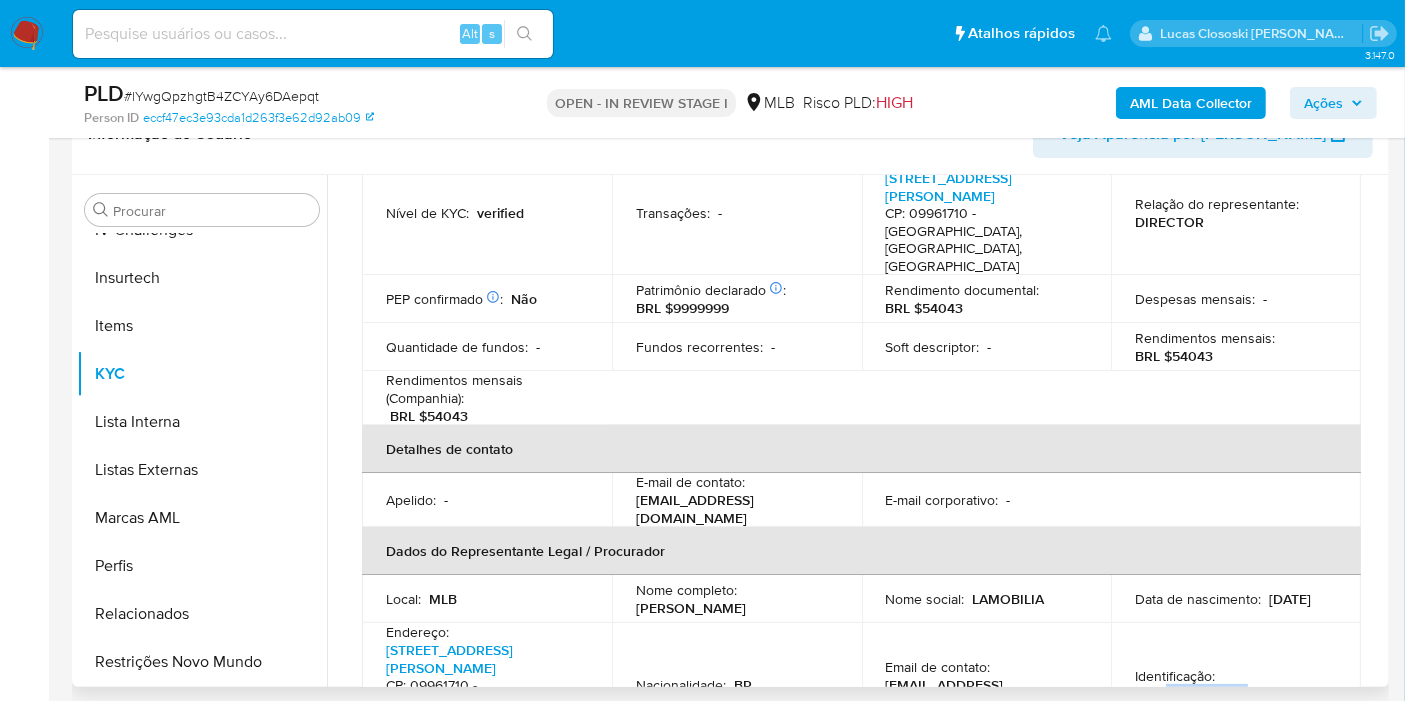 click on "CPF 17742638827" at bounding box center [1191, 694] 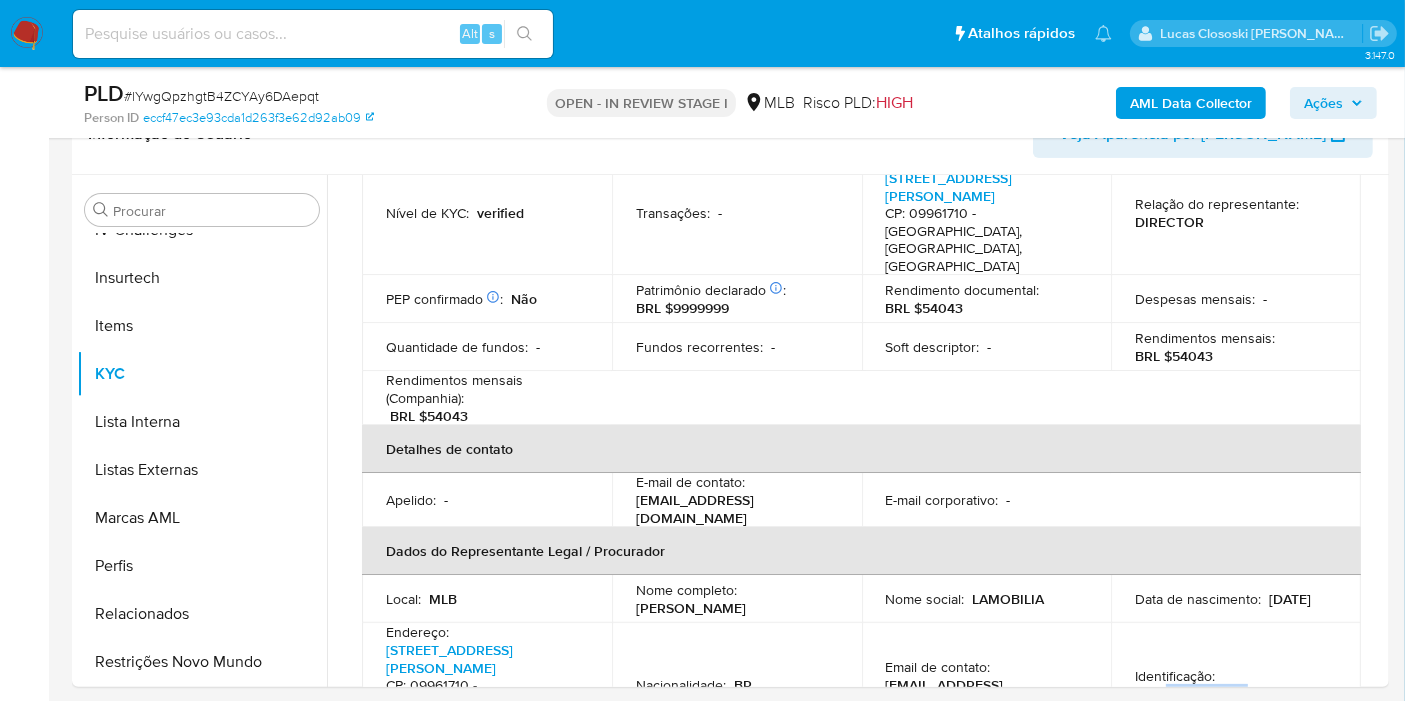 copy on "17742638827" 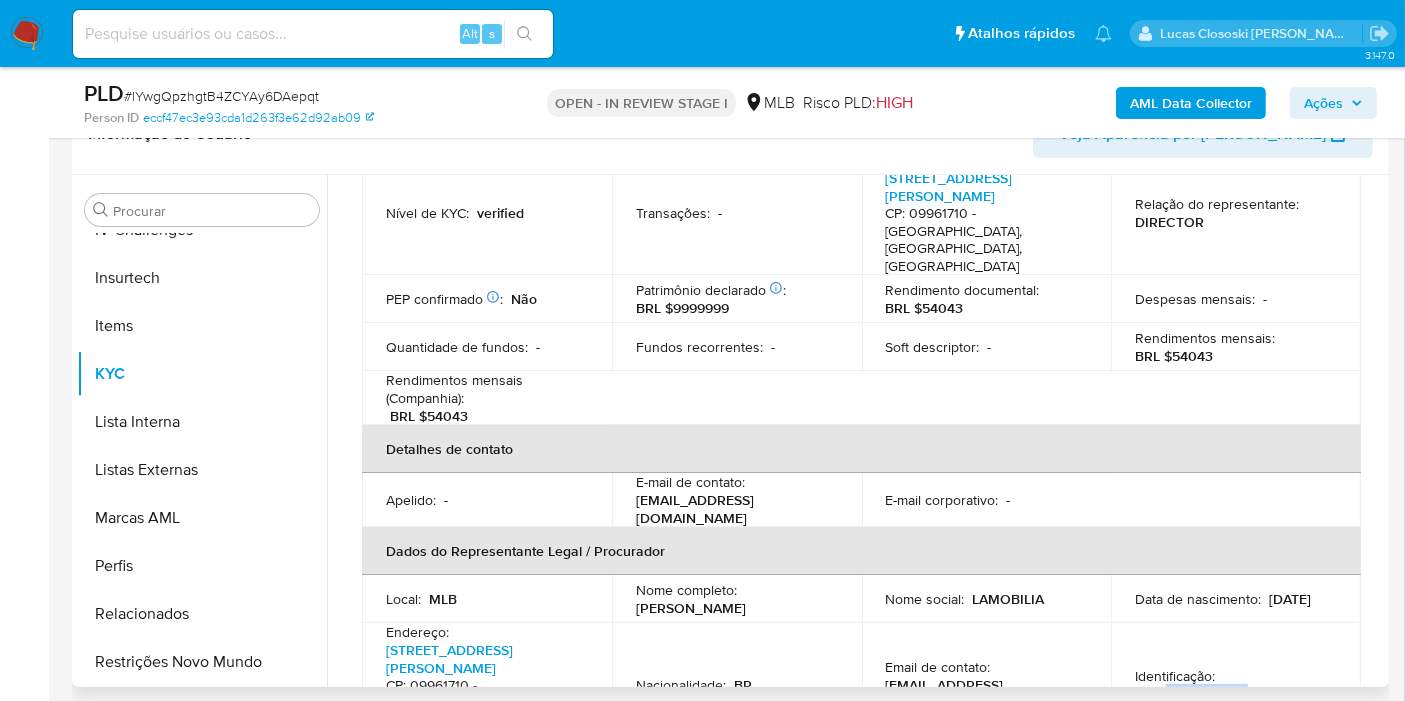 drag, startPoint x: 632, startPoint y: 566, endPoint x: 779, endPoint y: 571, distance: 147.085 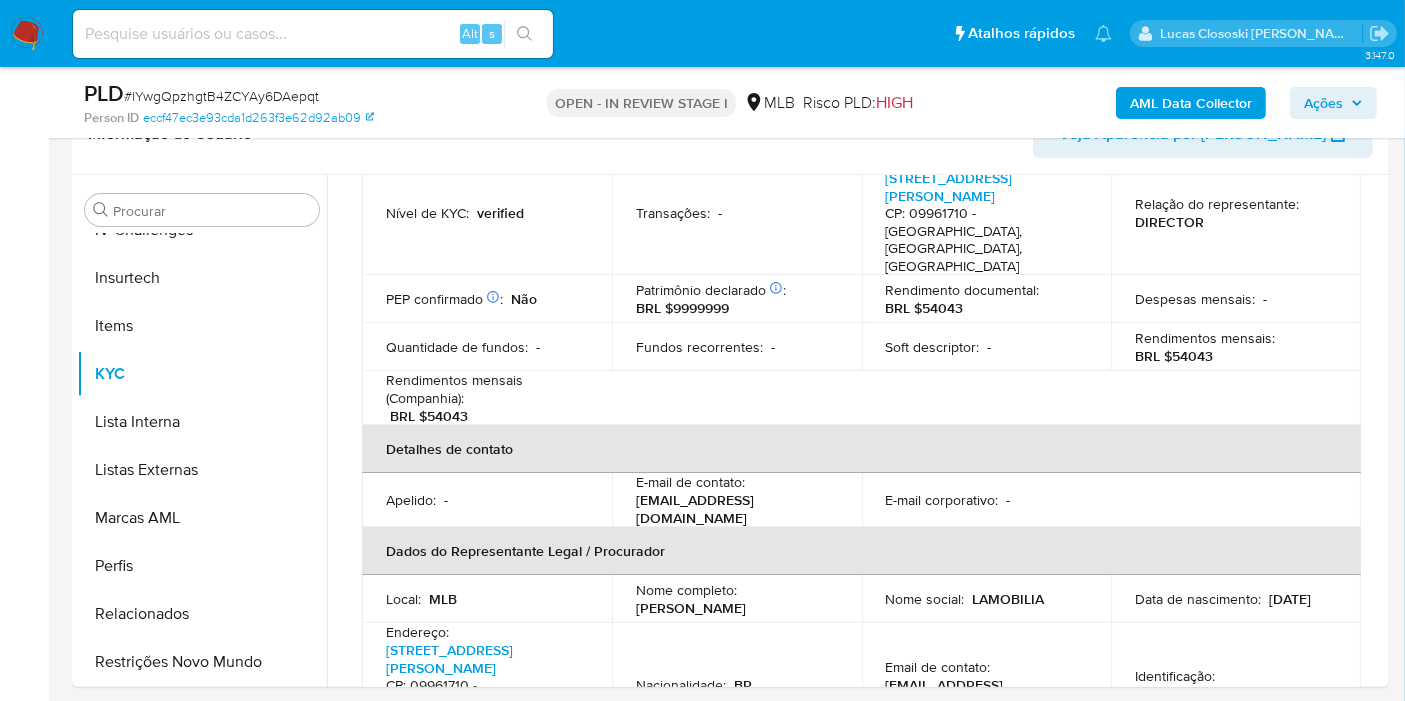 click on "# lYwgQpzhgtB4ZCYAy6DAepqt" at bounding box center [221, 96] 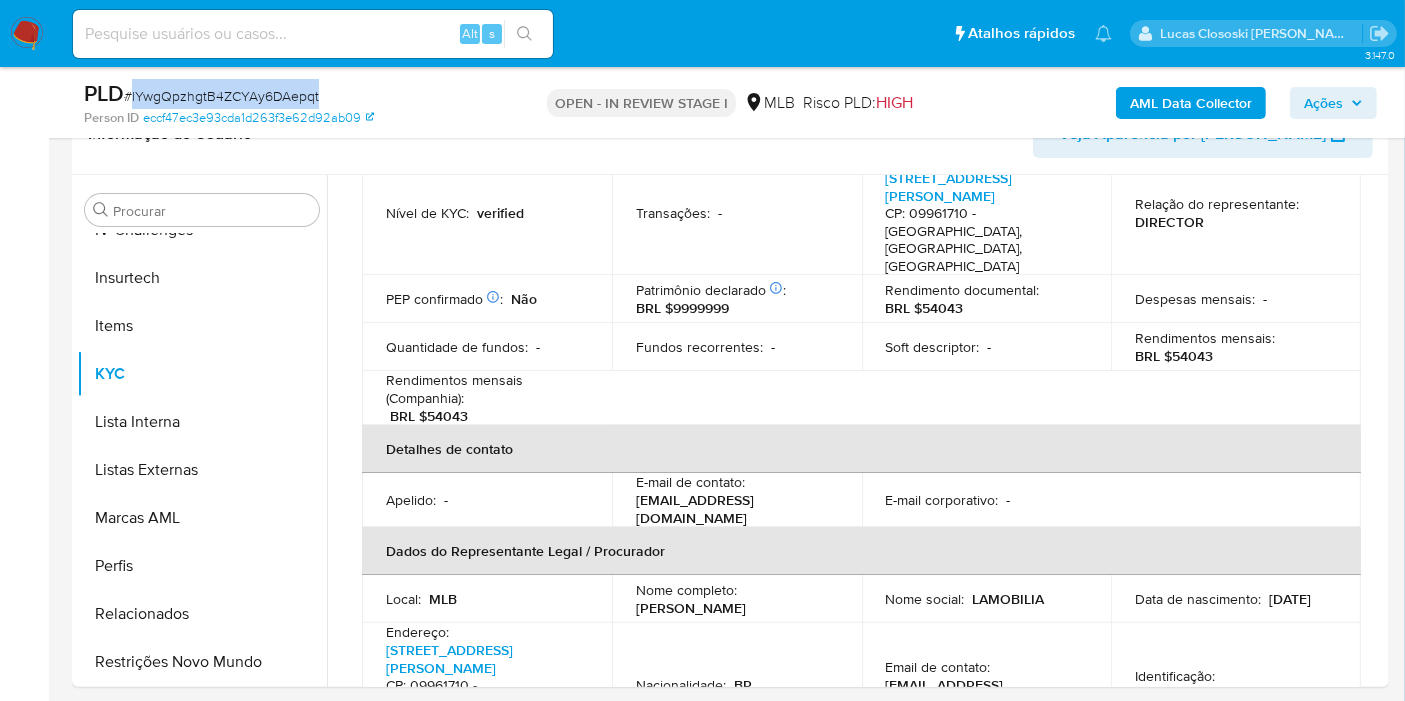 click on "# lYwgQpzhgtB4ZCYAy6DAepqt" at bounding box center [221, 96] 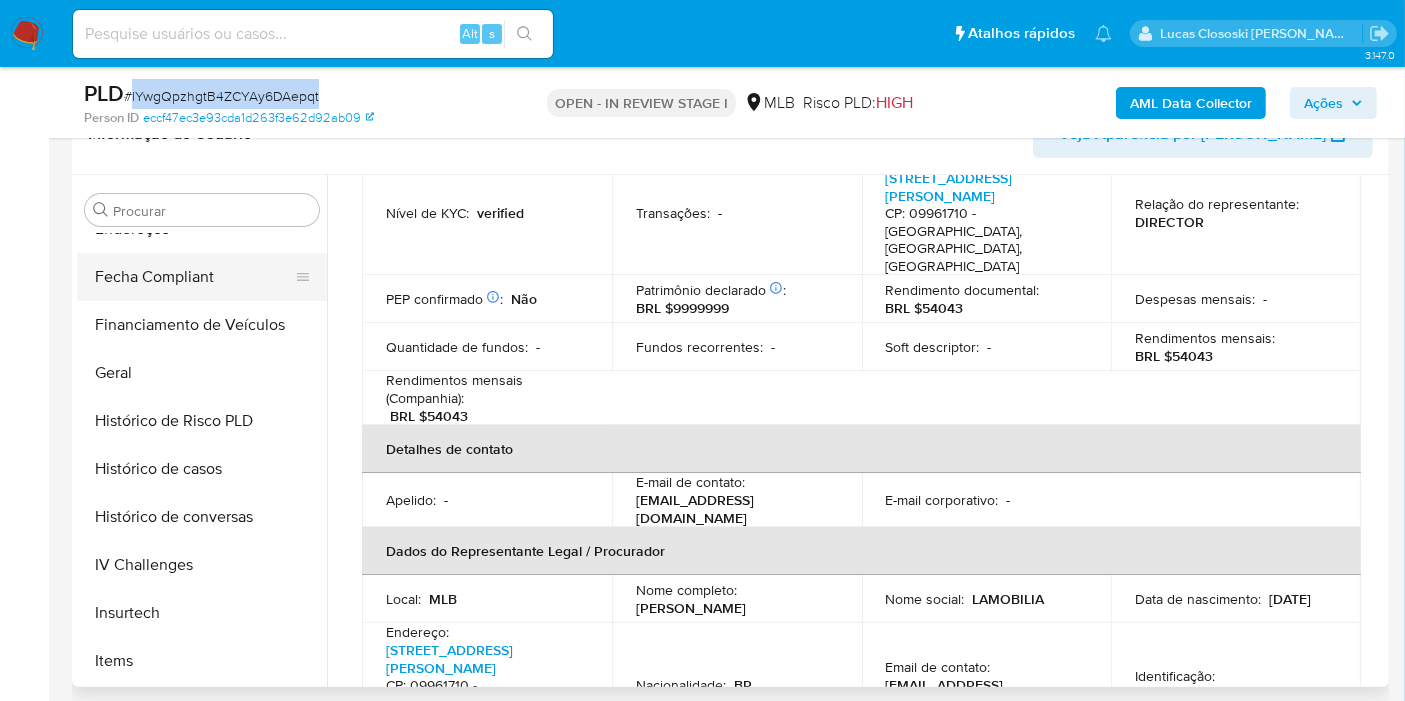 scroll, scrollTop: 400, scrollLeft: 0, axis: vertical 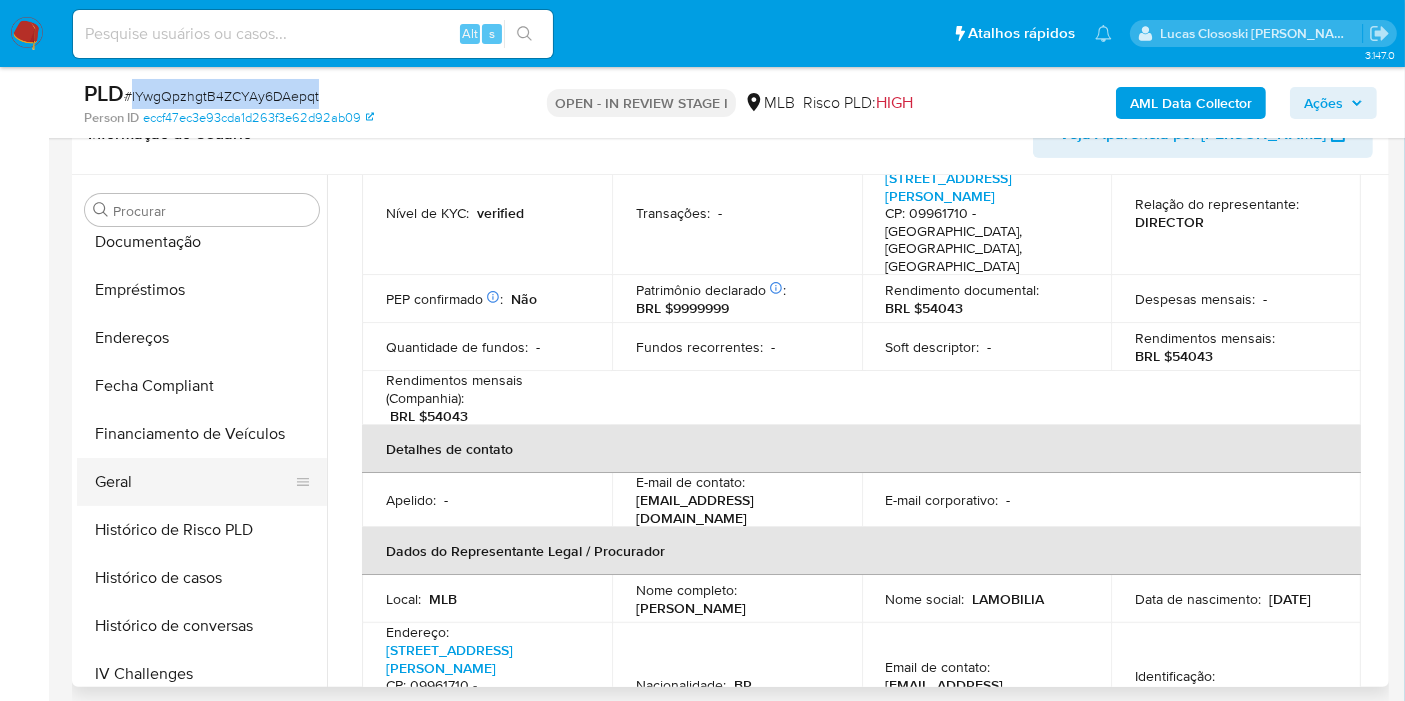 click on "Geral" at bounding box center (194, 482) 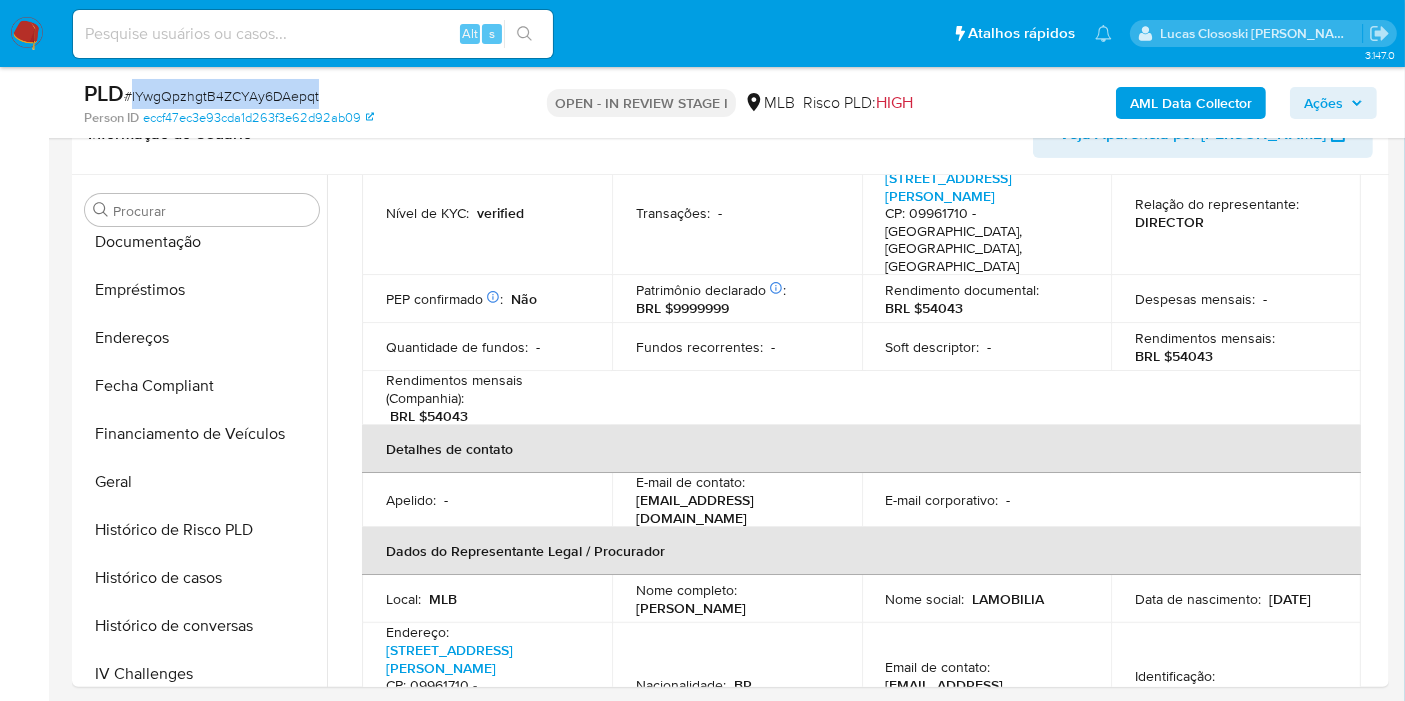 scroll, scrollTop: 0, scrollLeft: 0, axis: both 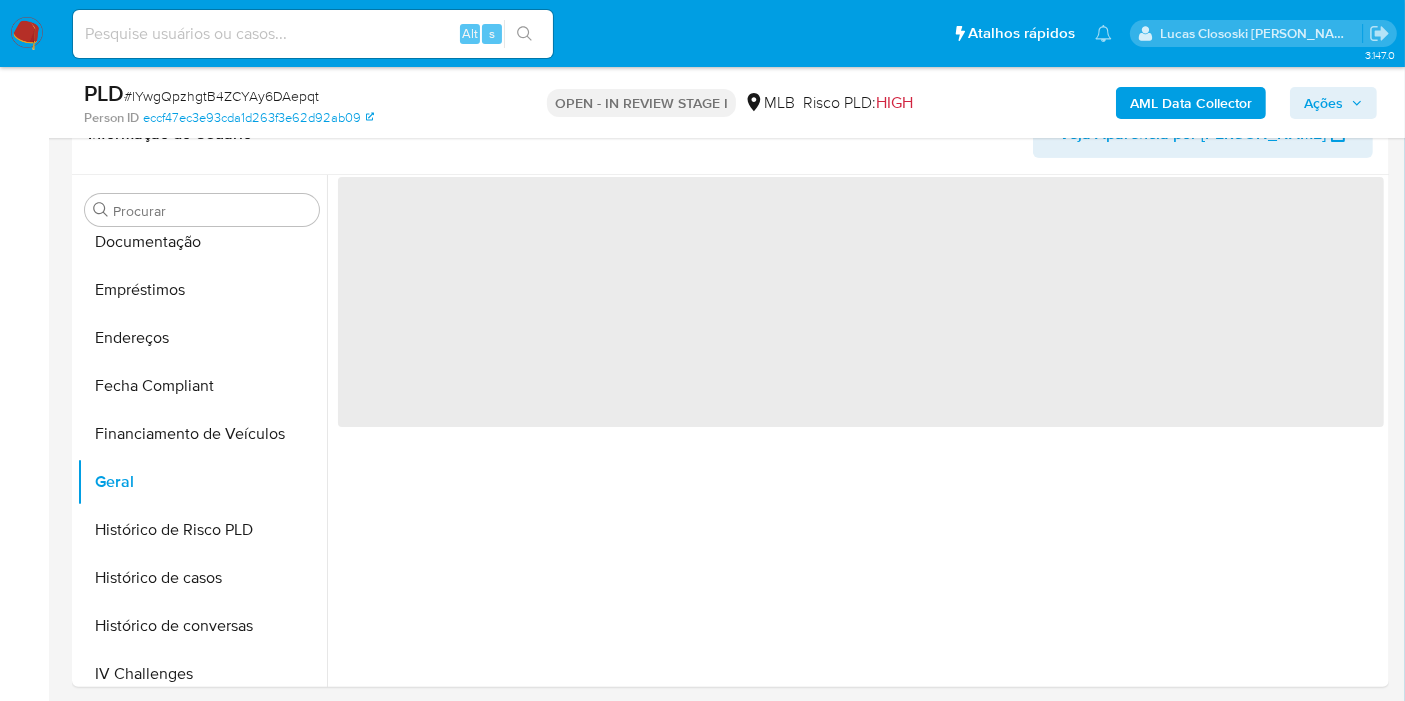 click on "Person ID eccf47ec3e93cda1d263f3e62d92ab09" at bounding box center (297, 118) 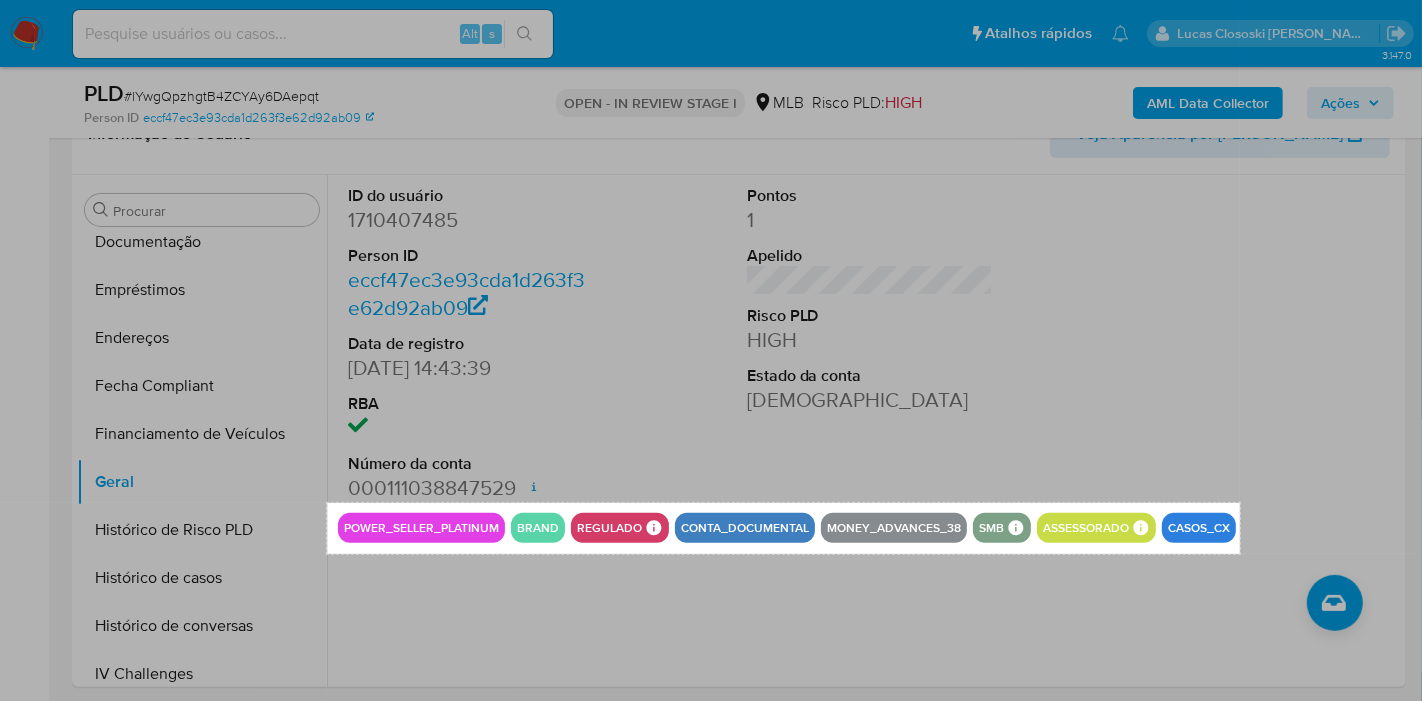 drag, startPoint x: 326, startPoint y: 503, endPoint x: 1240, endPoint y: 553, distance: 915.3666 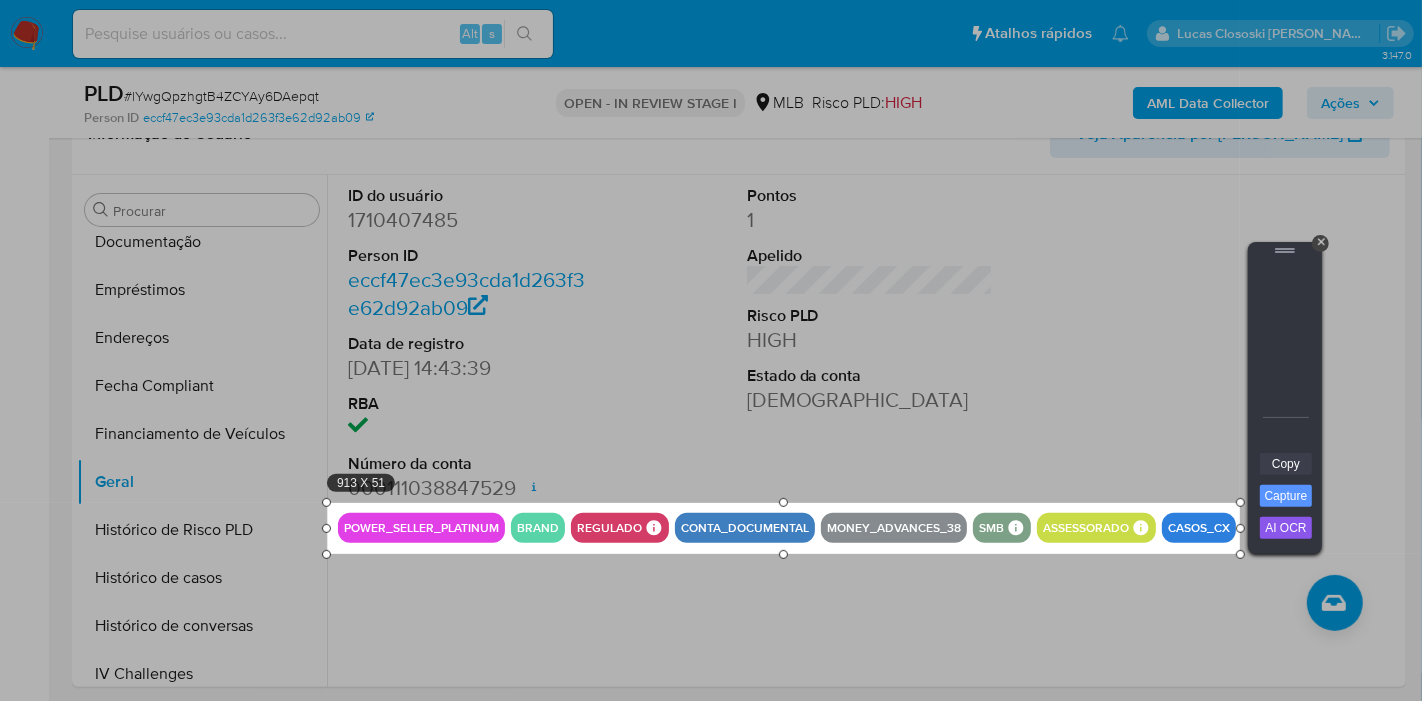 click on "Copy" at bounding box center [1286, 464] 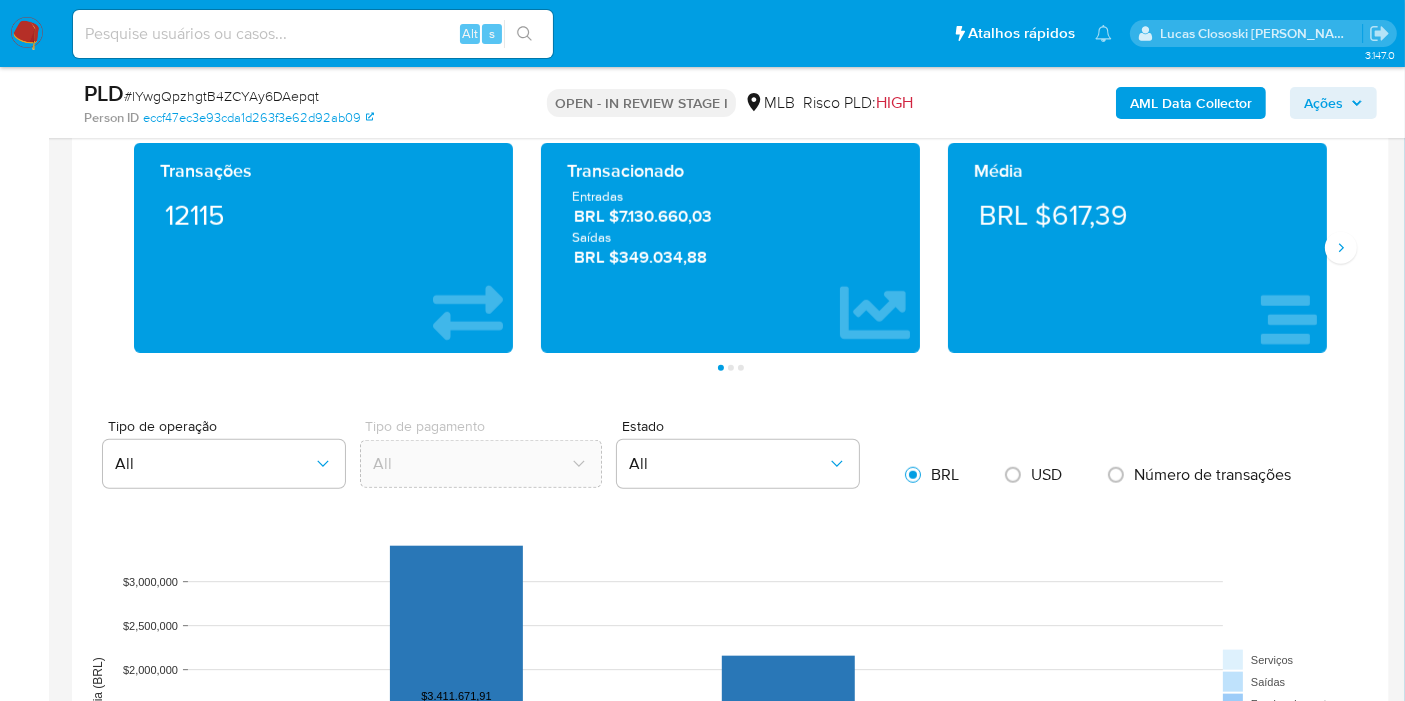 scroll, scrollTop: 1677, scrollLeft: 0, axis: vertical 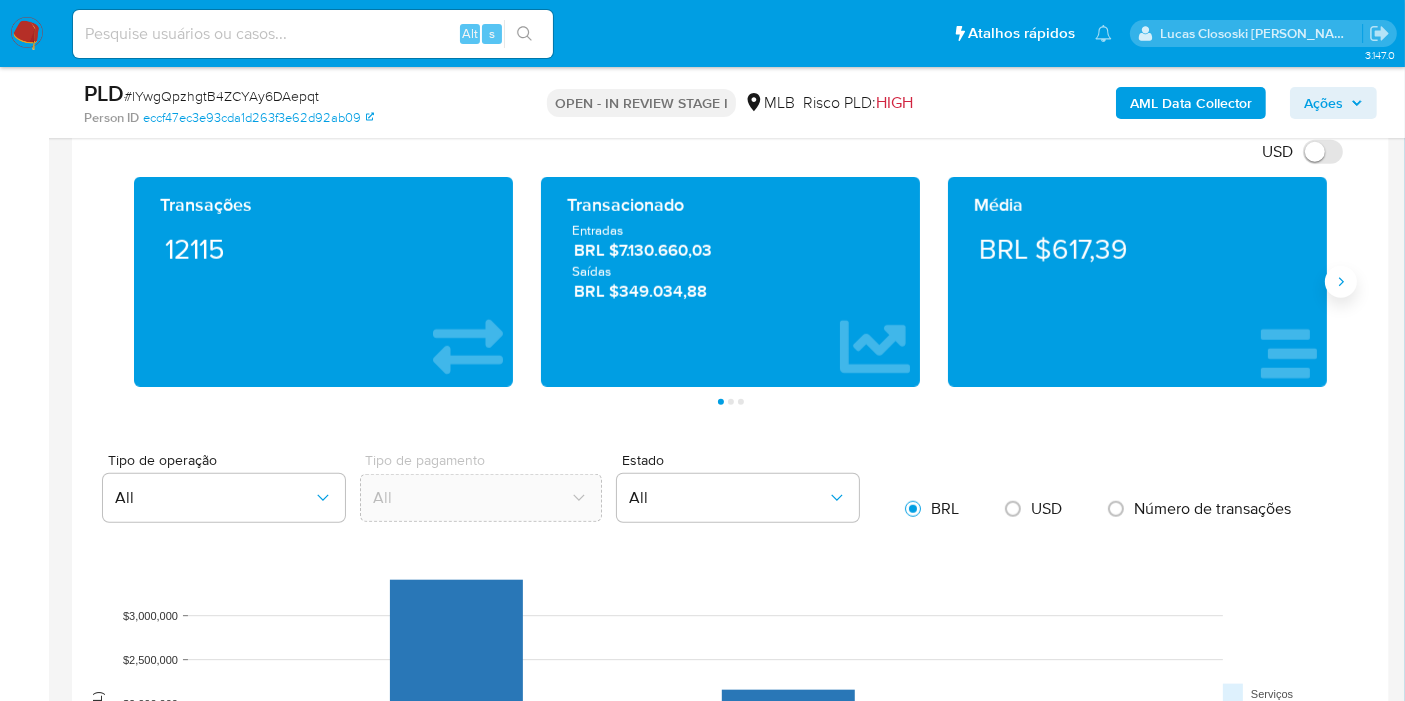 click 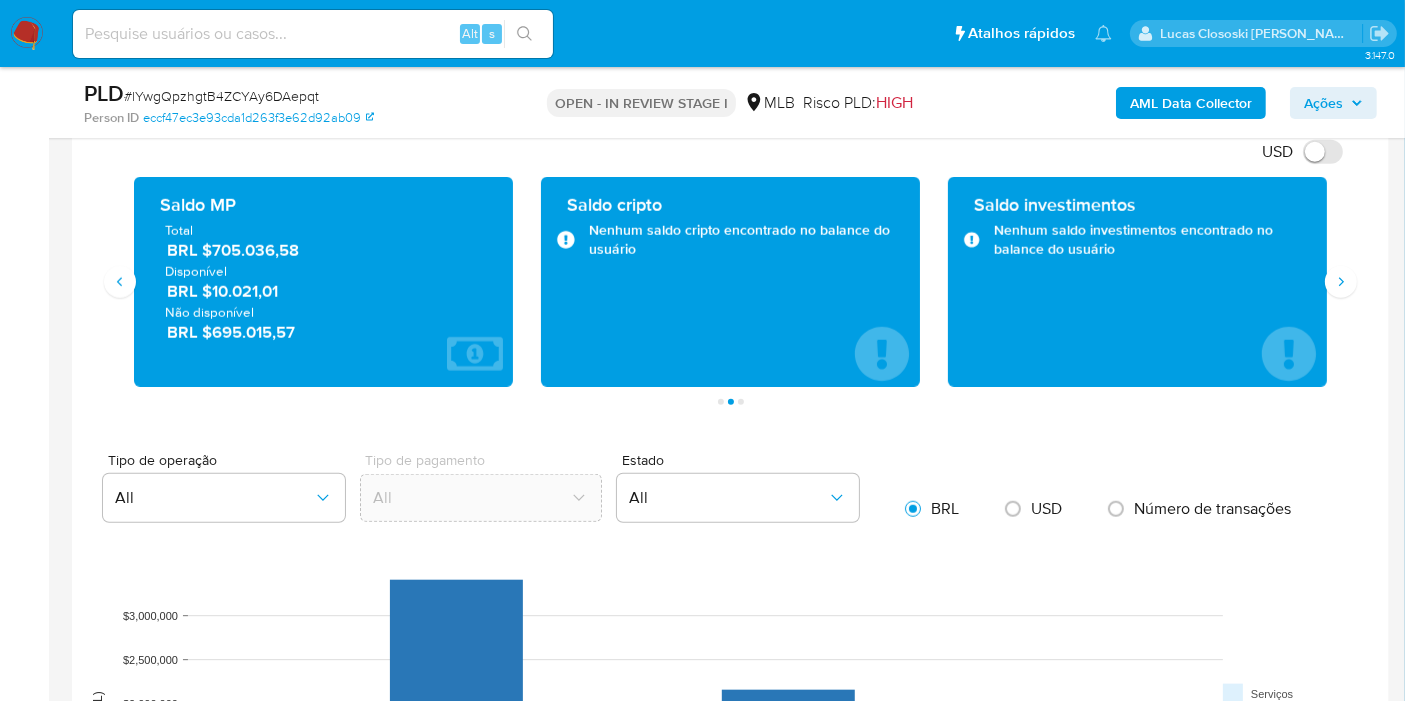 drag, startPoint x: 311, startPoint y: 248, endPoint x: 209, endPoint y: 250, distance: 102.01961 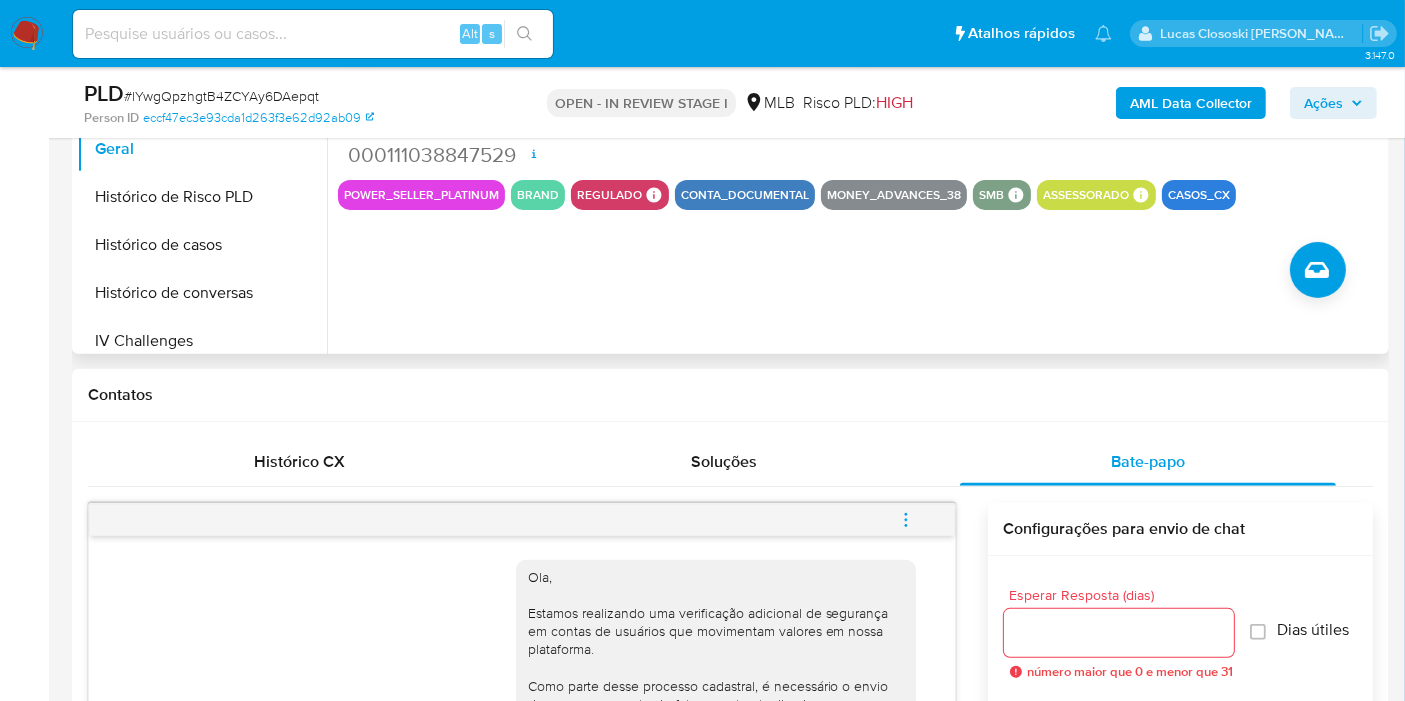 scroll, scrollTop: 344, scrollLeft: 0, axis: vertical 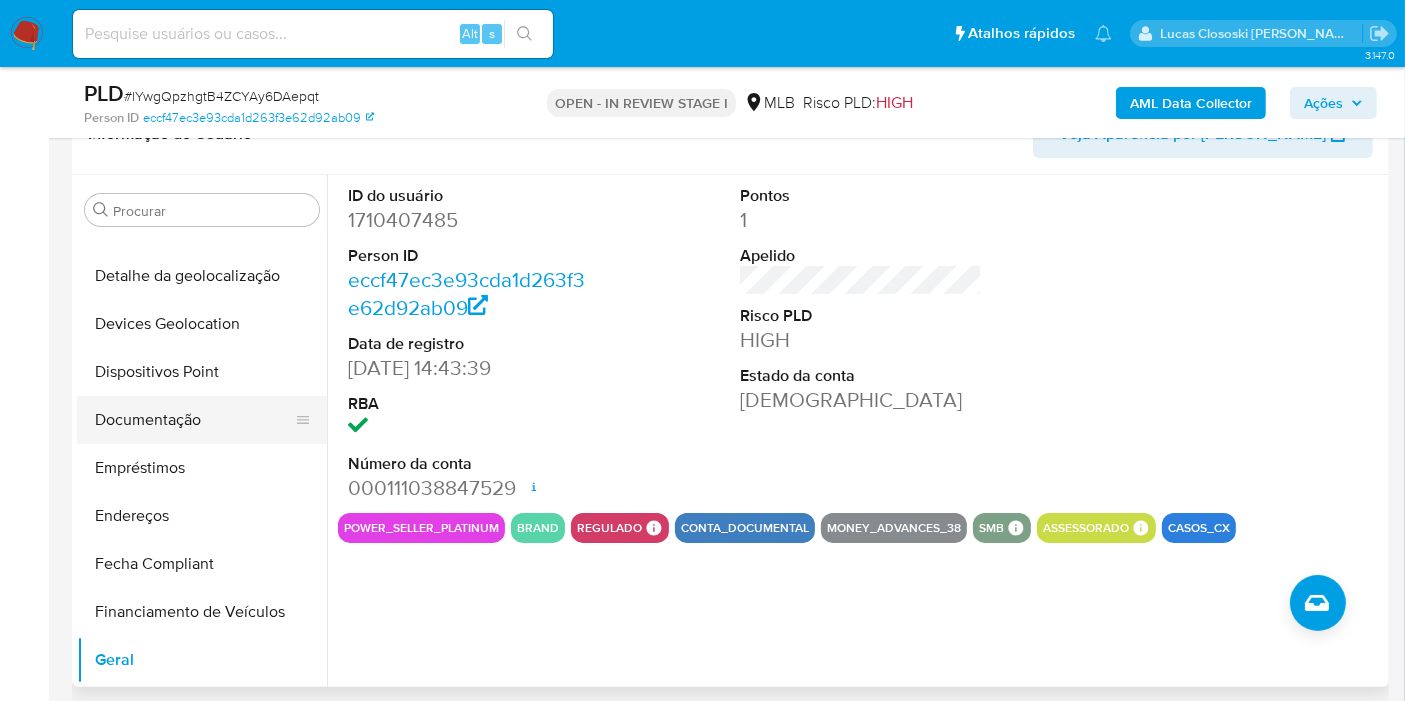 click on "Documentação" at bounding box center [194, 420] 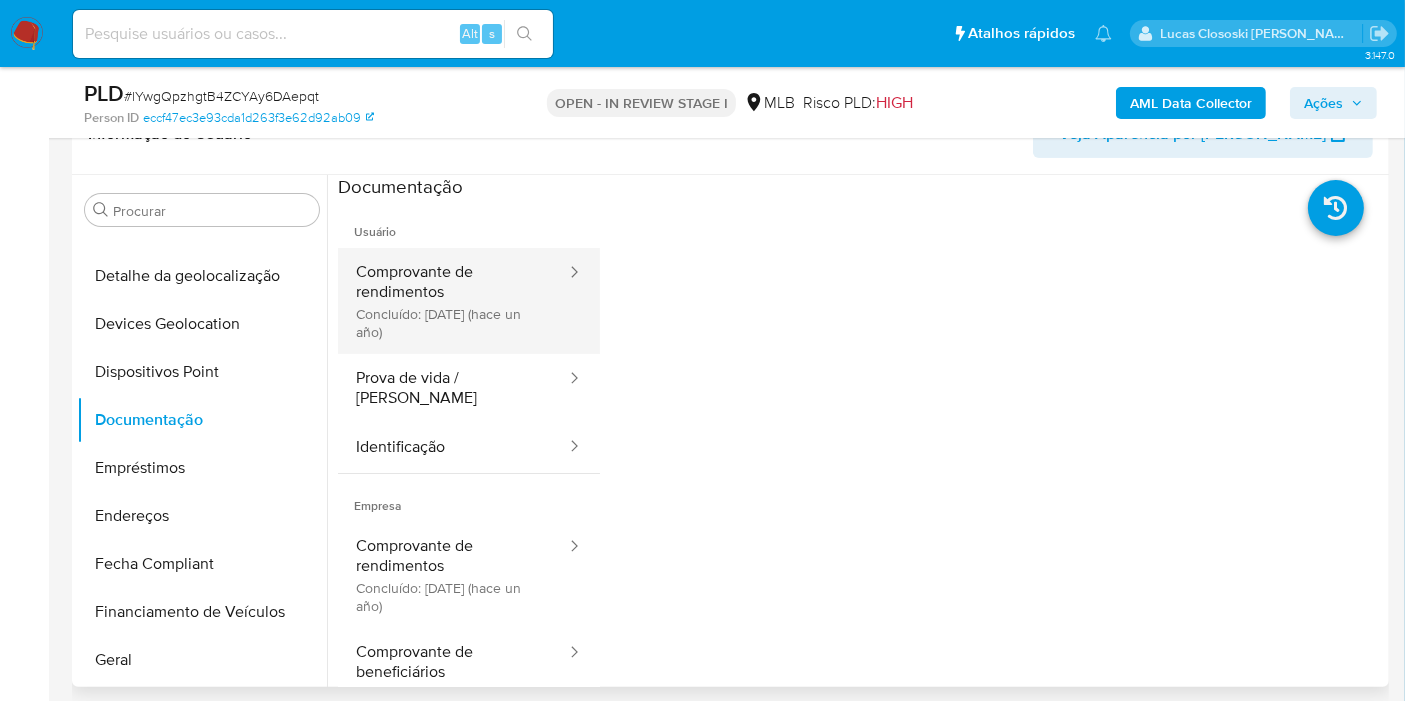 click on "Comprovante de rendimentos Concluído: 22/07/2024 (hace un año)" at bounding box center (453, 301) 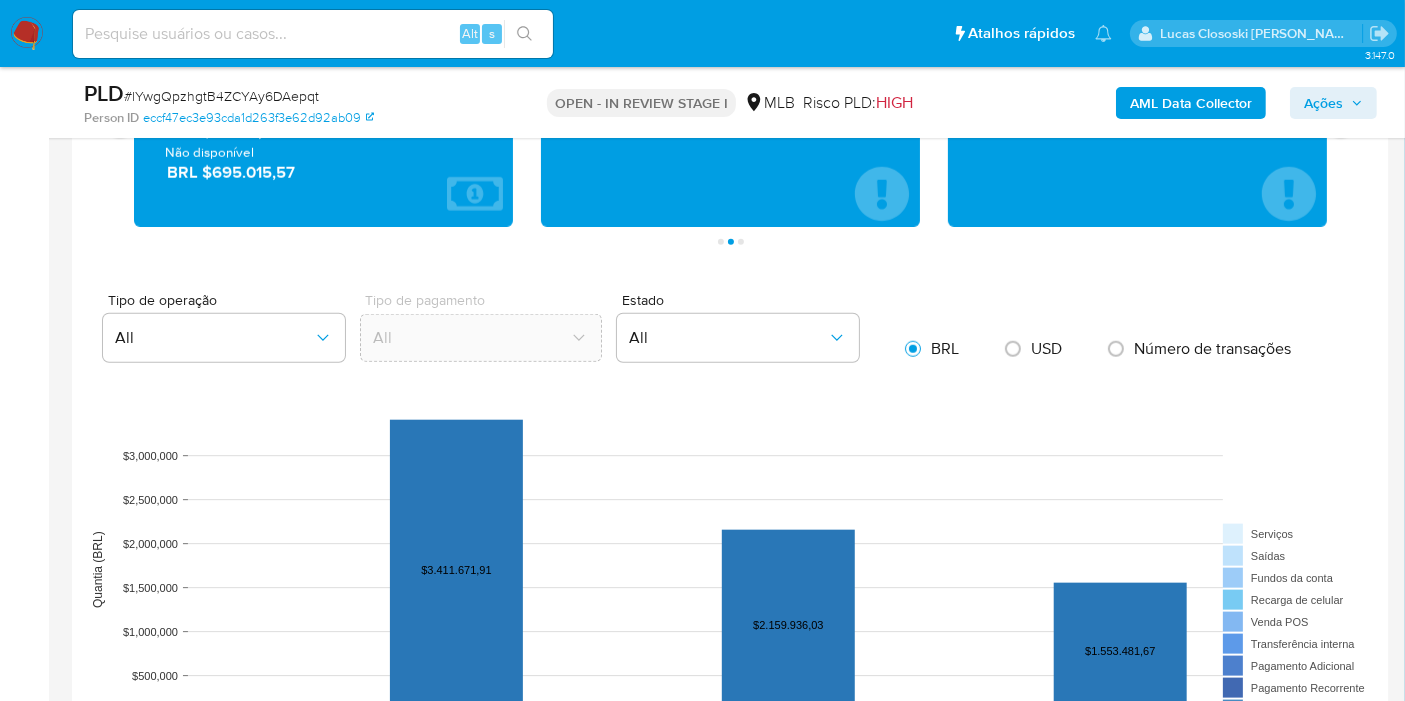 scroll, scrollTop: 1649, scrollLeft: 0, axis: vertical 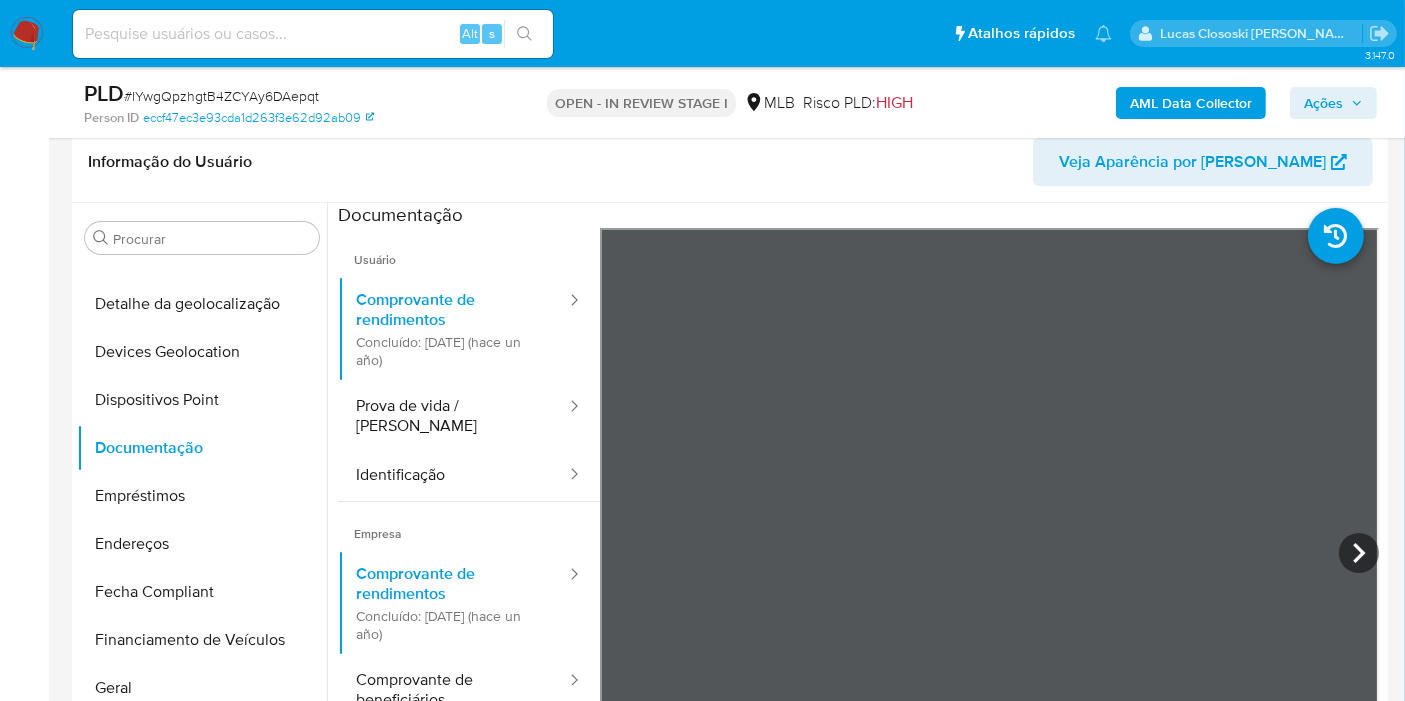click 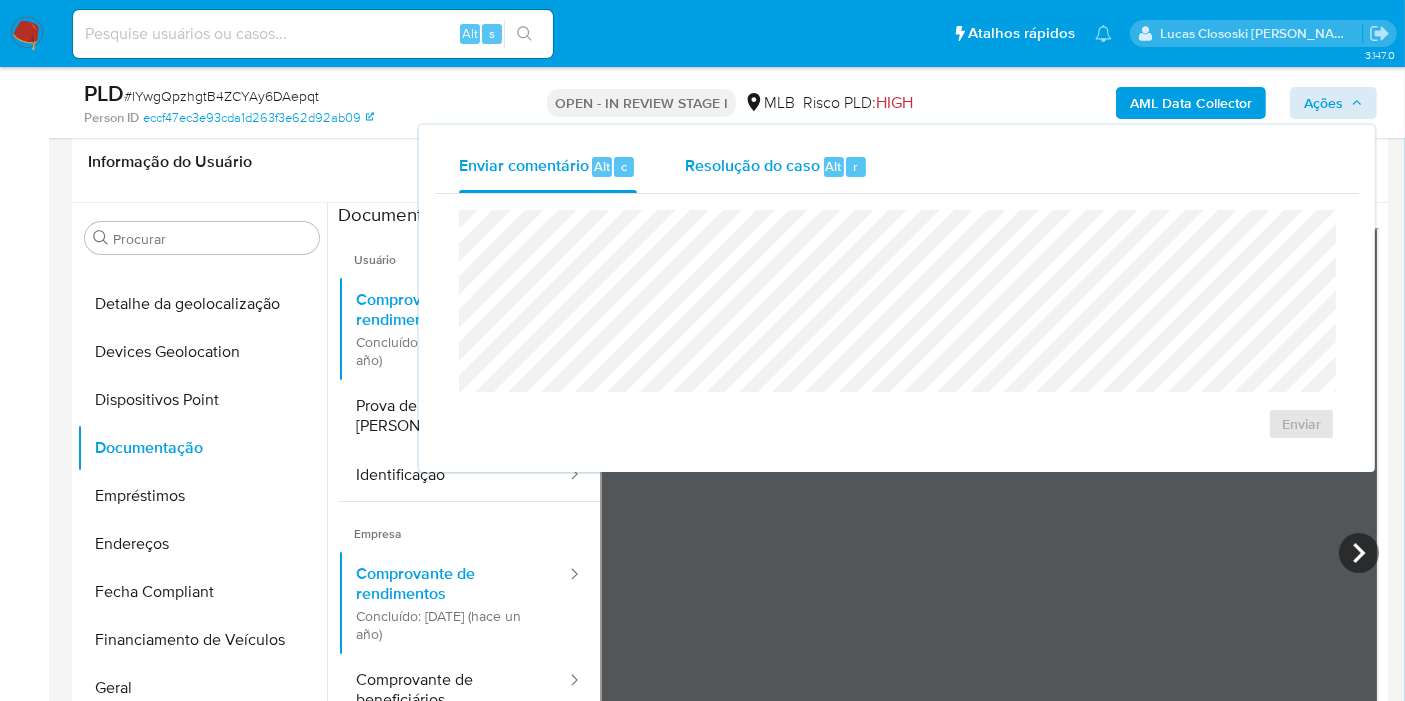 drag, startPoint x: 789, startPoint y: 171, endPoint x: 787, endPoint y: 181, distance: 10.198039 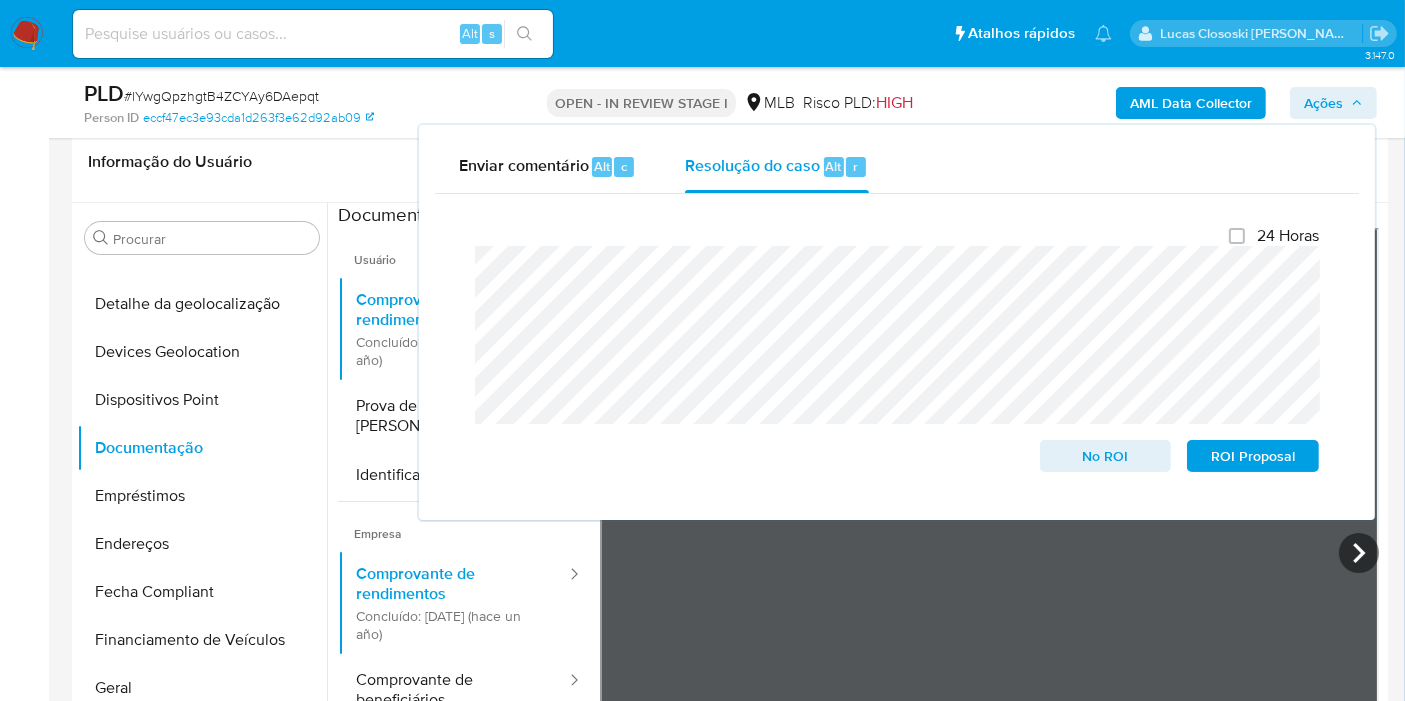 click on "Ações" at bounding box center (1323, 103) 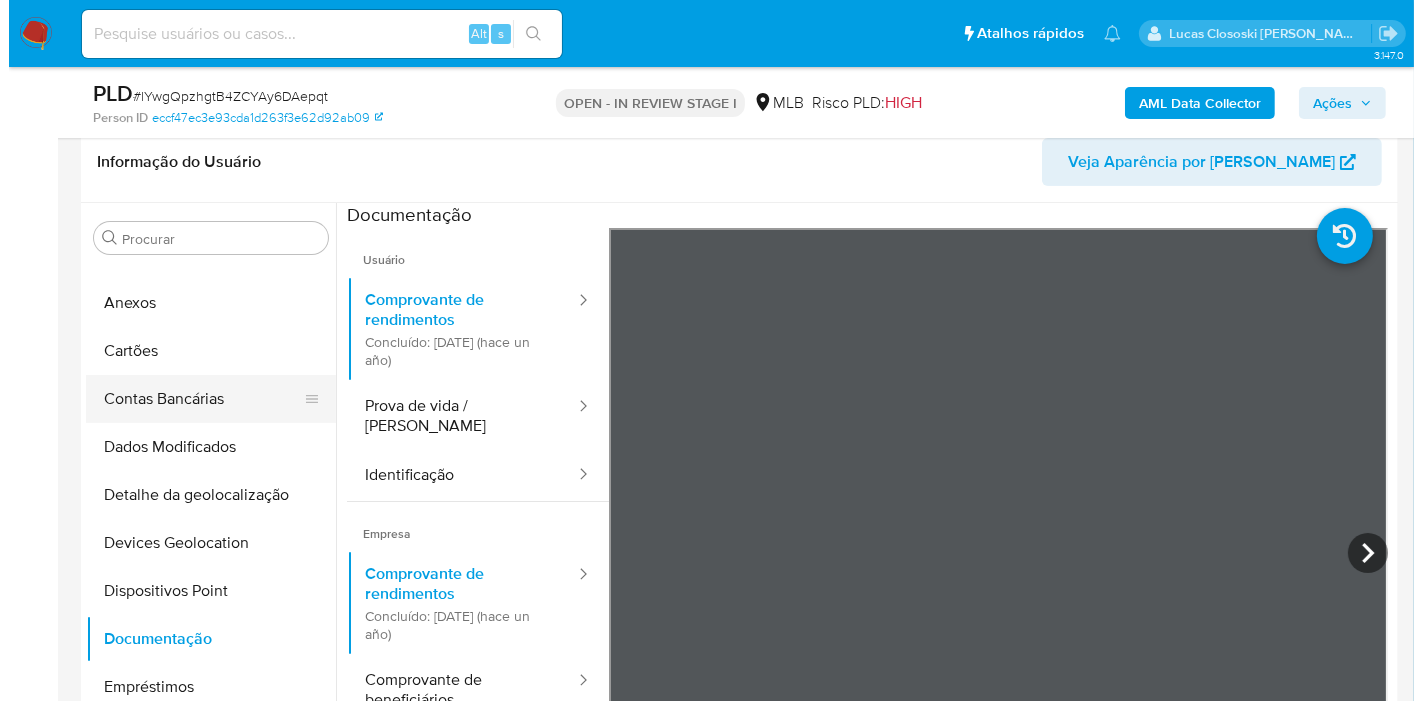 scroll, scrollTop: 0, scrollLeft: 0, axis: both 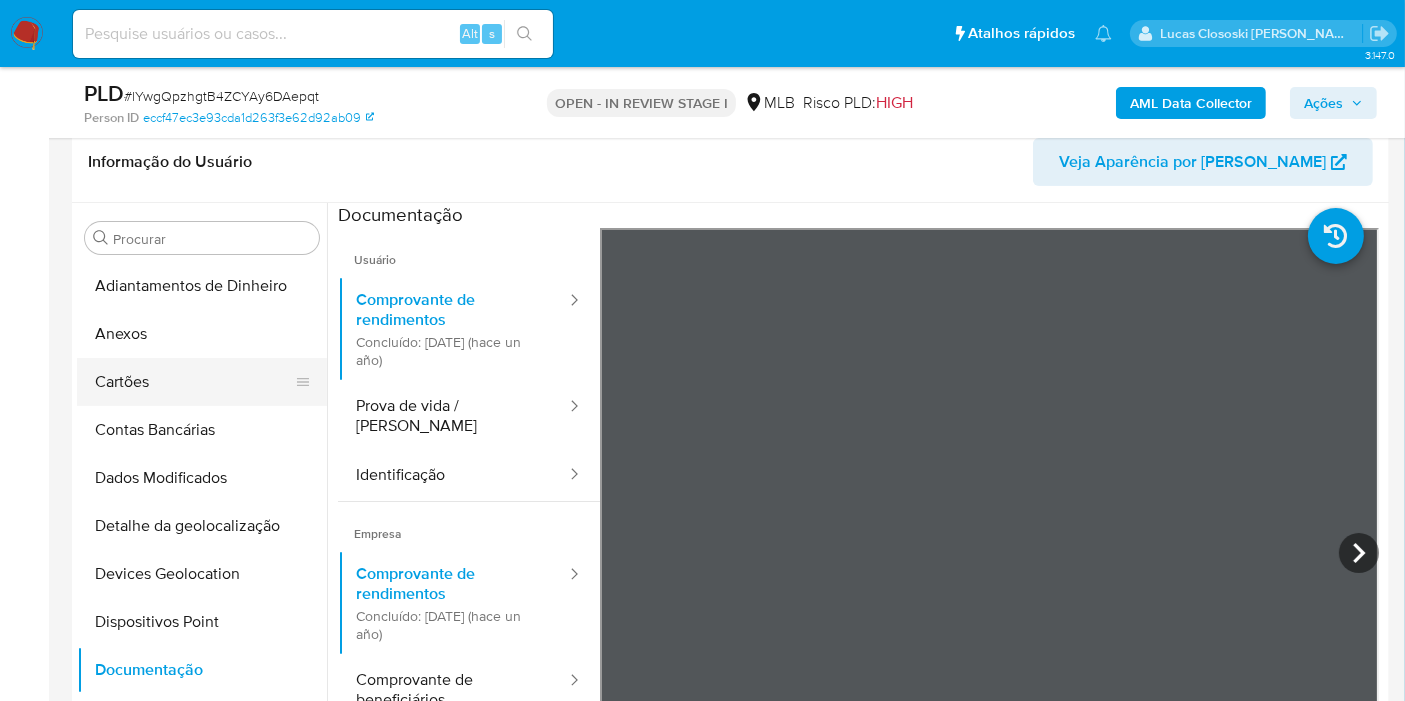 click on "Anexos" at bounding box center (202, 334) 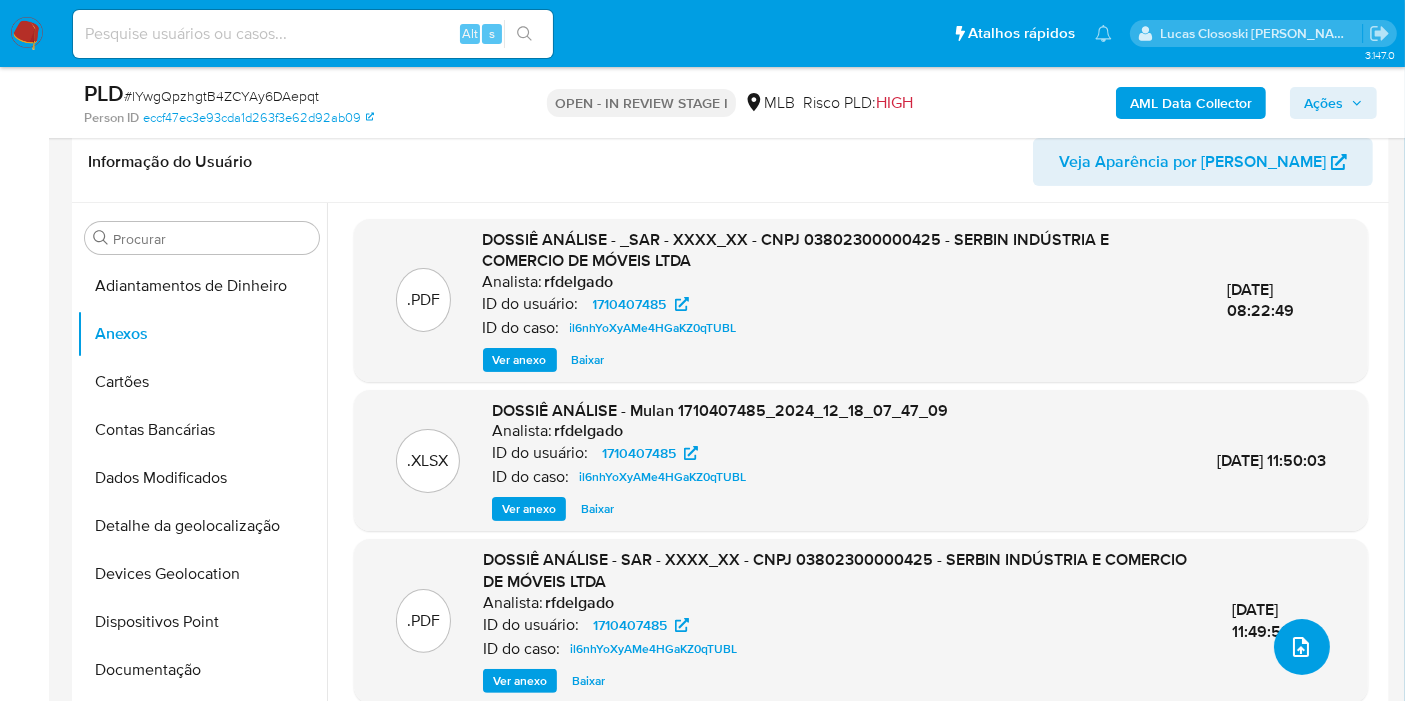 click at bounding box center (1302, 647) 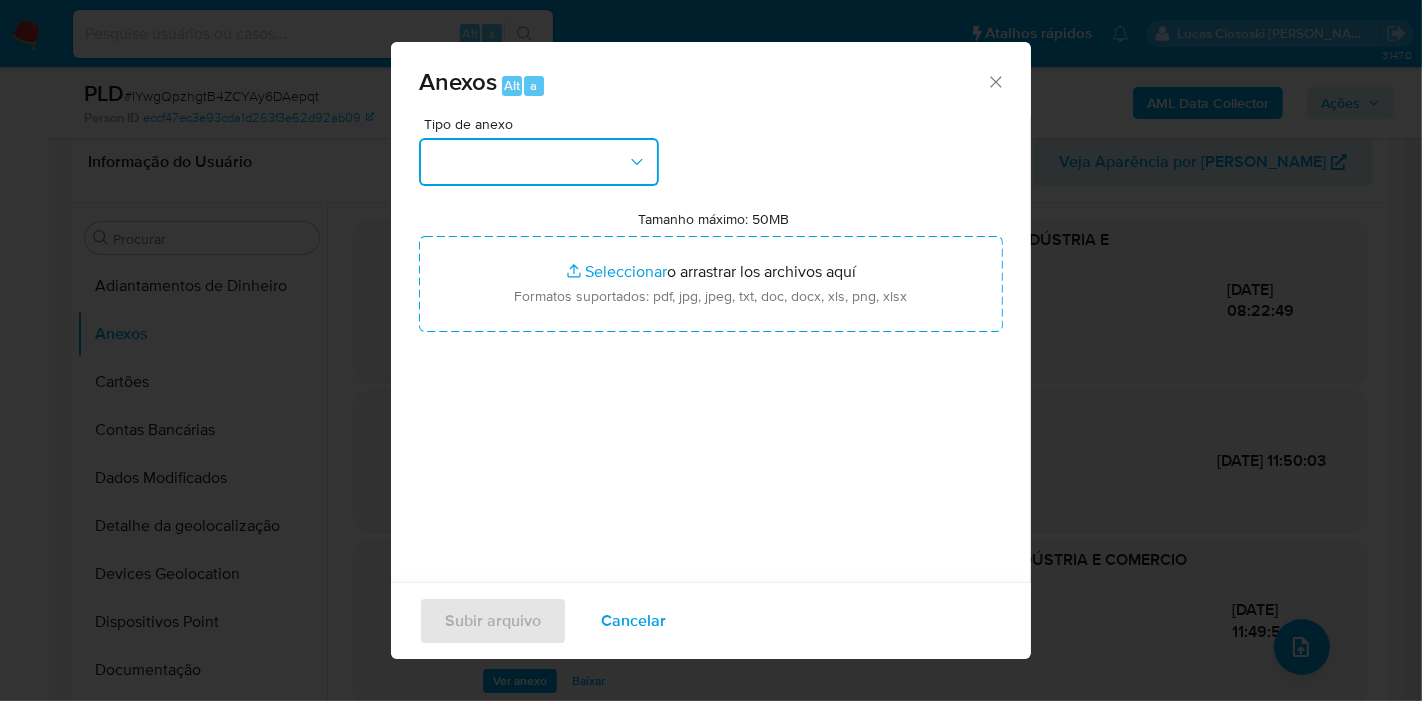 click at bounding box center [539, 162] 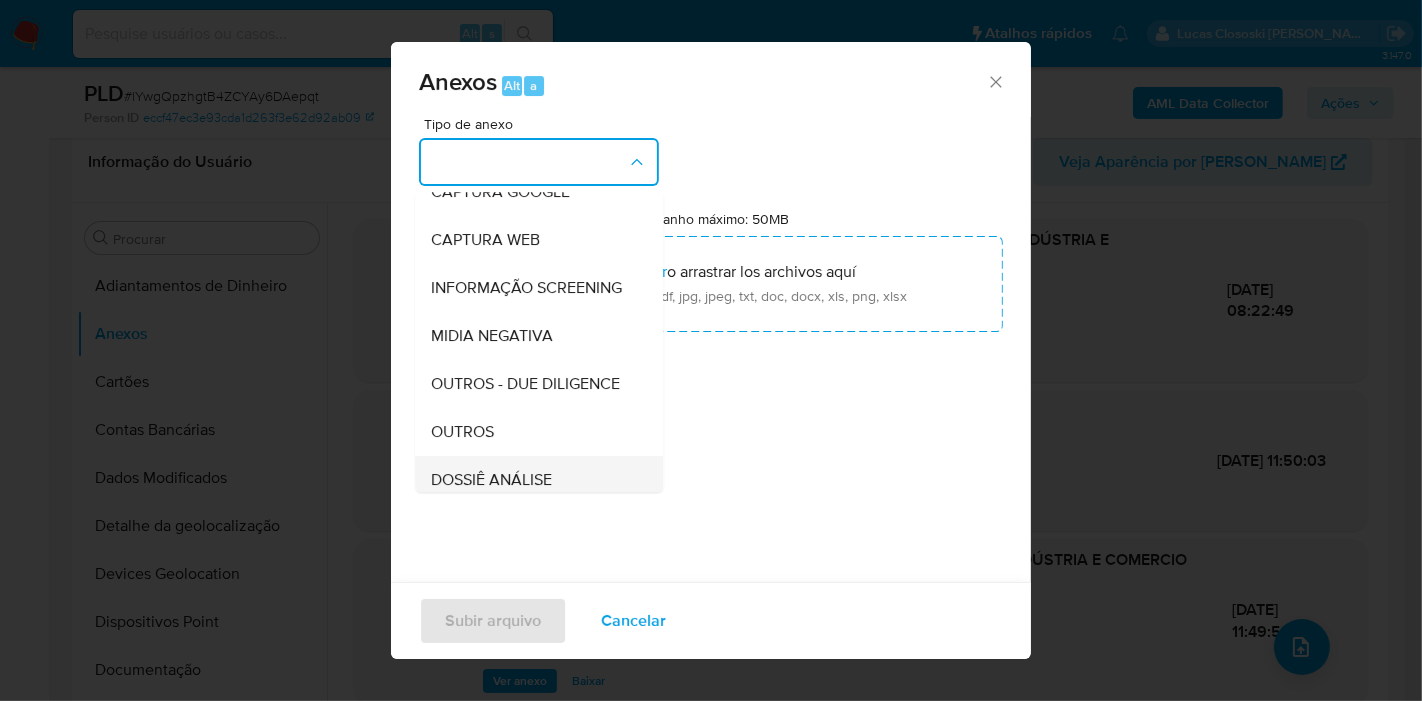 scroll, scrollTop: 307, scrollLeft: 0, axis: vertical 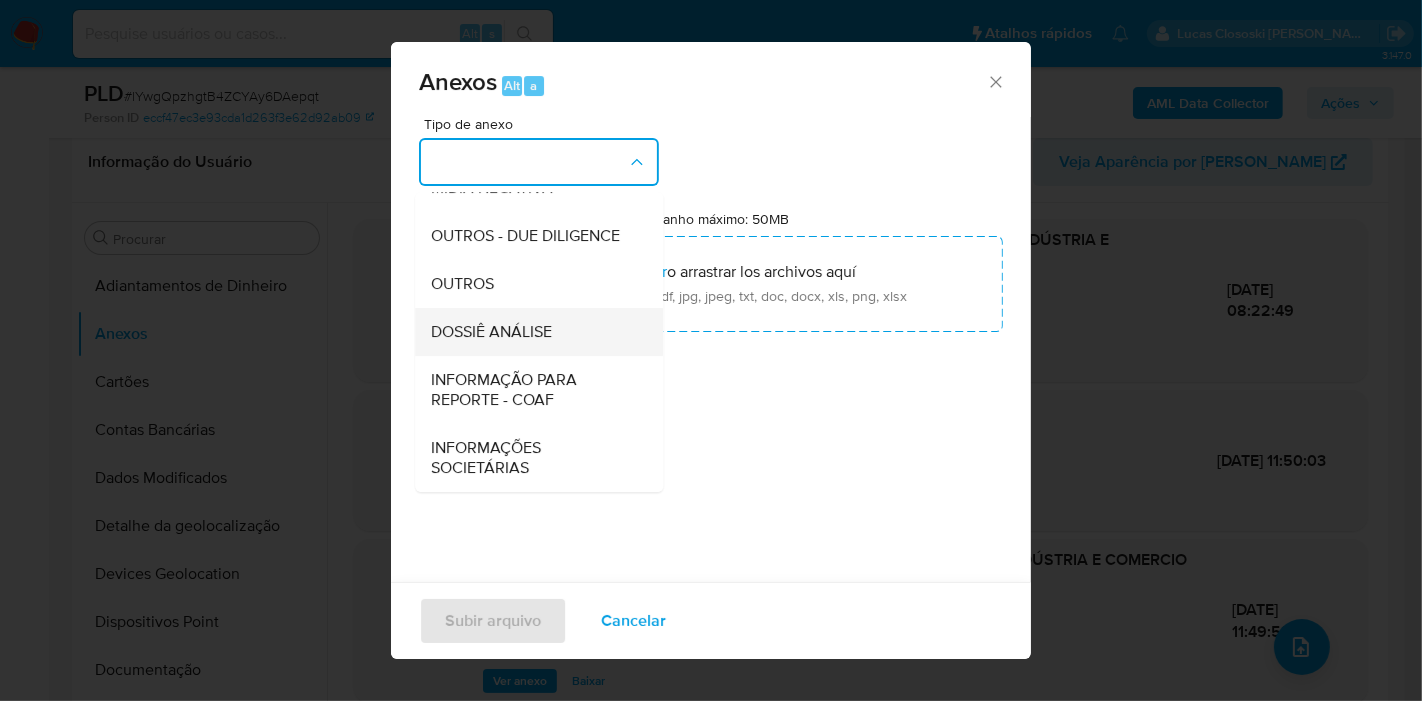 click on "DOSSIÊ ANÁLISE" at bounding box center [491, 332] 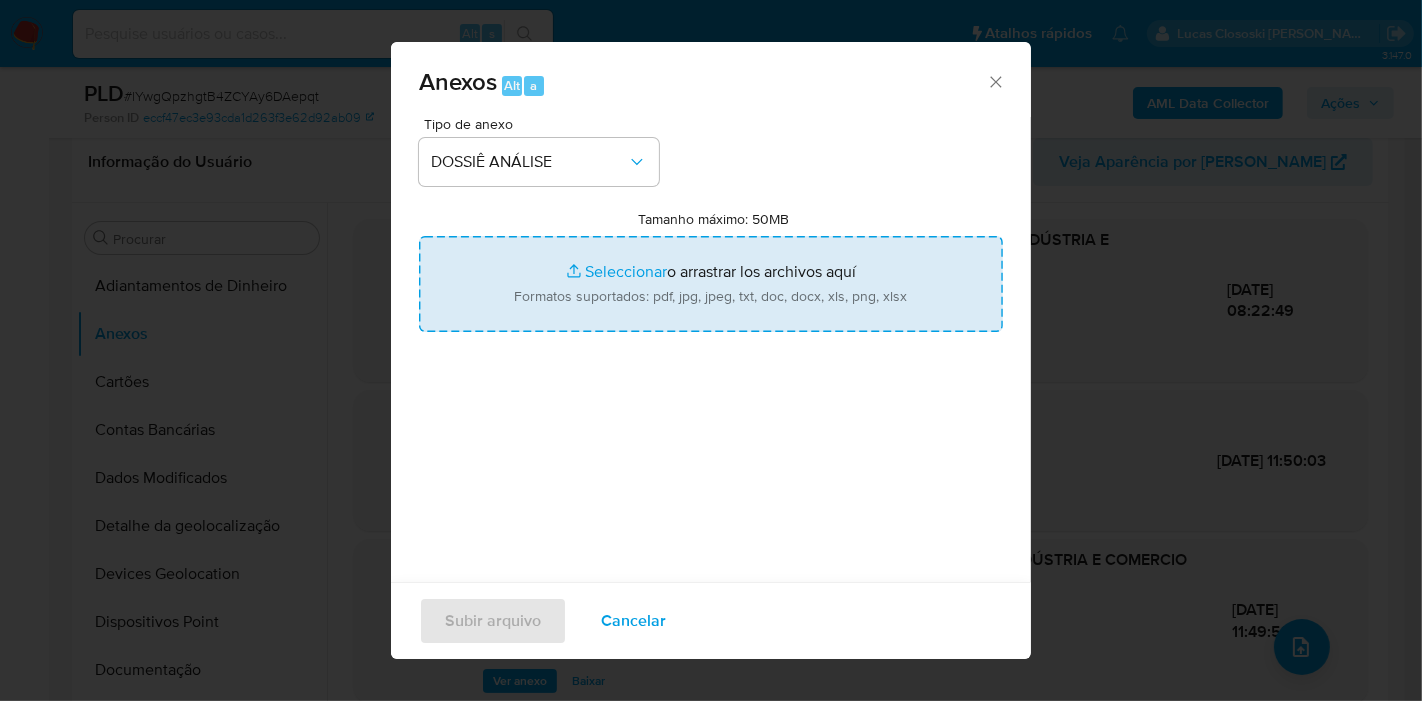 click on "Tamanho máximo: 50MB Seleccionar archivos" at bounding box center (711, 284) 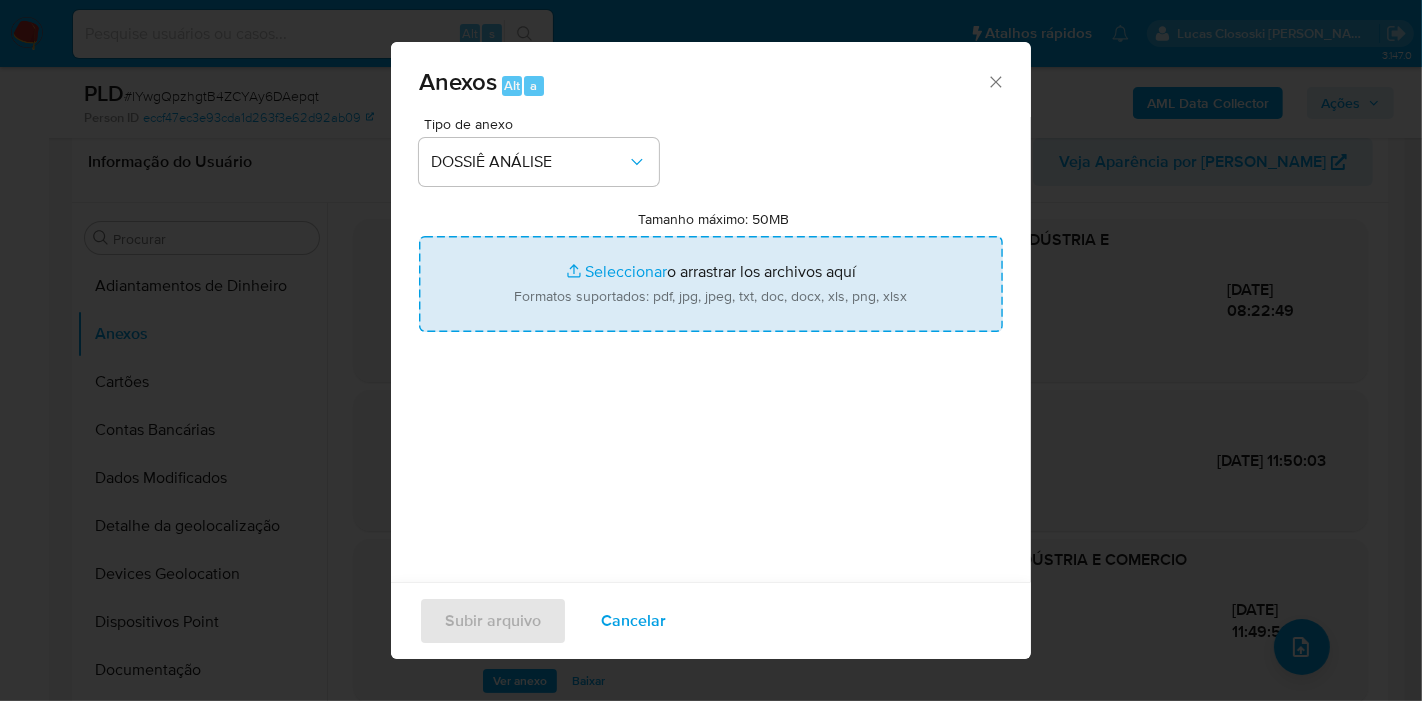 type on "C:\fakepath\SAR - XXXX - CNPJ 03802300000425 - SERBIN INDUSTRIA E COMERCIO DE MOVEIS LTDA.pdf" 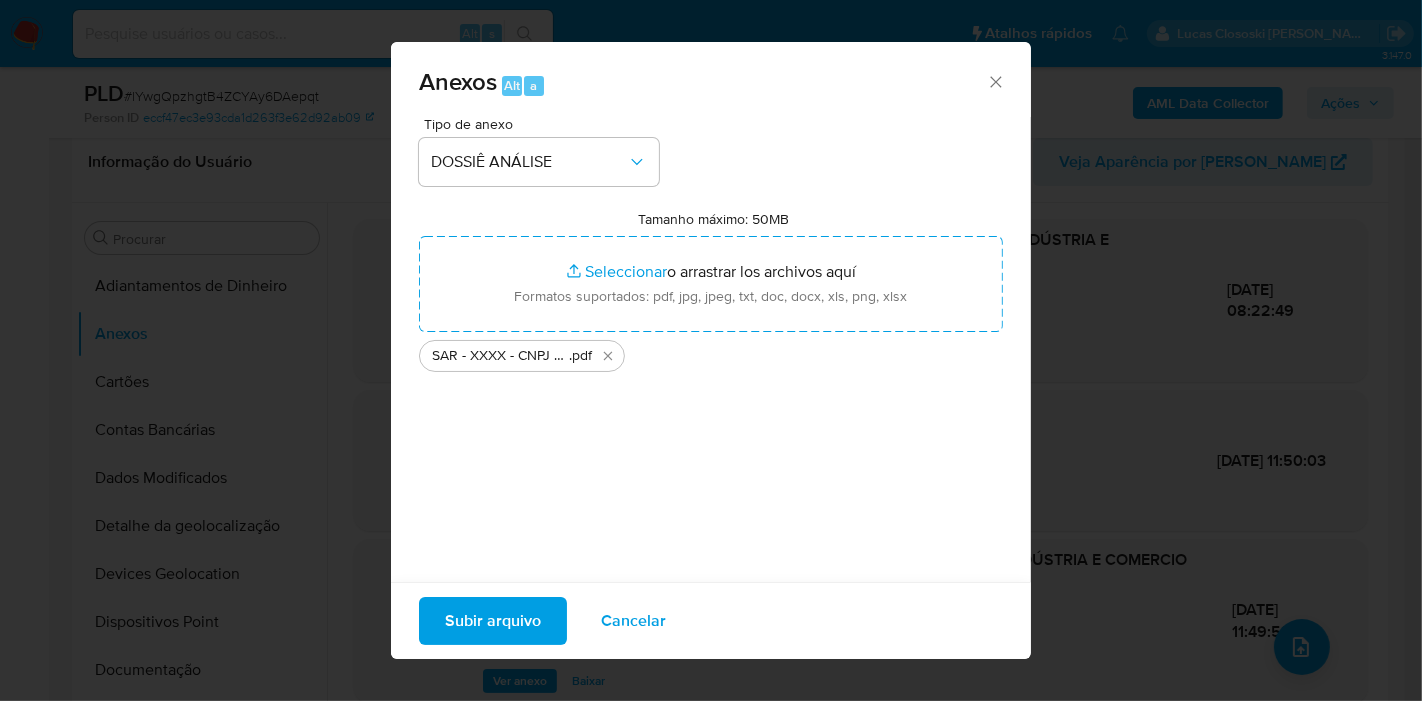 click on "Subir arquivo" at bounding box center [493, 621] 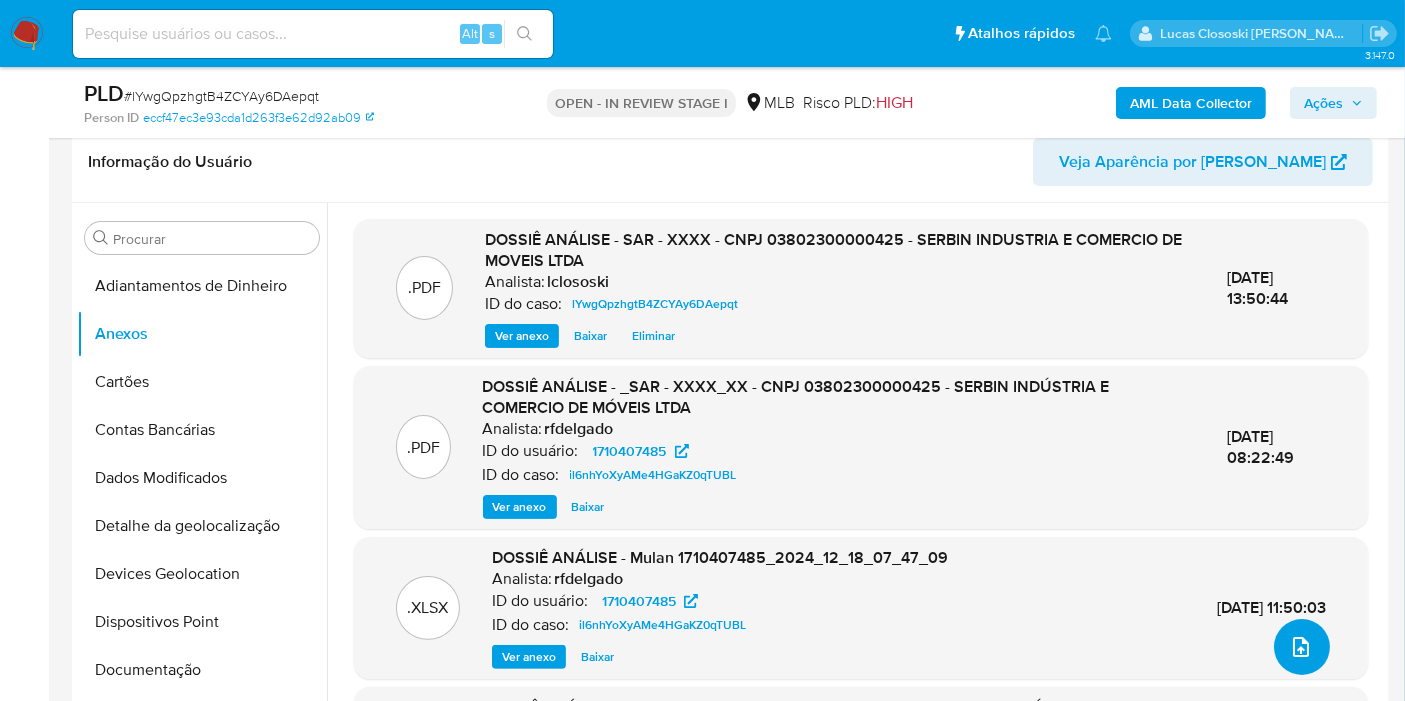 click 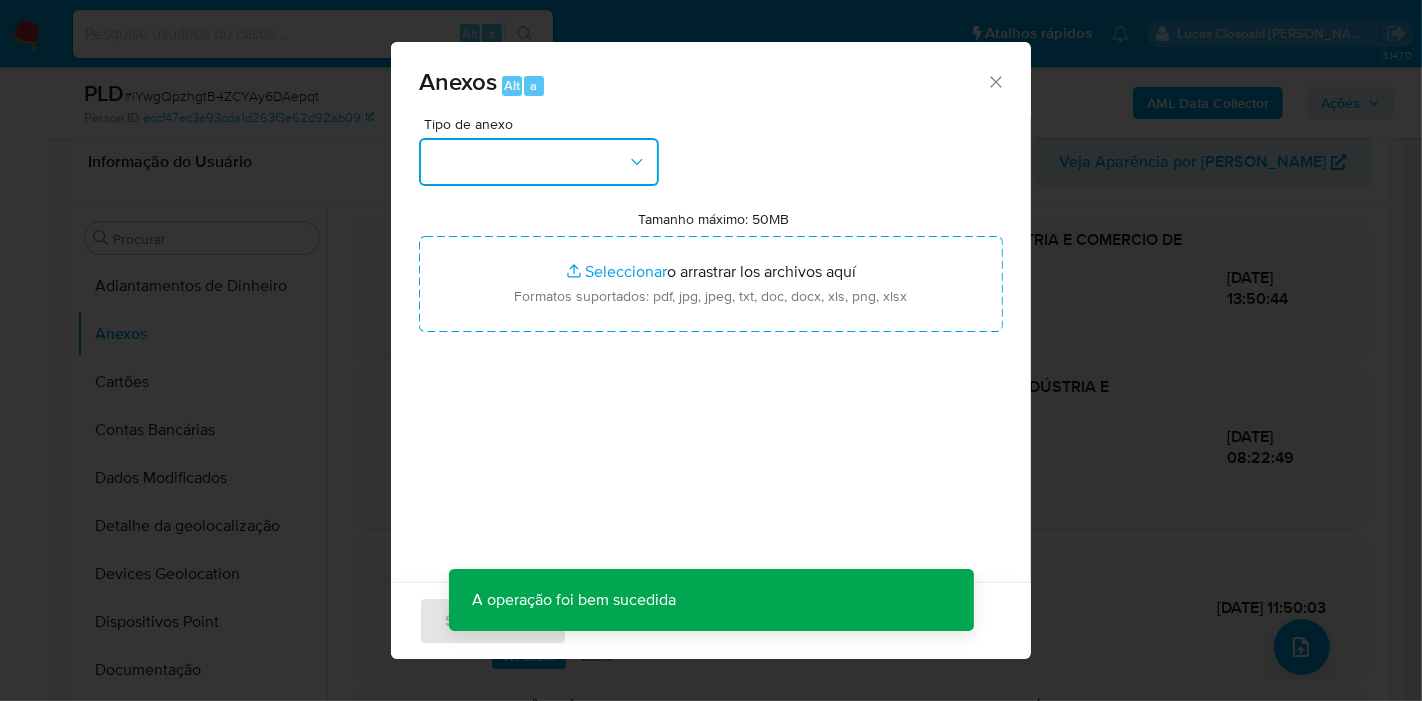 click at bounding box center [539, 162] 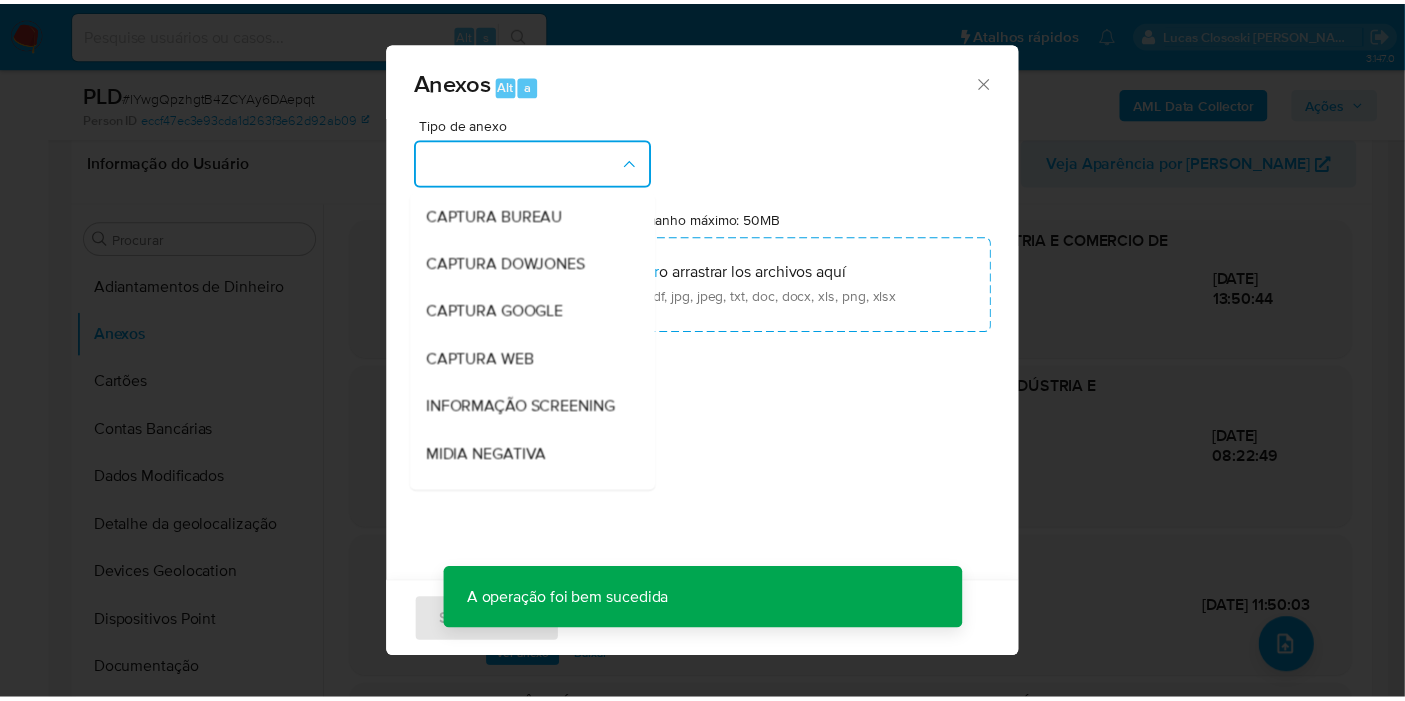 scroll, scrollTop: 307, scrollLeft: 0, axis: vertical 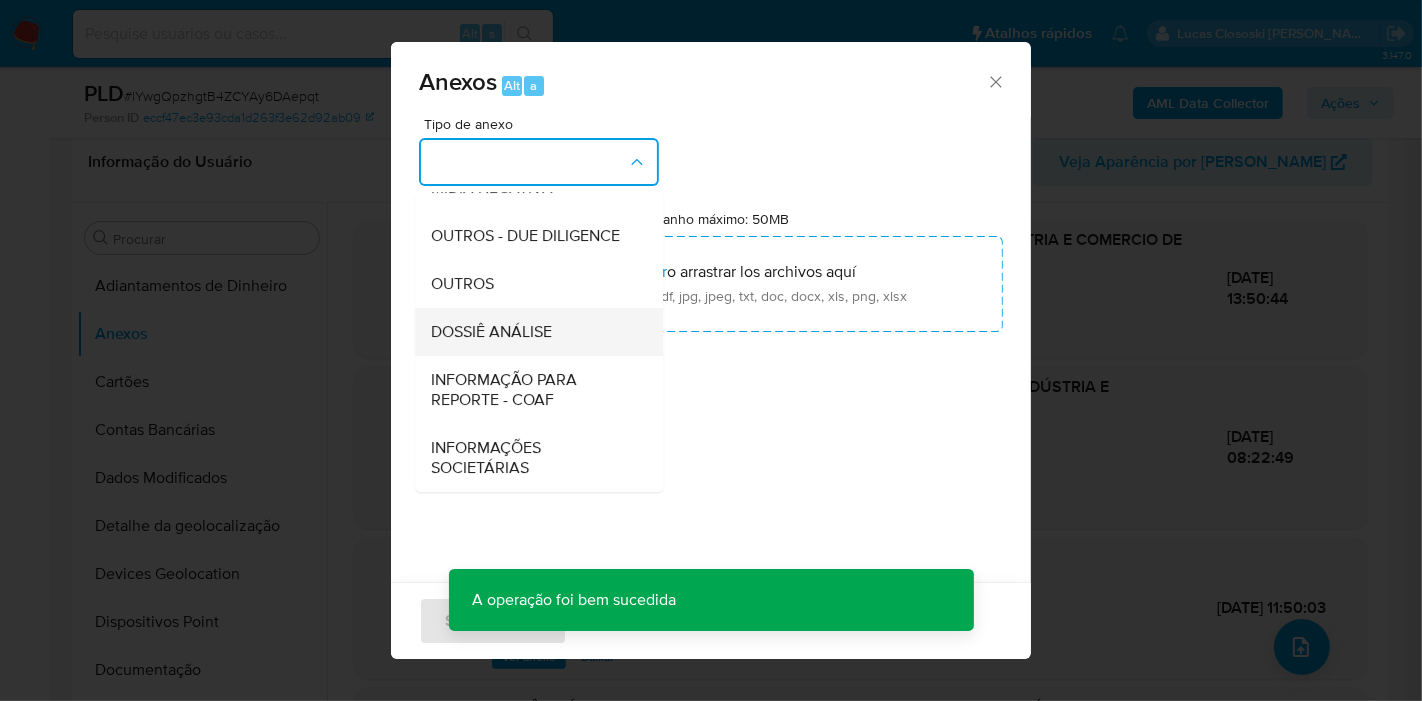 click on "DOSSIÊ ANÁLISE" at bounding box center (491, 332) 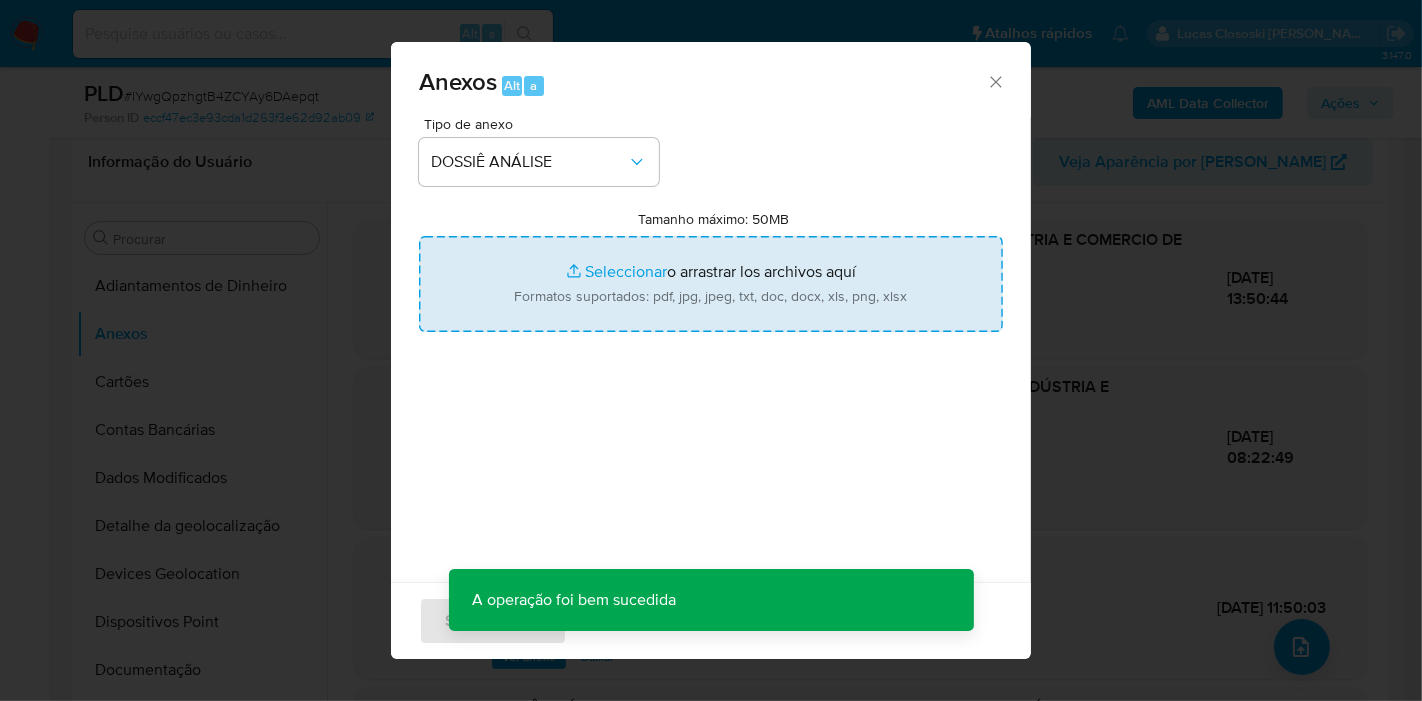 click on "Tamanho máximo: 50MB Seleccionar archivos" at bounding box center [711, 284] 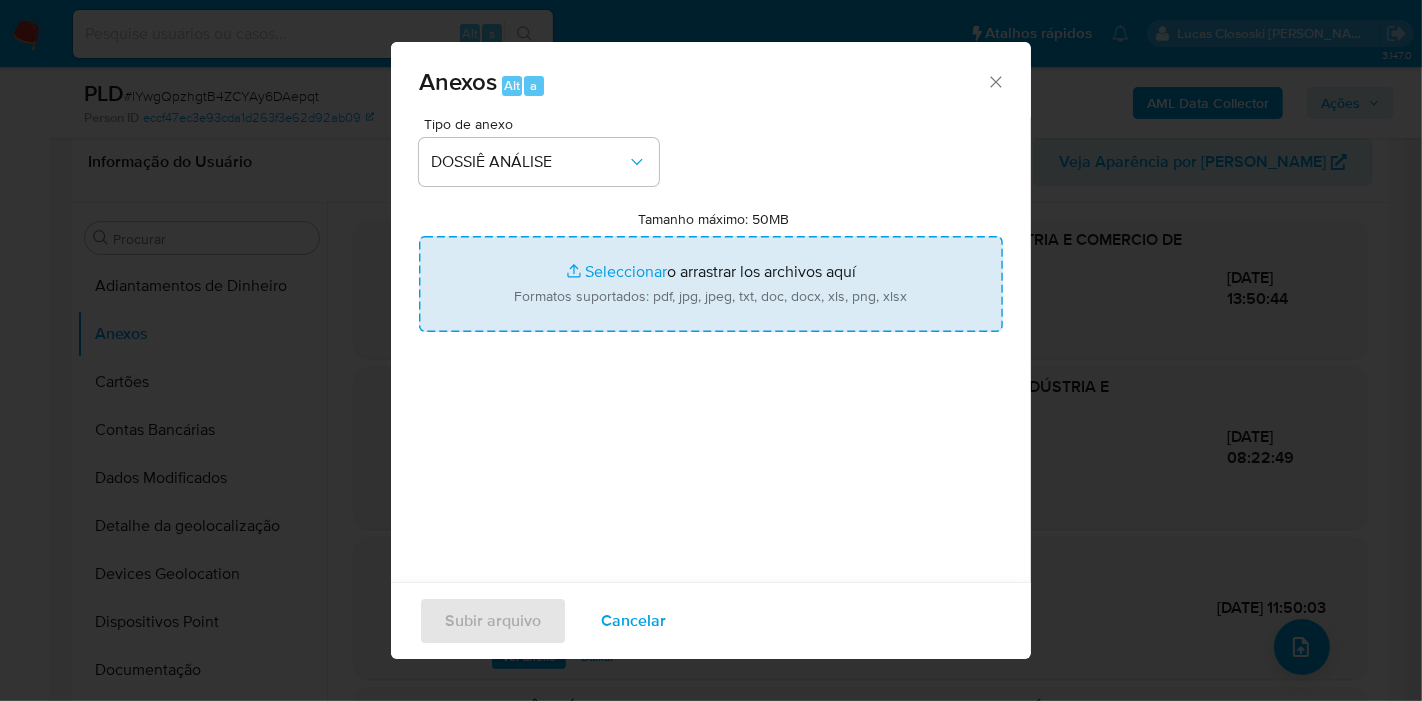 click on "Tamanho máximo: 50MB Seleccionar archivos" at bounding box center (711, 284) 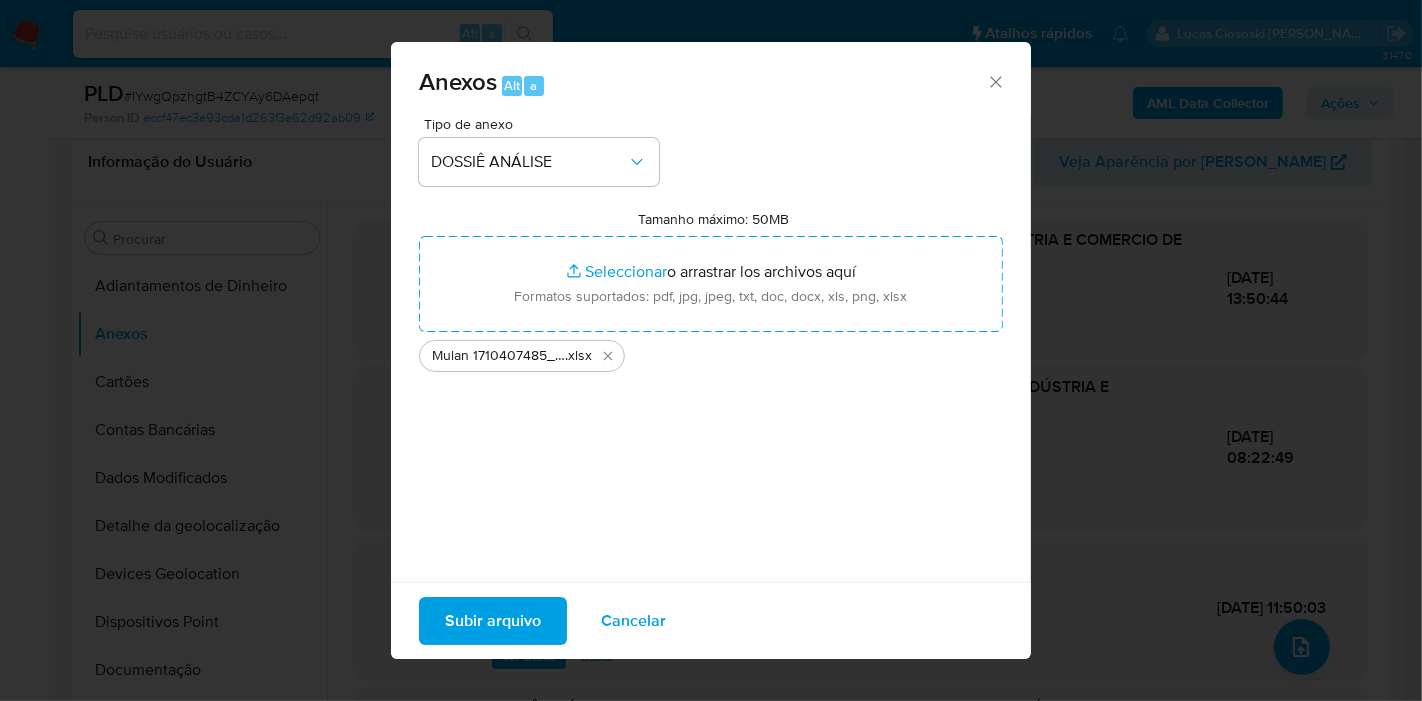 click on "Subir arquivo" at bounding box center (493, 621) 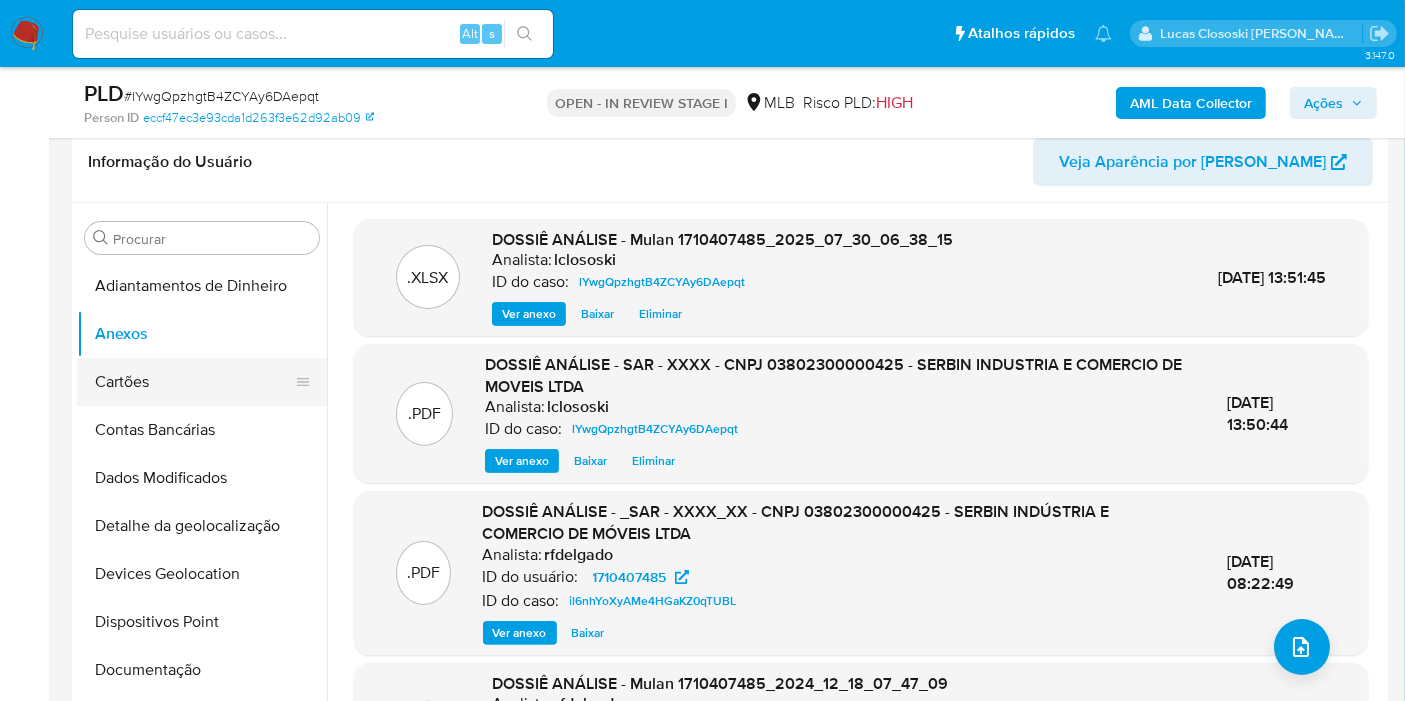 click on "Cartões" at bounding box center (194, 382) 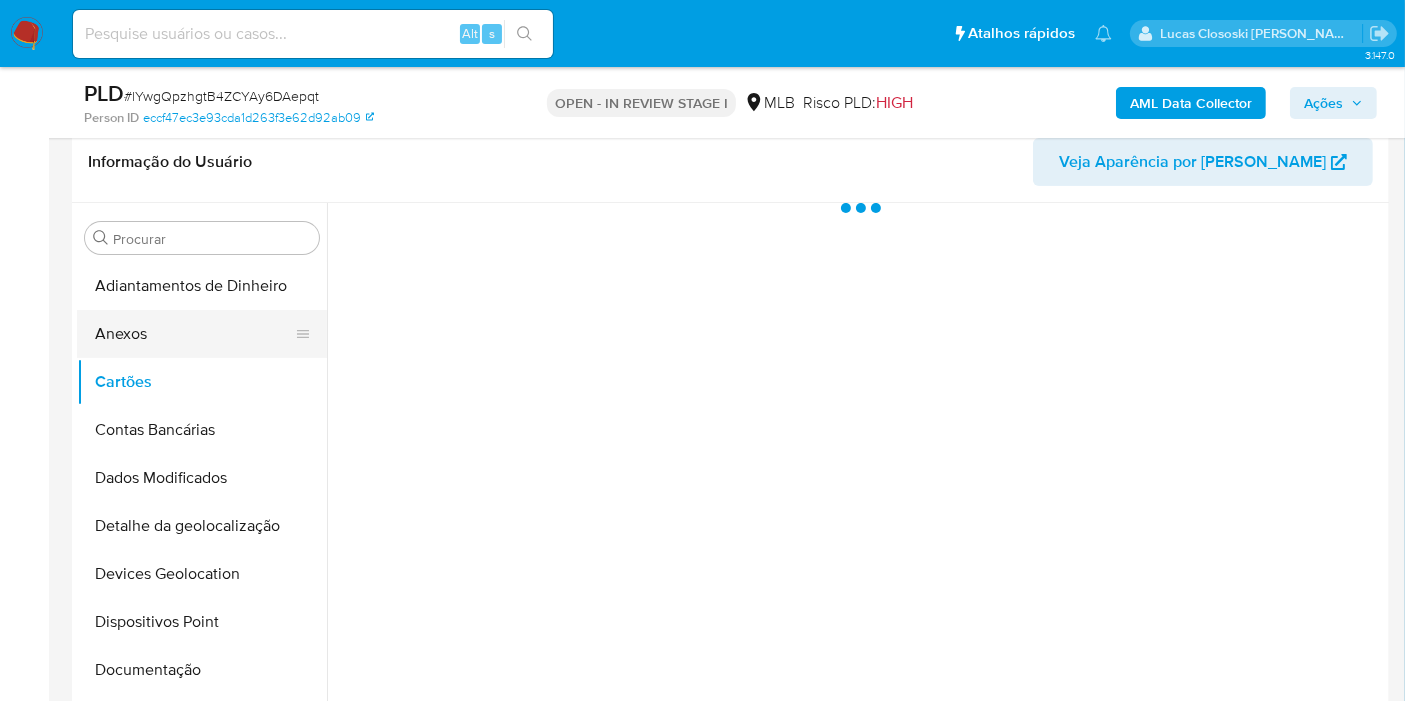 click on "Anexos" at bounding box center (194, 334) 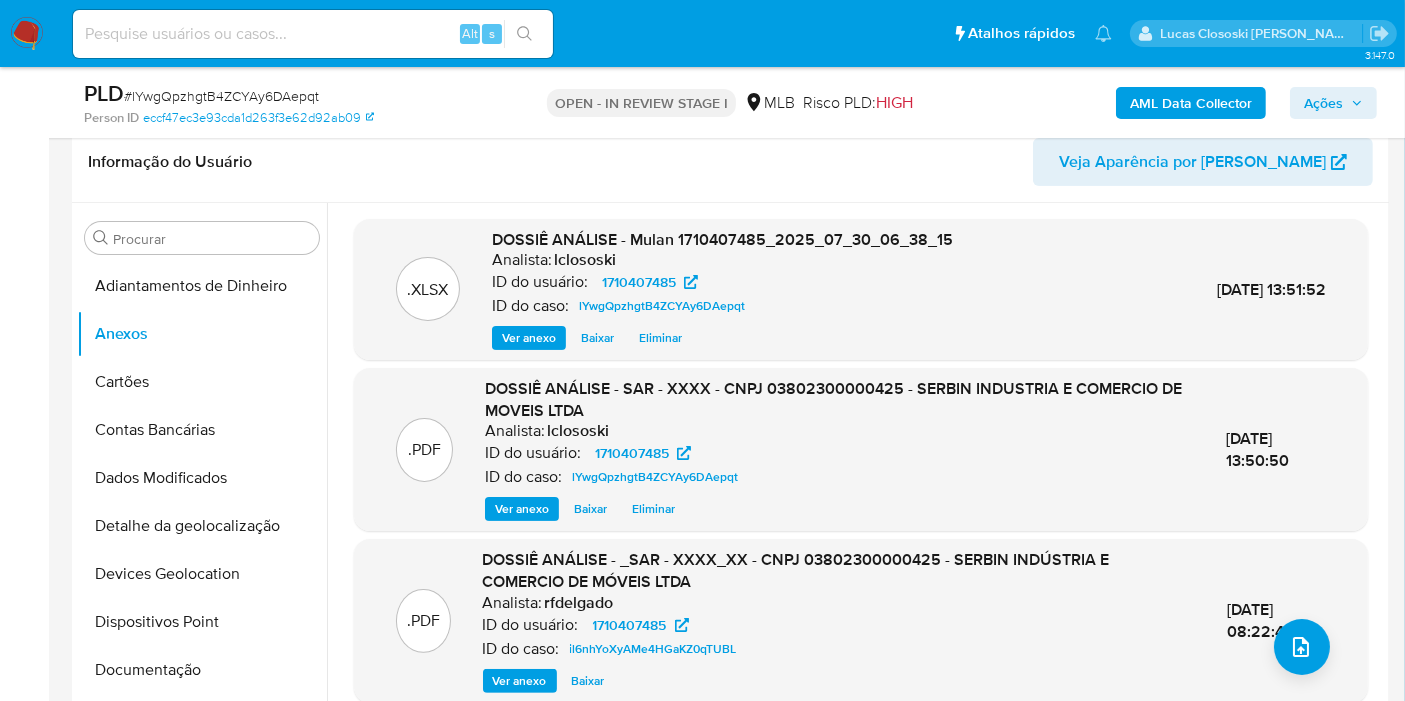 click on "Ações" at bounding box center [1333, 103] 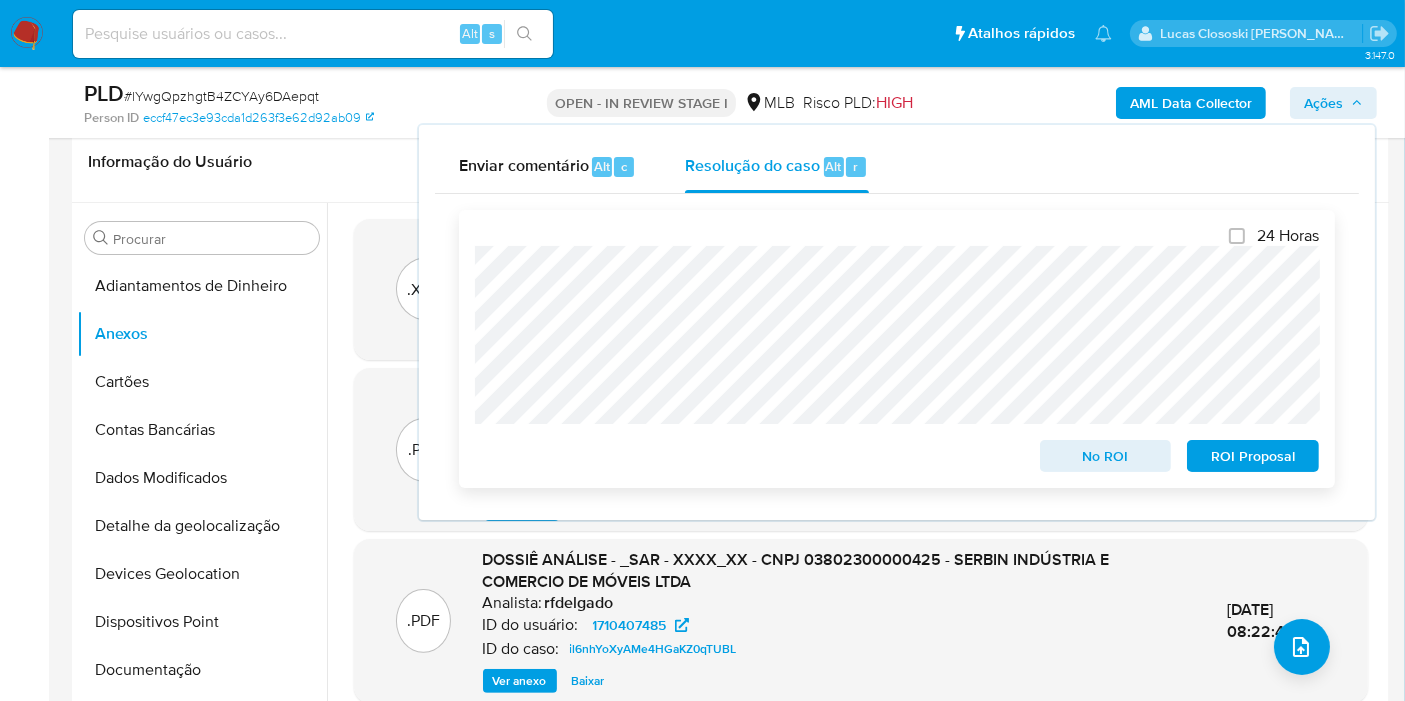 click on "No ROI" at bounding box center (1106, 456) 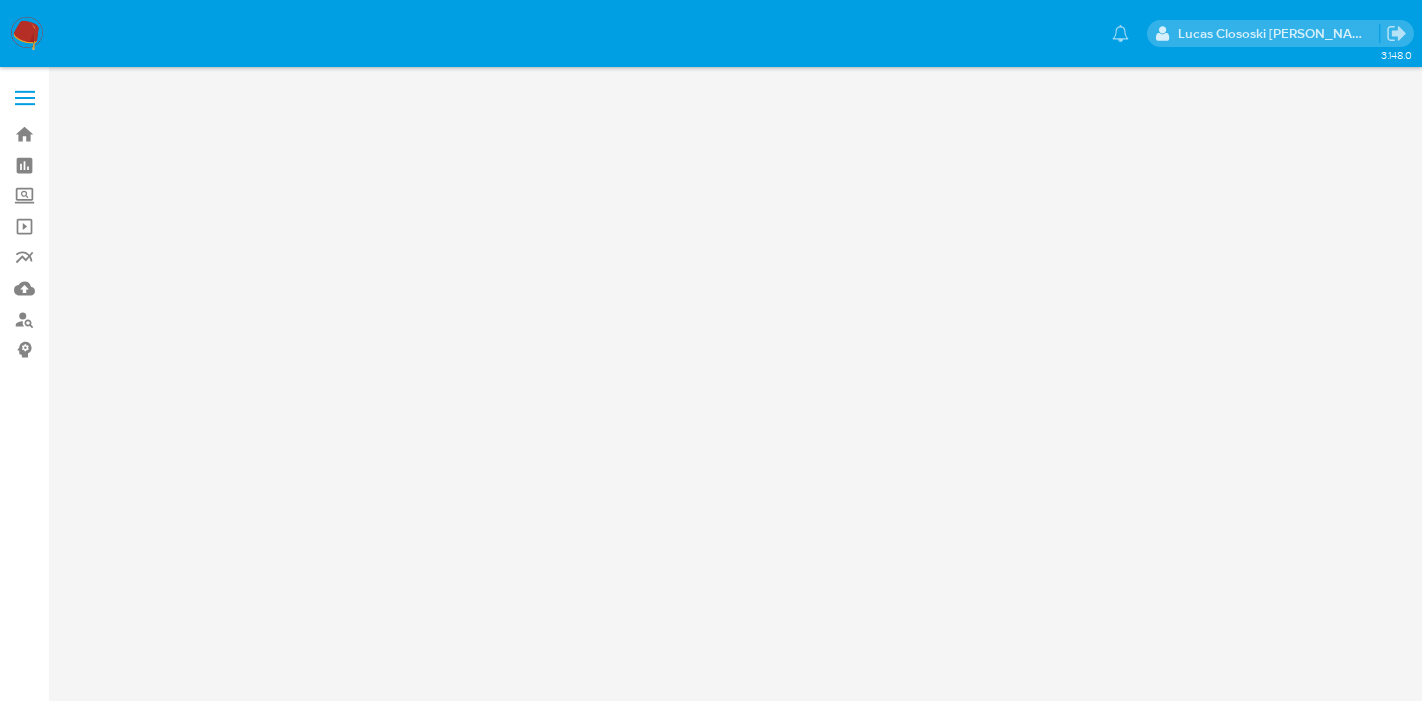 scroll, scrollTop: 0, scrollLeft: 0, axis: both 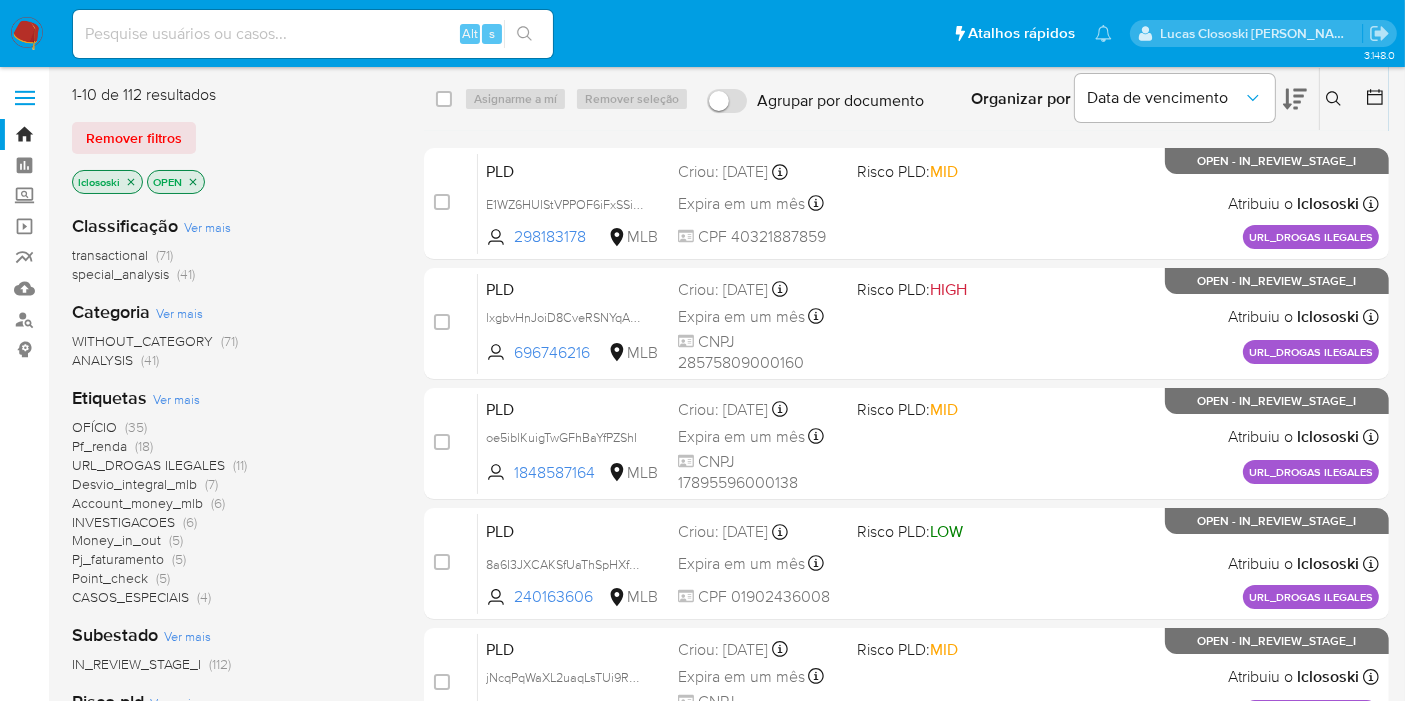 click on "Organizar por Data de vencimento" at bounding box center [1137, 99] 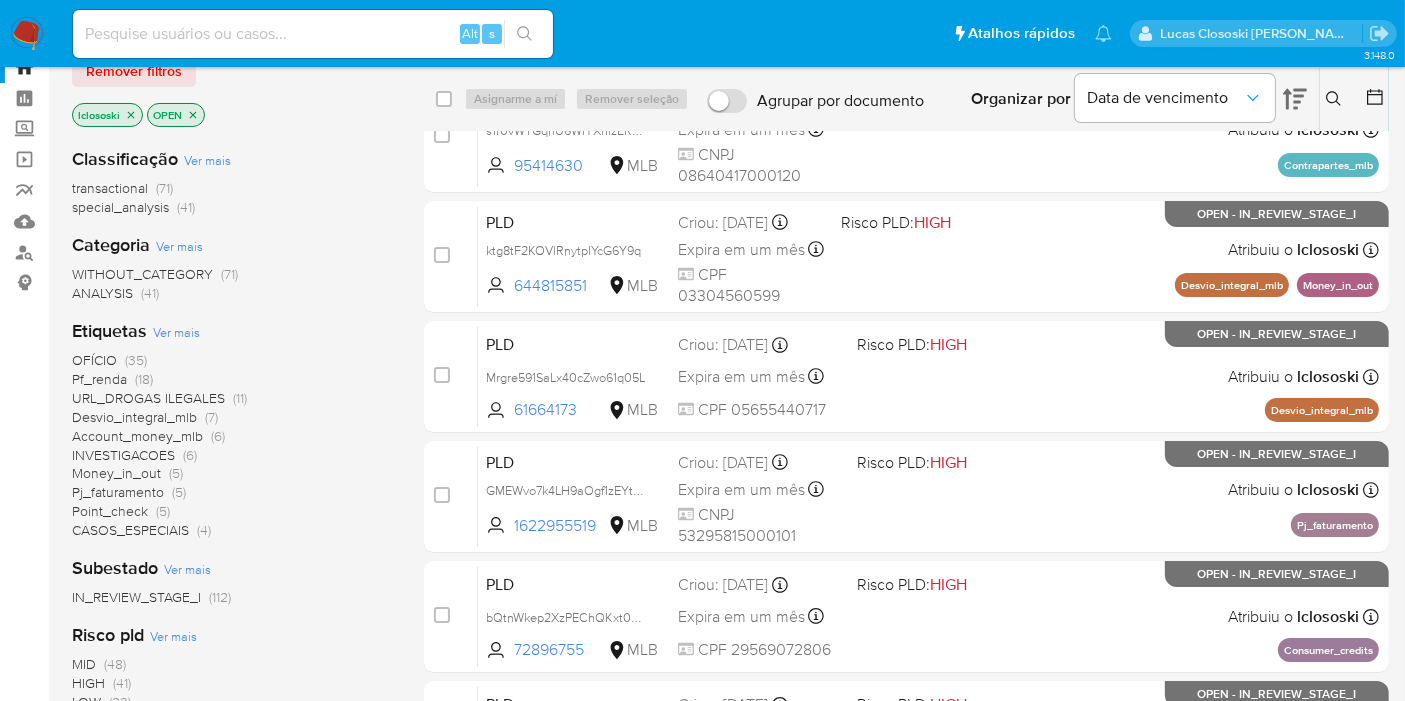 scroll, scrollTop: 111, scrollLeft: 0, axis: vertical 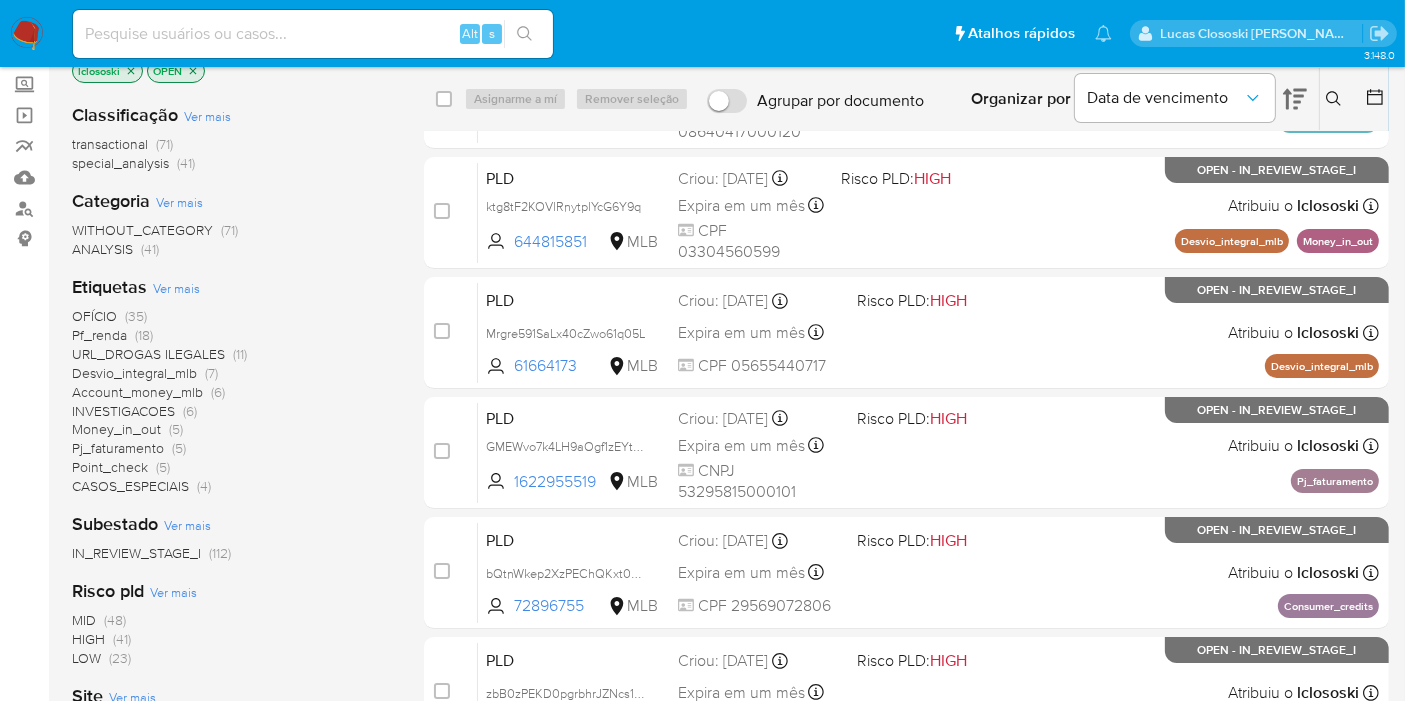click on "Classificação Ver mais transactional (71) special_analysis (41) Categoria Ver mais WITHOUT_CATEGORY (71) ANALYSIS (41) Etiquetas Ver mais OFÍCIO (35) Pf_renda (18) URL_DROGAS ILEGALES (11) Desvio_integral_mlb (7) Account_money_mlb (6) INVESTIGACOES (6) Money_in_out (5) Pj_faturamento (5) Point_check (5) CASOS_ESPECIAIS (4) Subestado Ver mais IN_REVIEW_STAGE_I (112) Risco pld Ver mais MID (48) HIGH (41) LOW (23) Site Ver mais MLB (112)" at bounding box center (232, 427) 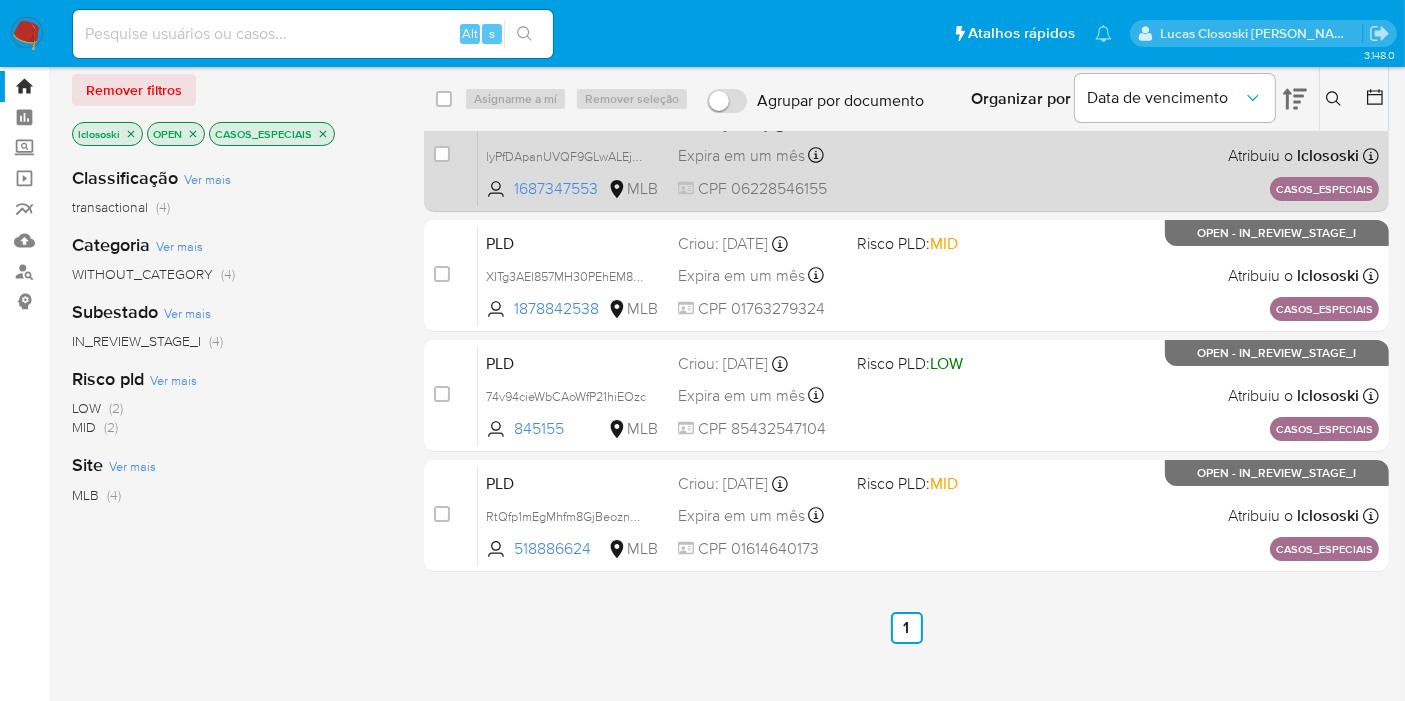 scroll, scrollTop: 0, scrollLeft: 0, axis: both 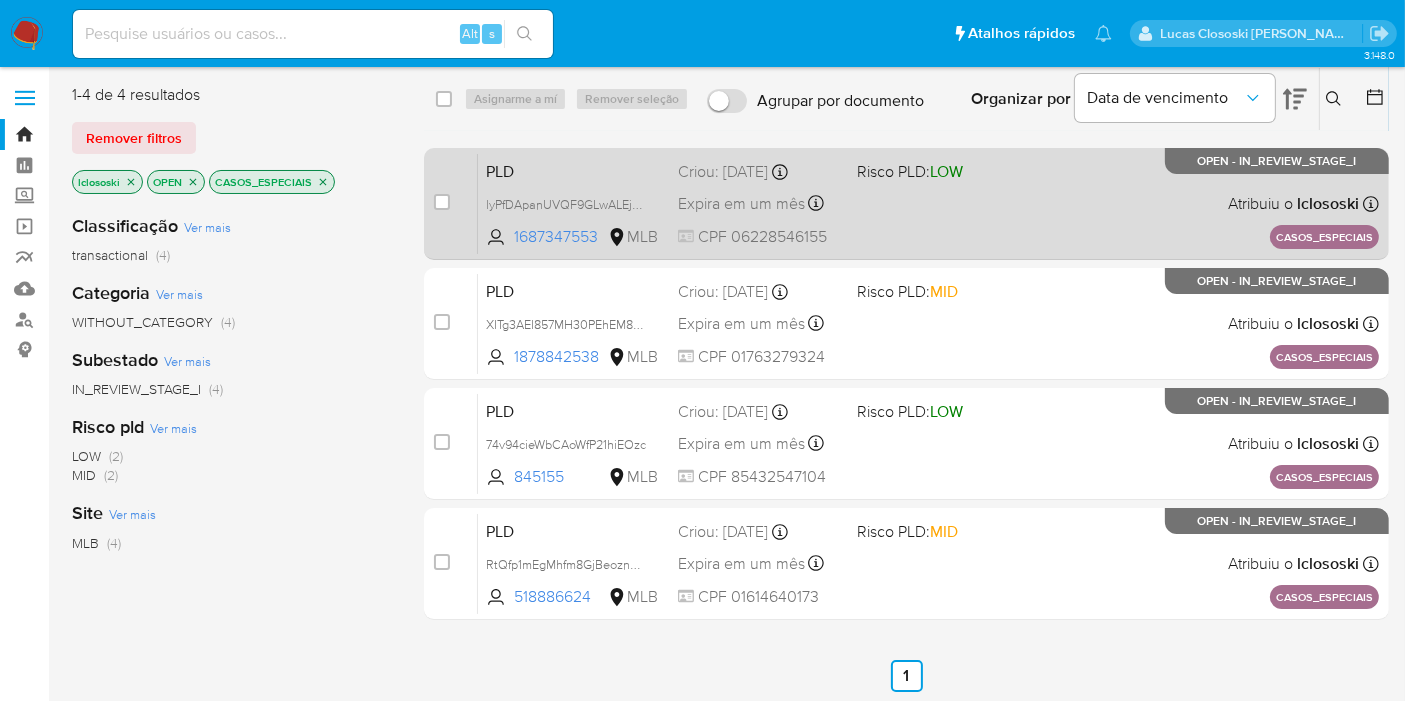 click on "PLD lyPfDApanUVQF9GLwALEjrPv 1687347553 MLB Risco PLD:  LOW Criou: [DATE]   Criou: [DATE] 10:00:31 Expira em um mês   Expira em [DATE] 10:00:32 CPF   06228546155 Atribuiu o   lclososki   [GEOGRAPHIC_DATA] el: [DATE] 10:00:31 CASOS_ESPECIAIS OPEN - IN_REVIEW_STAGE_I" at bounding box center [928, 203] 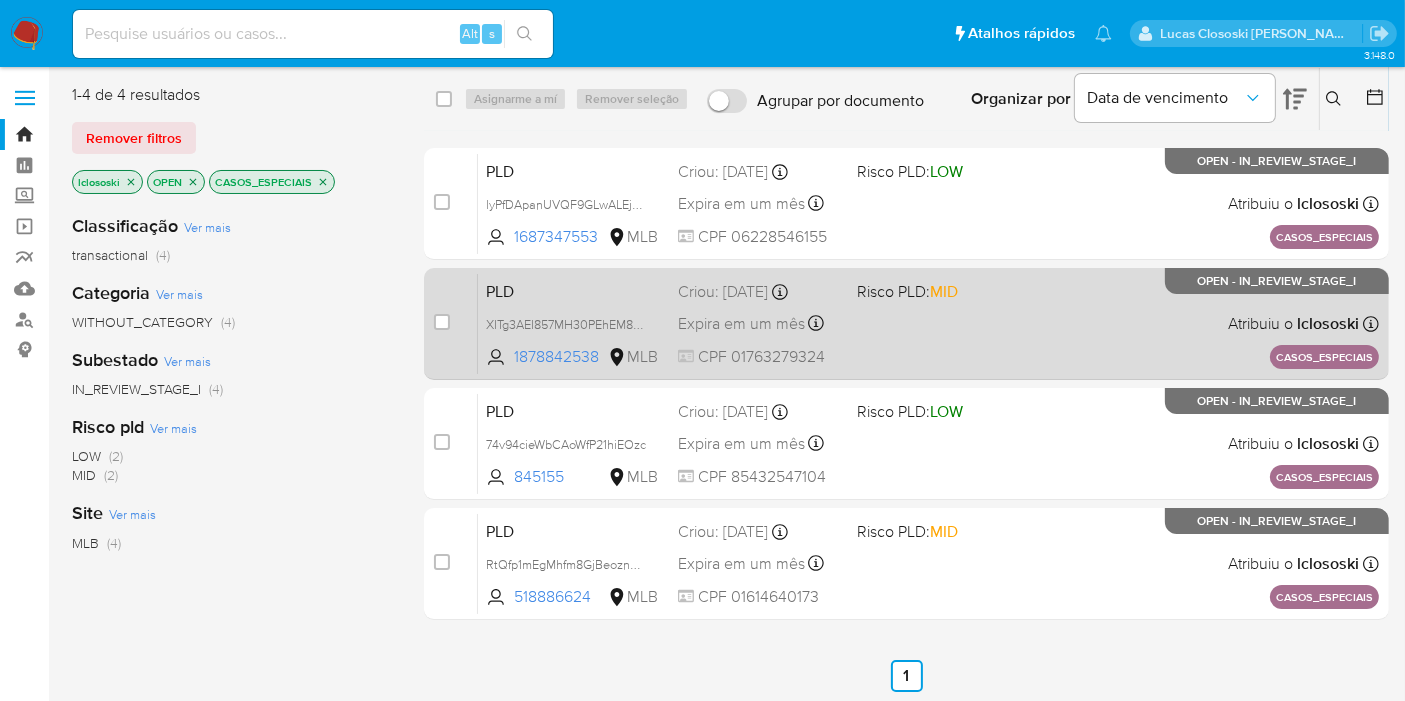 click on "PLD XITg3AEI857MH30PEhEM834l 1878842538 MLB Risco PLD:  MID Criou: [DATE]   Criou: [DATE] 10:00:32 Expira em um mês   Expira em [DATE] 10:00:32 CPF   01763279324 Atribuiu o   lclososki   Asignado el: [DATE] 10:00:32 CASOS_ESPECIAIS OPEN - IN_REVIEW_STAGE_I" at bounding box center (928, 323) 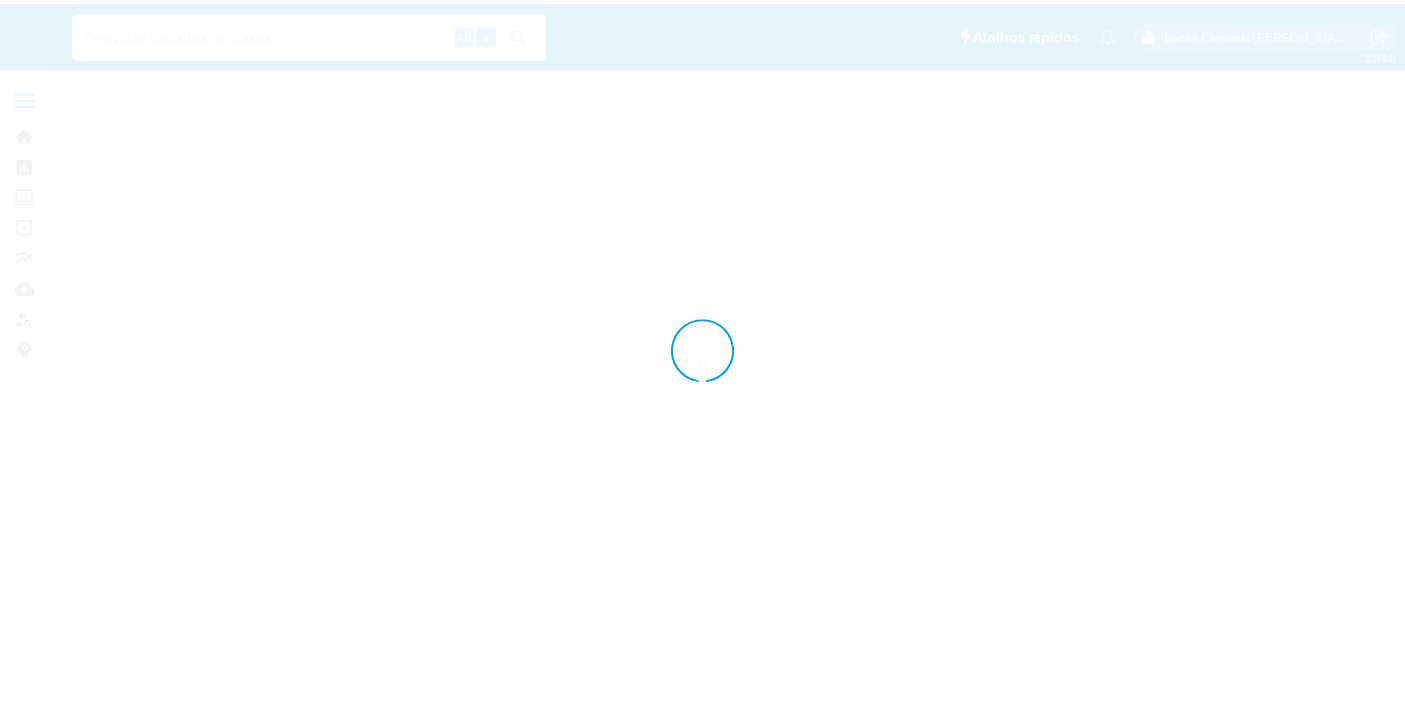 scroll, scrollTop: 0, scrollLeft: 0, axis: both 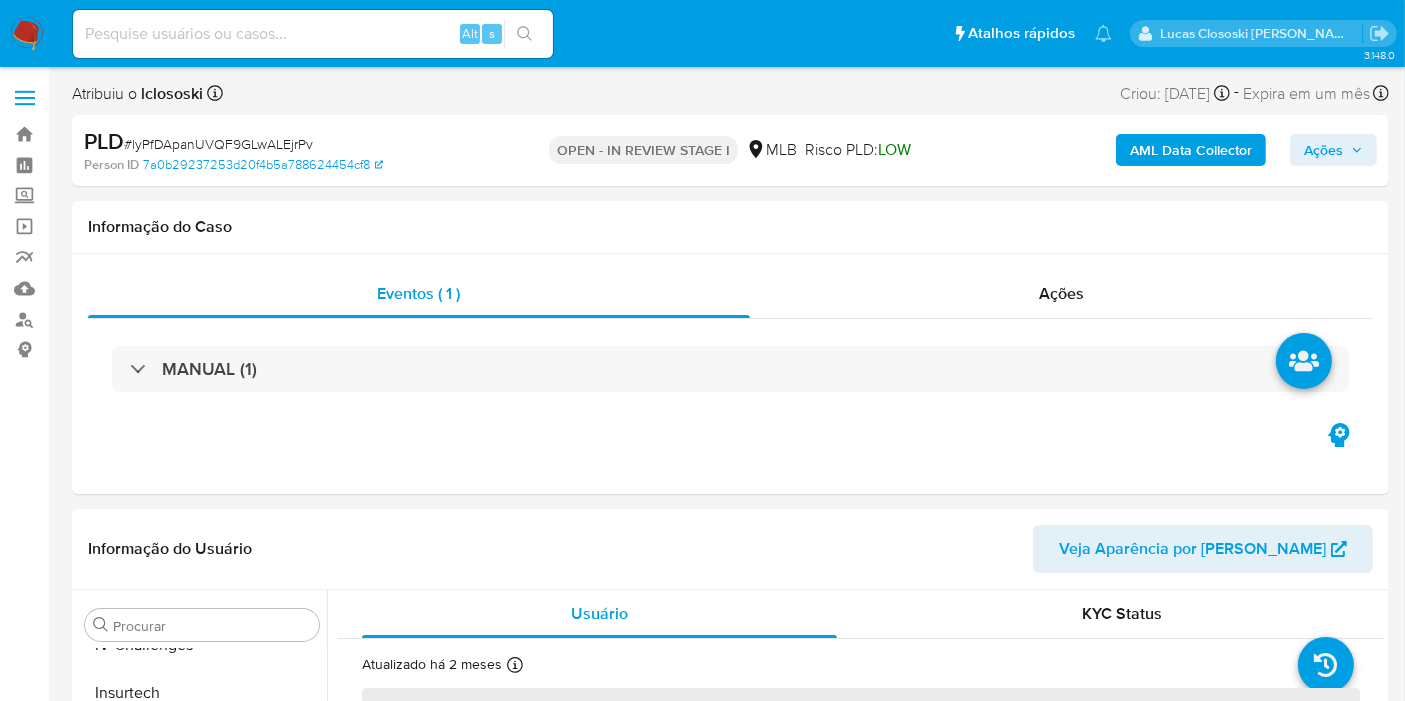 select on "10" 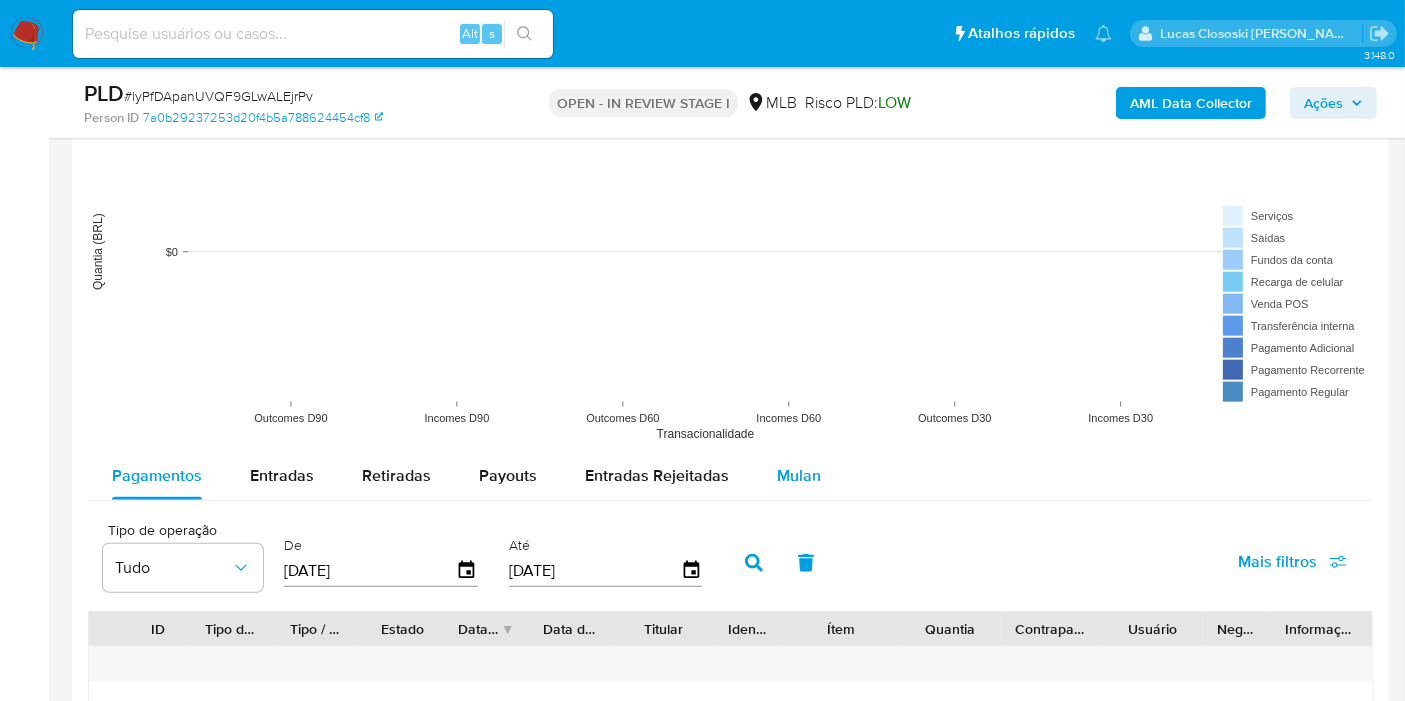 click on "Mulan" at bounding box center (799, 475) 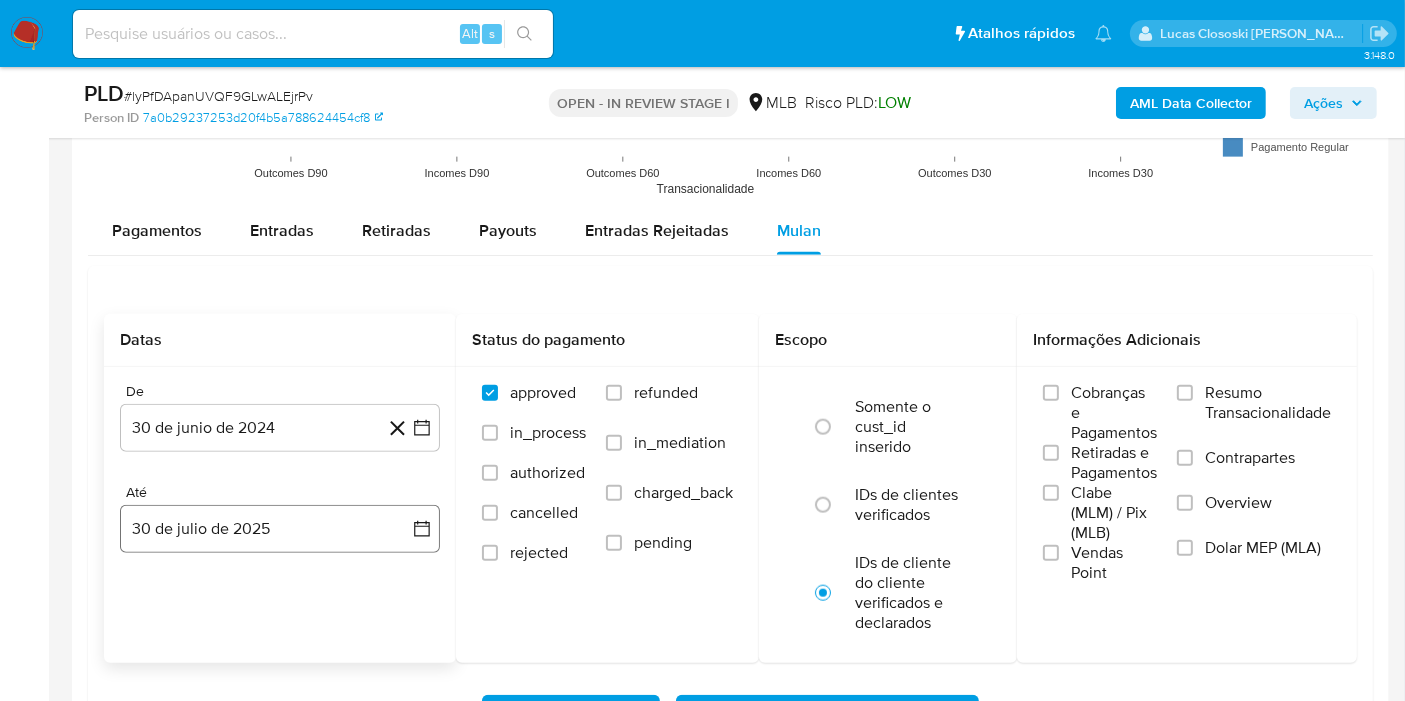 scroll, scrollTop: 2111, scrollLeft: 0, axis: vertical 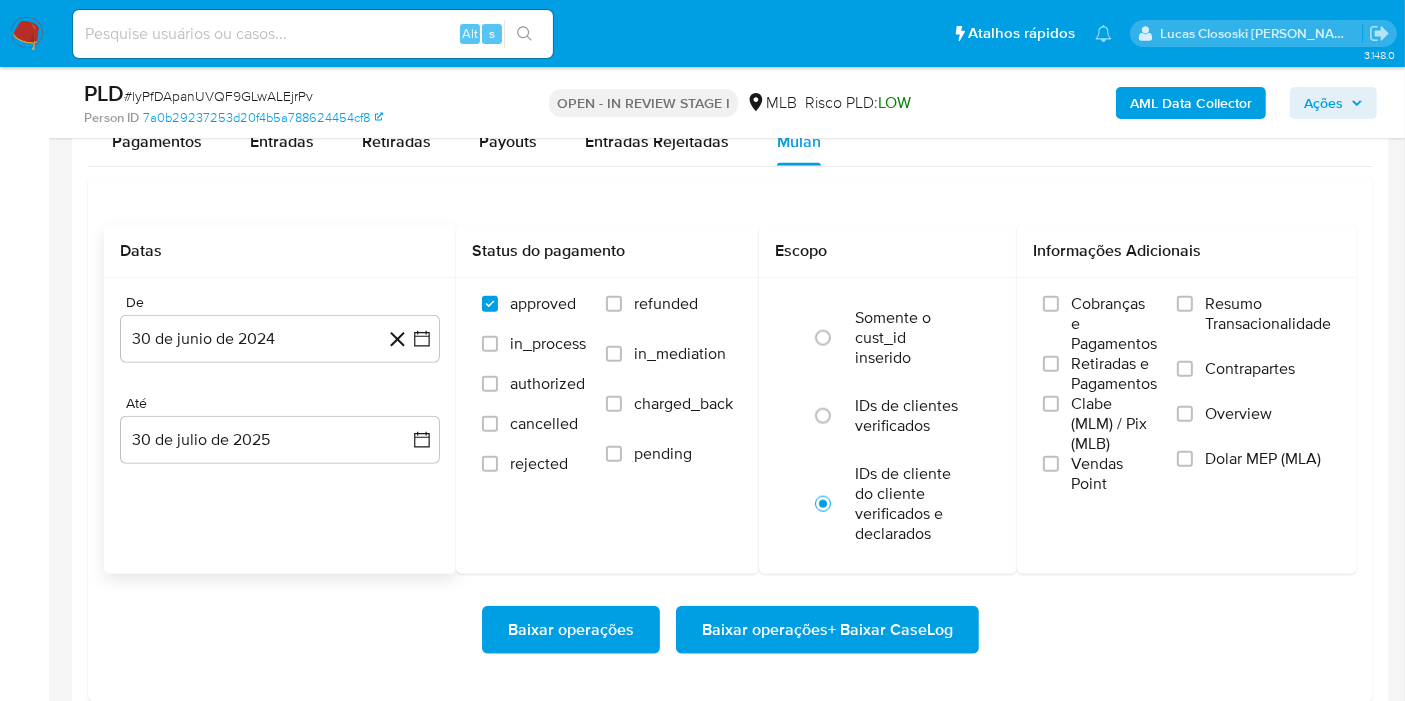 click on "De 30 de junio de 2024 30-06-2024 Até 30 de julio de 2025 30-07-2025" at bounding box center [280, 395] 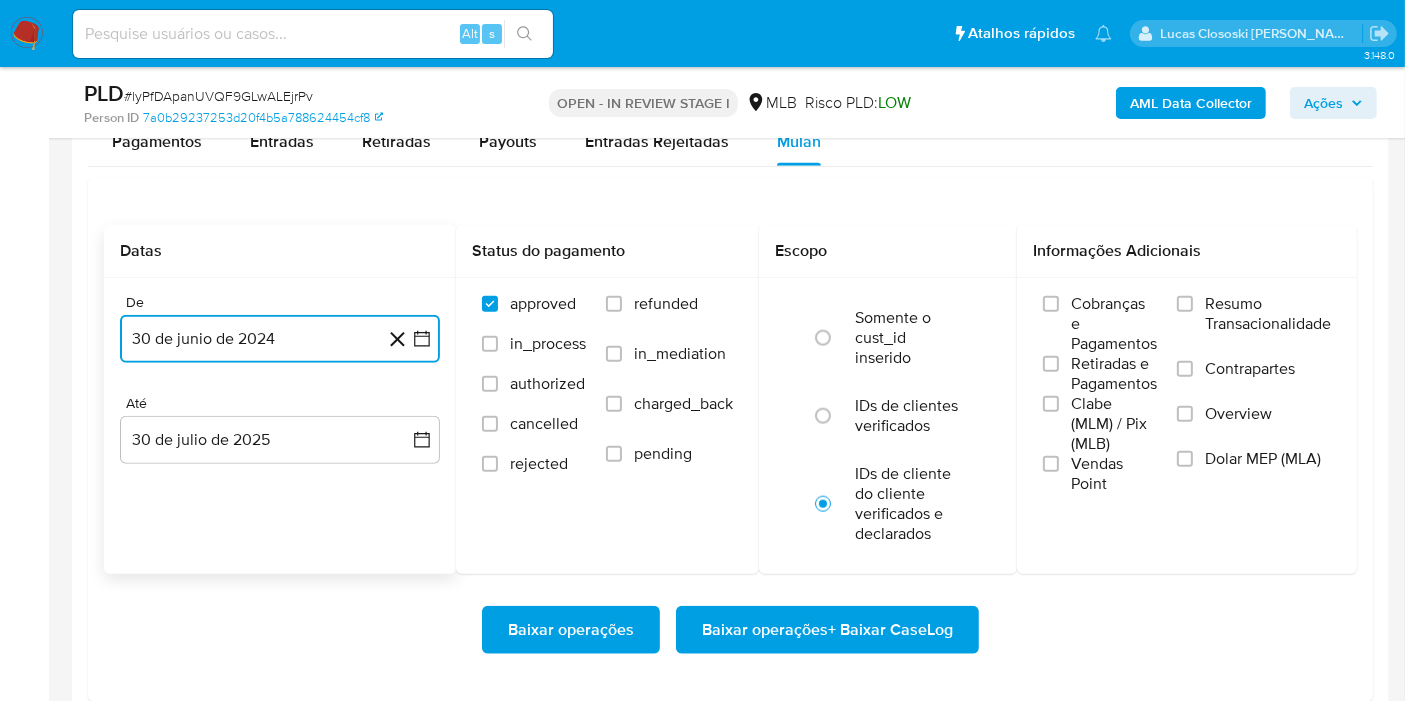 click on "30 de junio de 2024" at bounding box center (280, 339) 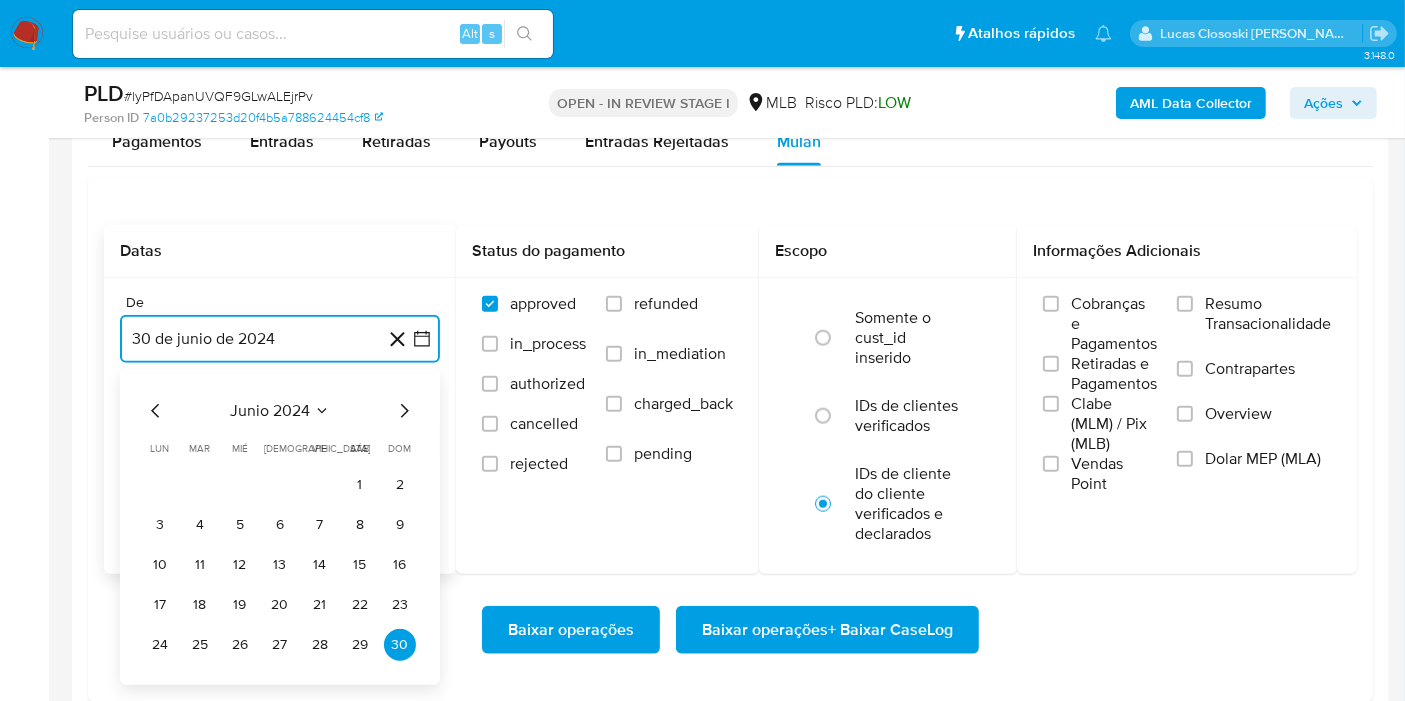 click on "junio 2024" at bounding box center (270, 411) 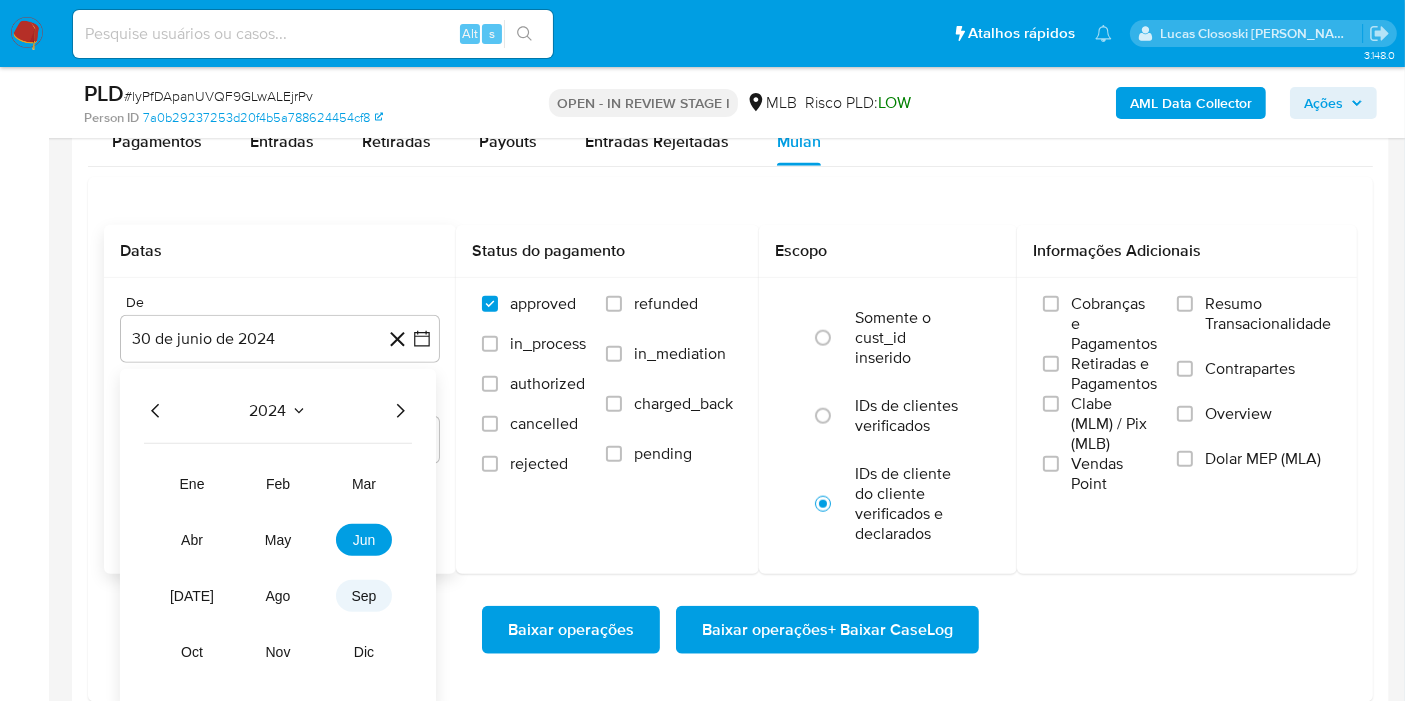 click on "sep" at bounding box center [364, 596] 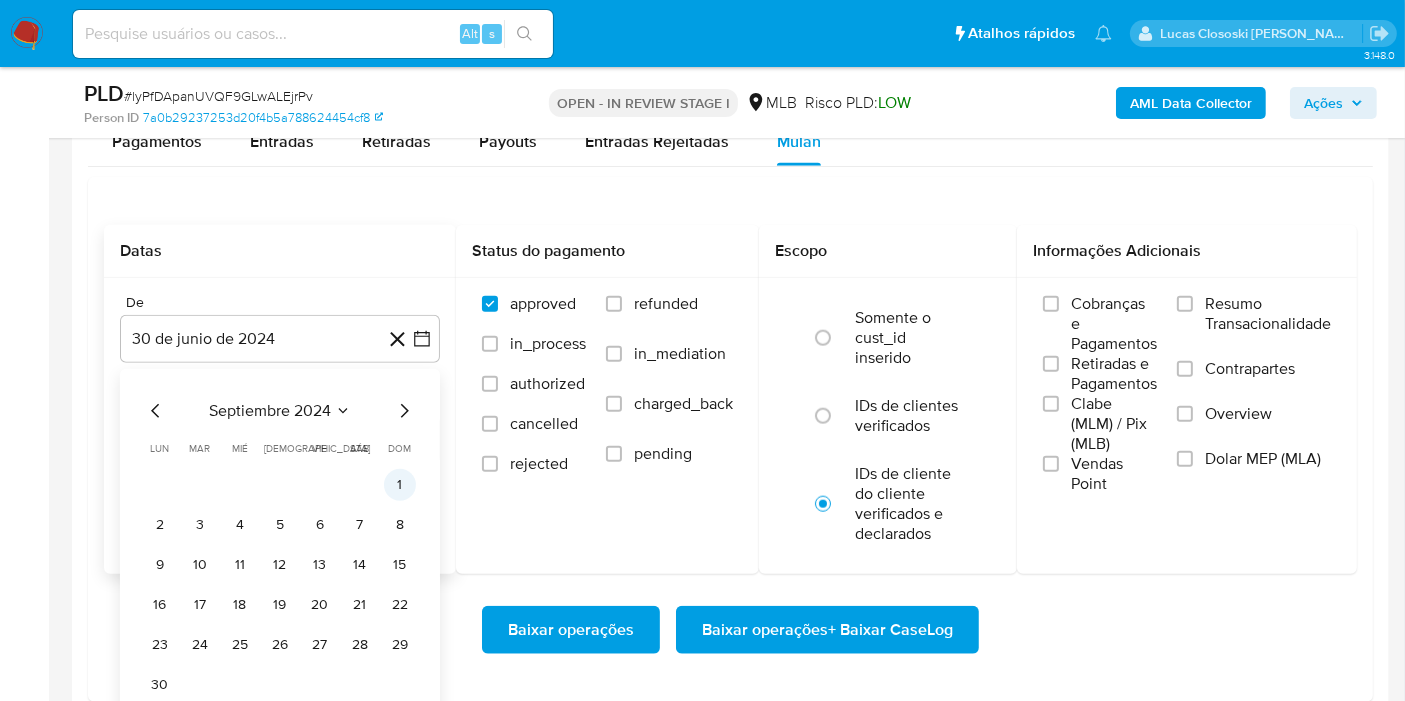 click on "1" at bounding box center [400, 485] 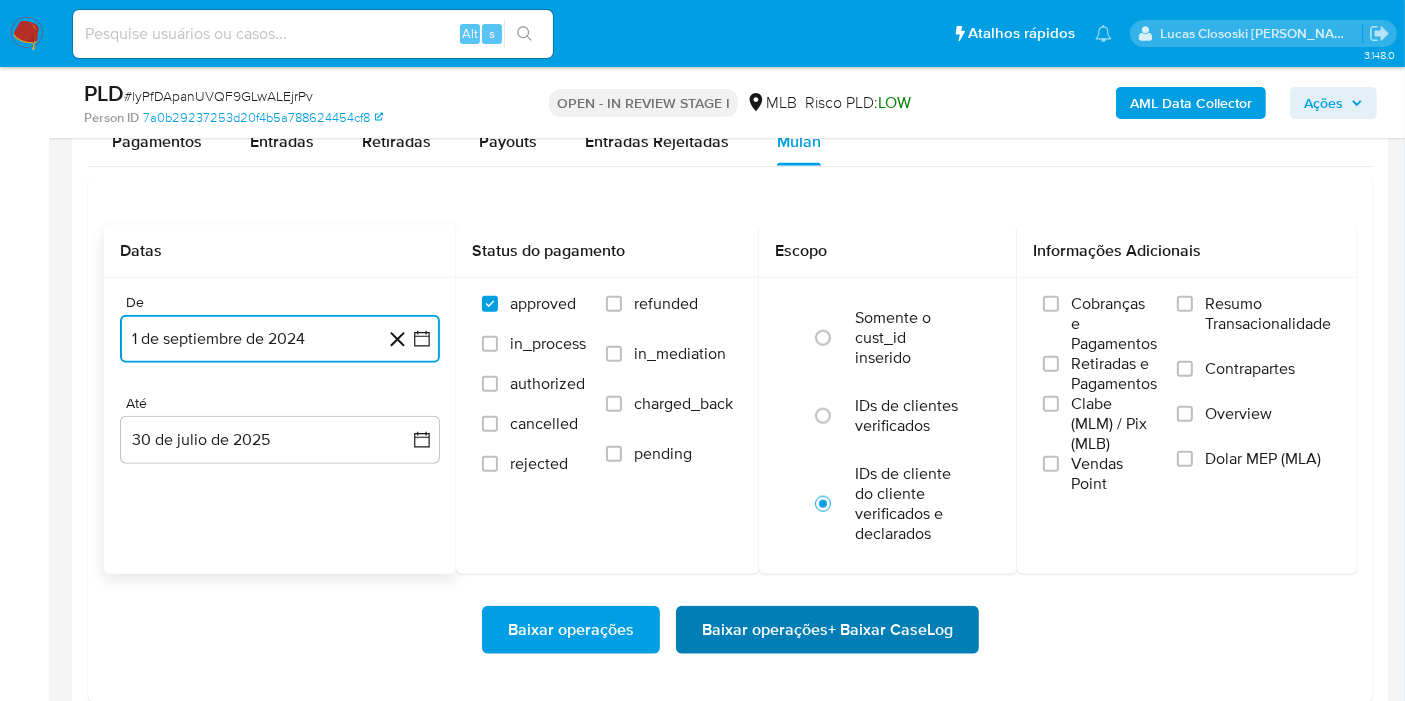 click on "Baixar operações  +   Baixar CaseLog" at bounding box center (827, 630) 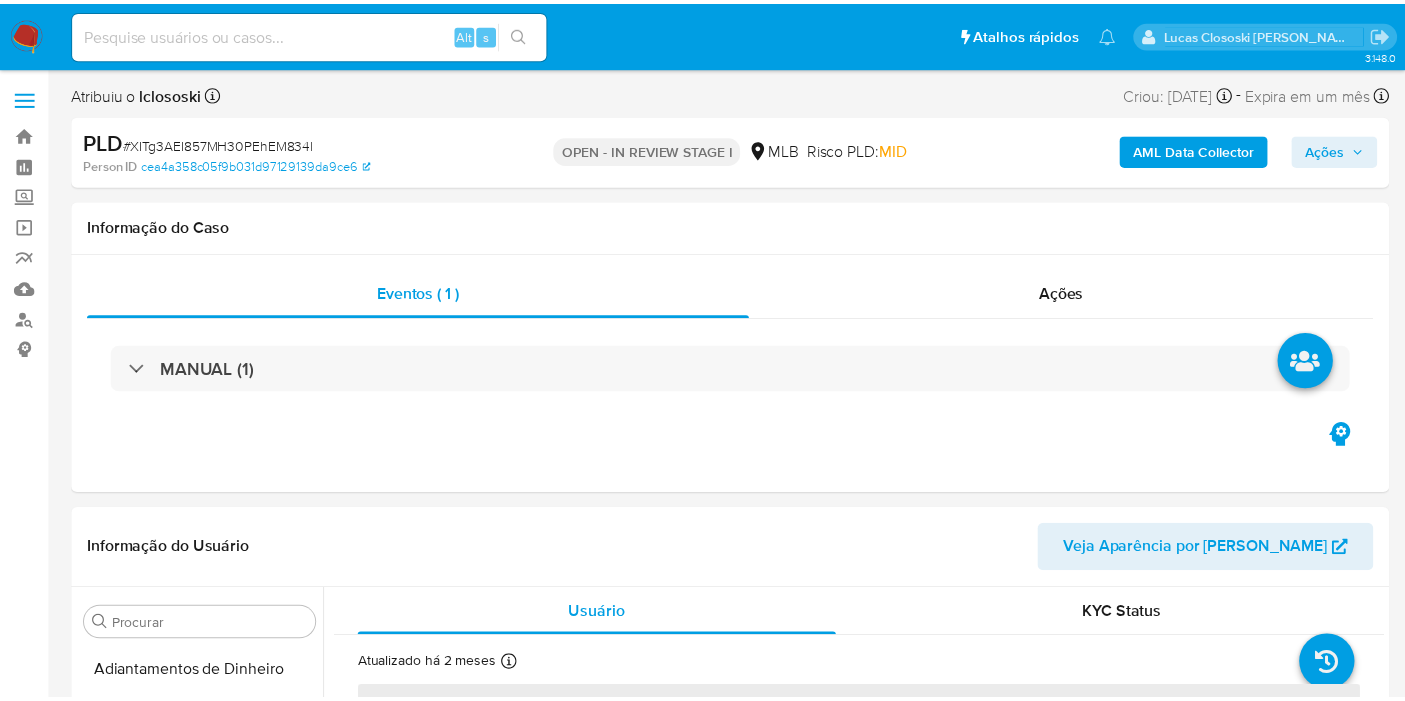 scroll, scrollTop: 0, scrollLeft: 0, axis: both 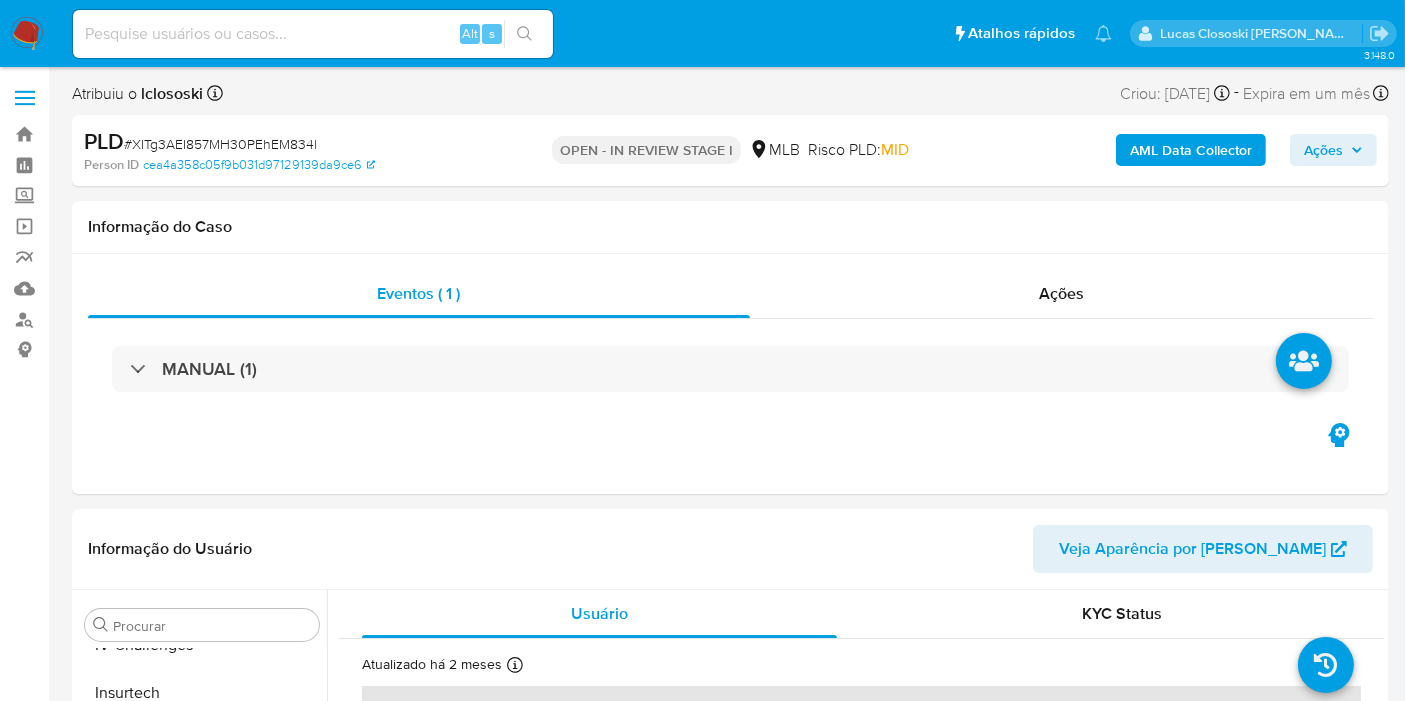 select on "10" 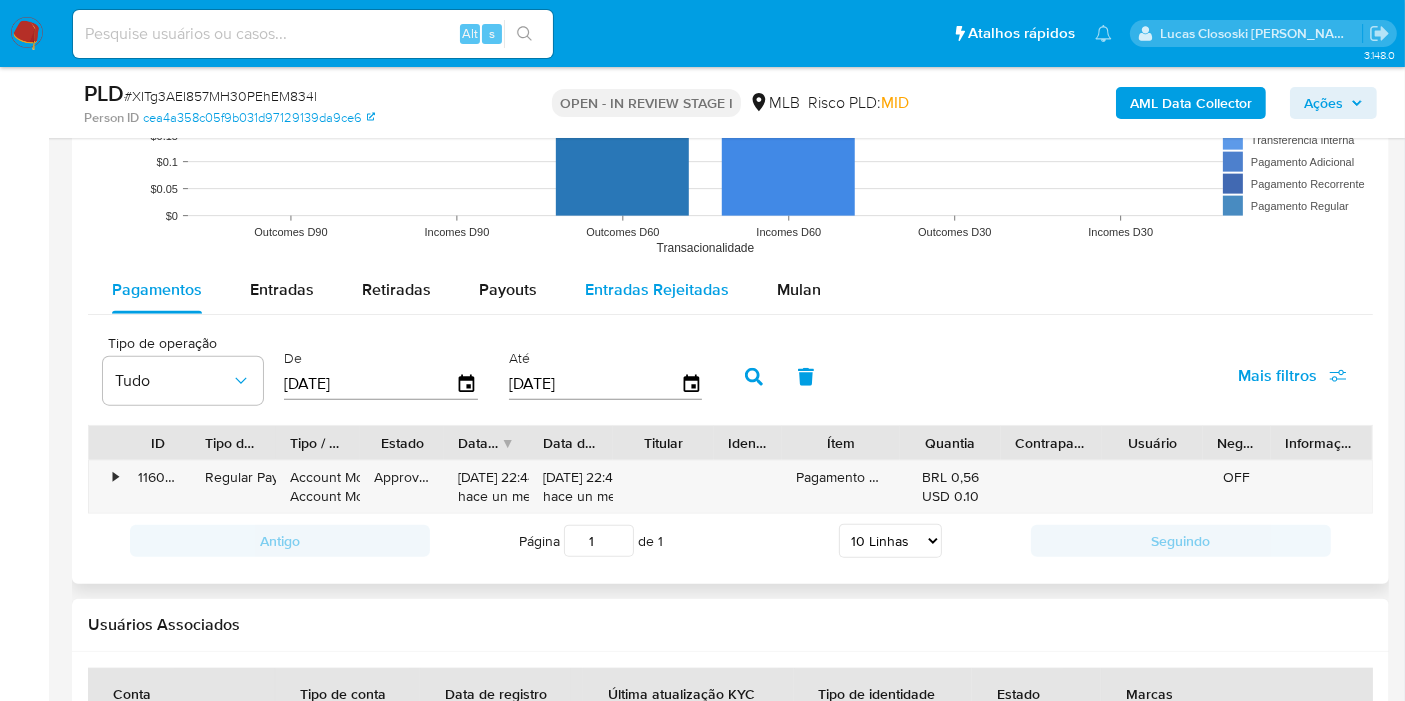 scroll, scrollTop: 2000, scrollLeft: 0, axis: vertical 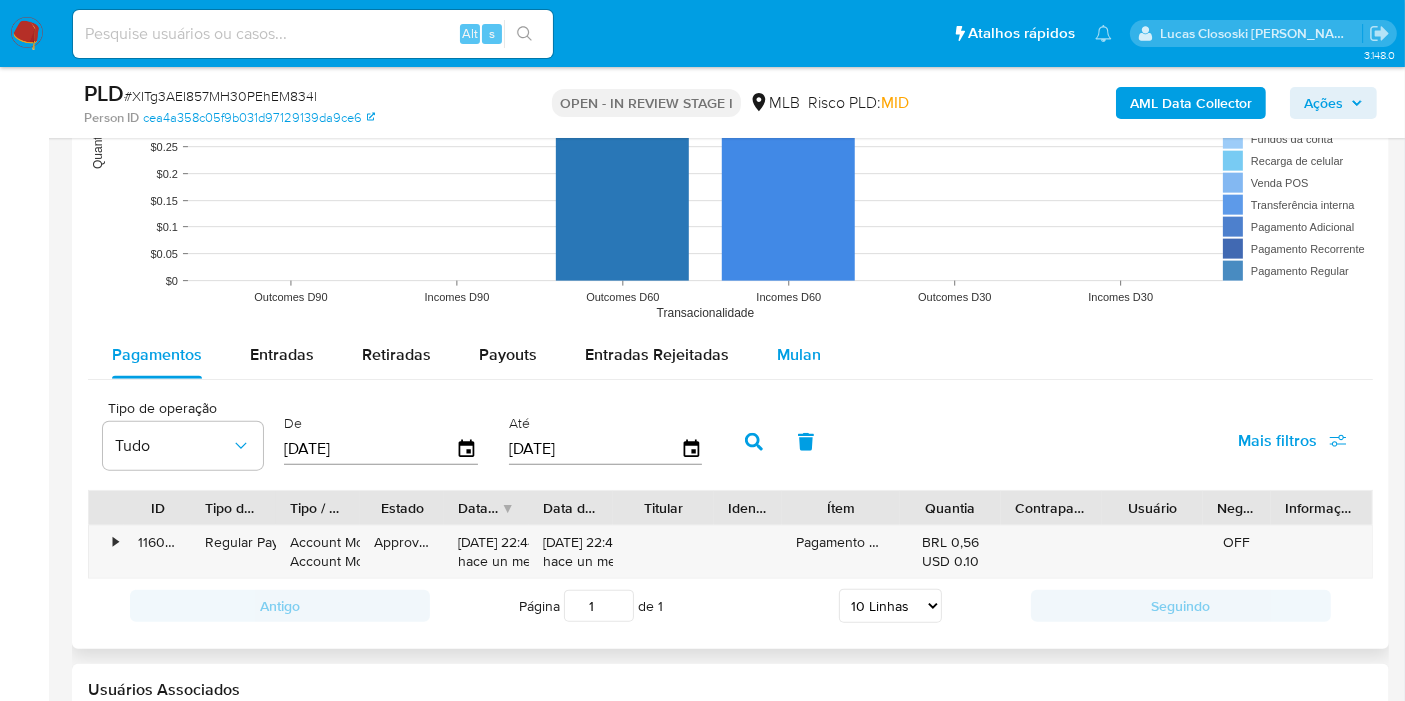 click on "Mulan" at bounding box center (799, 355) 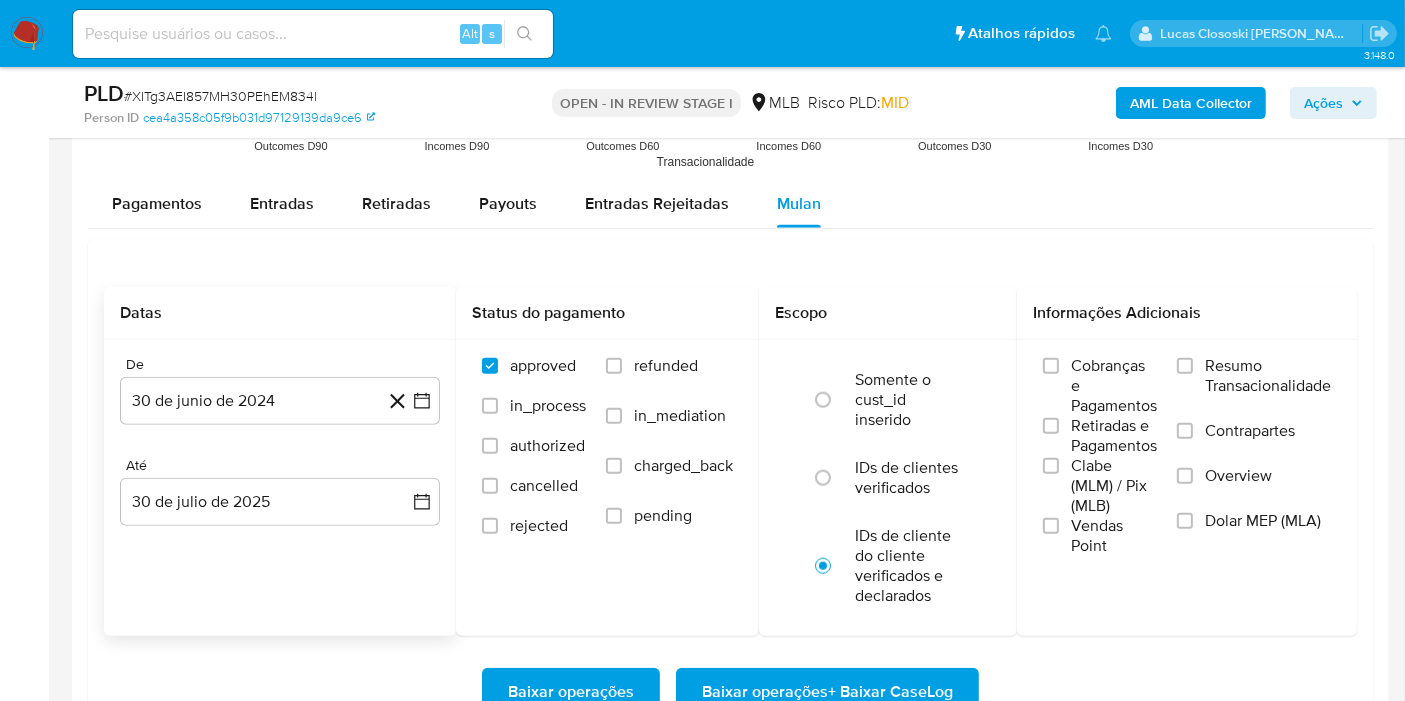 scroll, scrollTop: 2222, scrollLeft: 0, axis: vertical 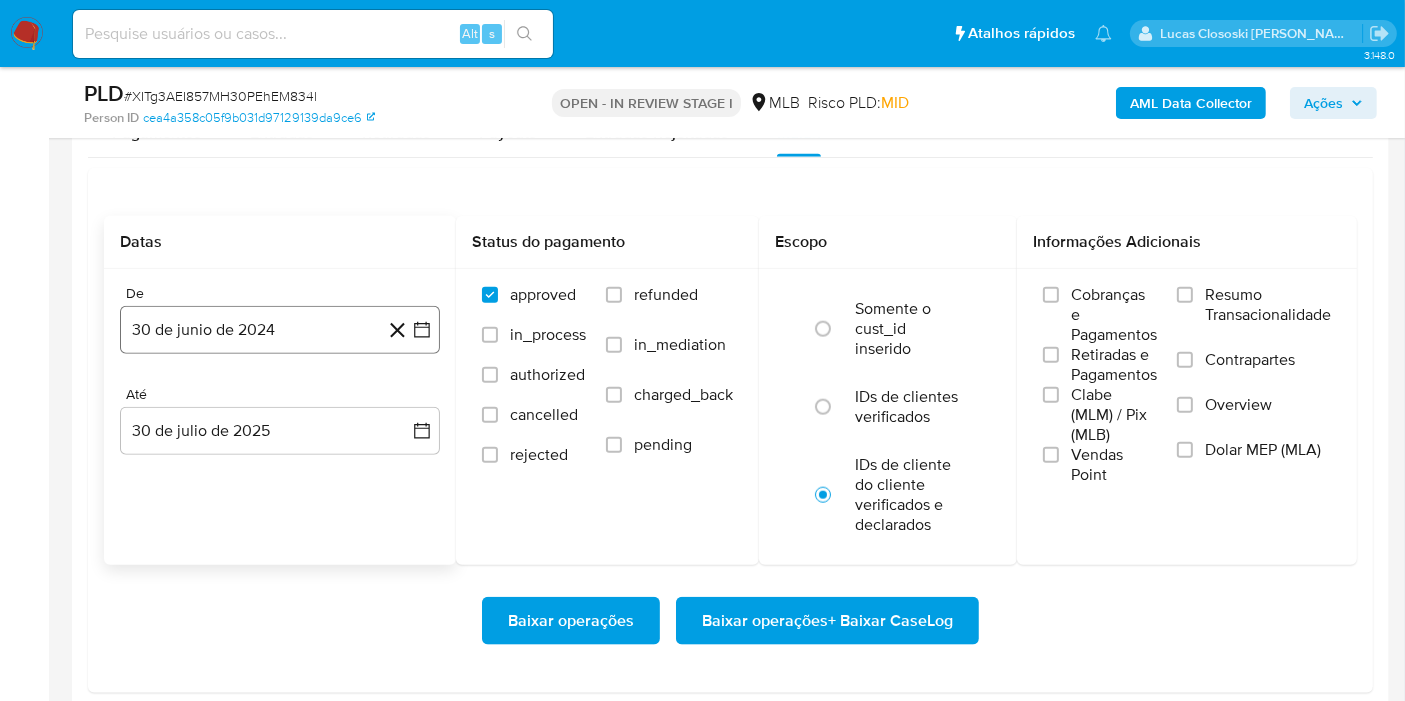 click on "30 de junio de 2024" at bounding box center (280, 330) 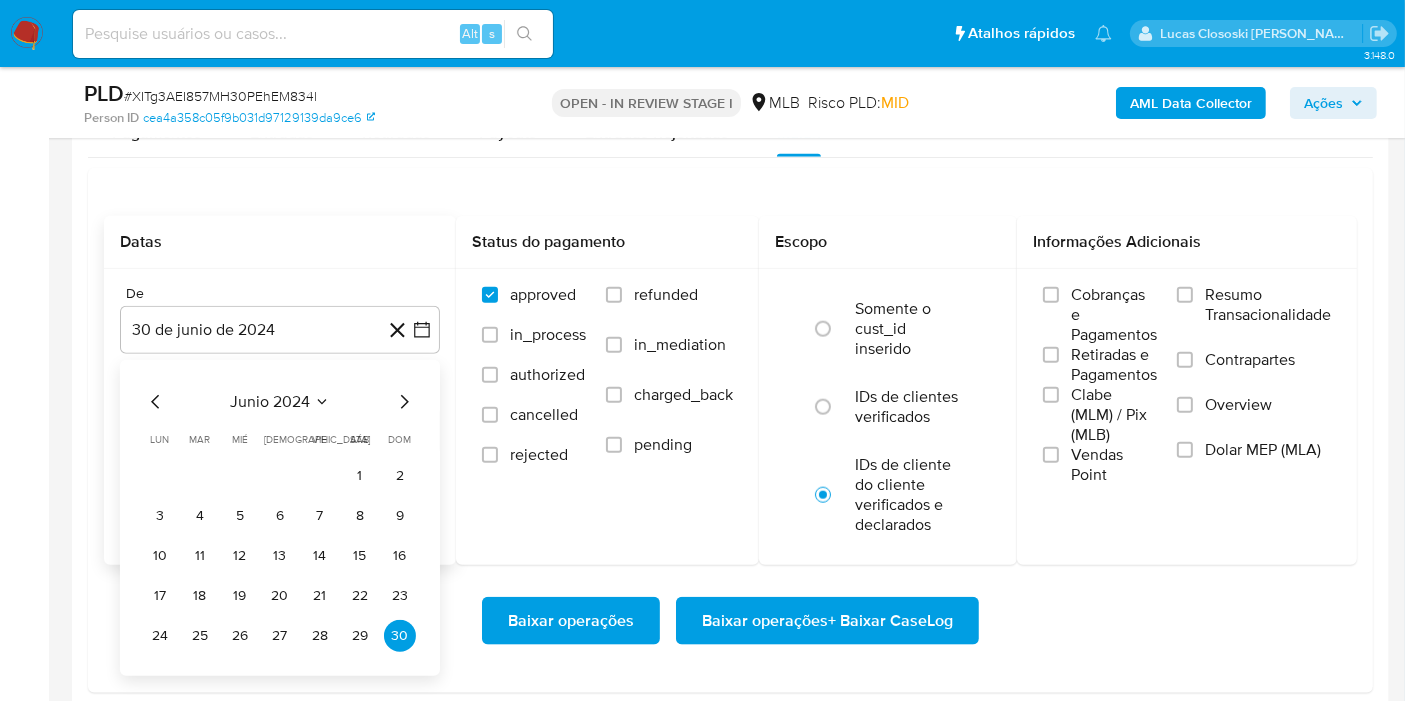 click on "junio 2024" at bounding box center (270, 402) 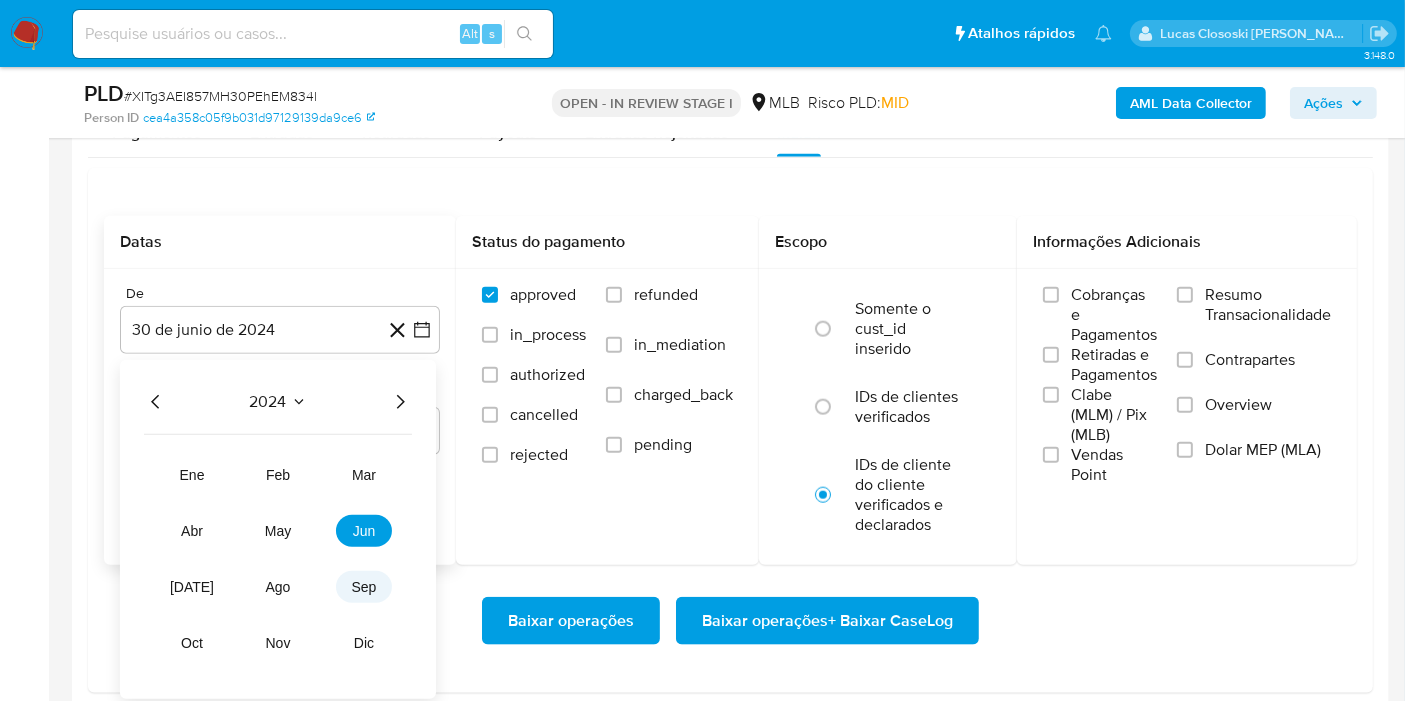 click on "sep" at bounding box center (364, 587) 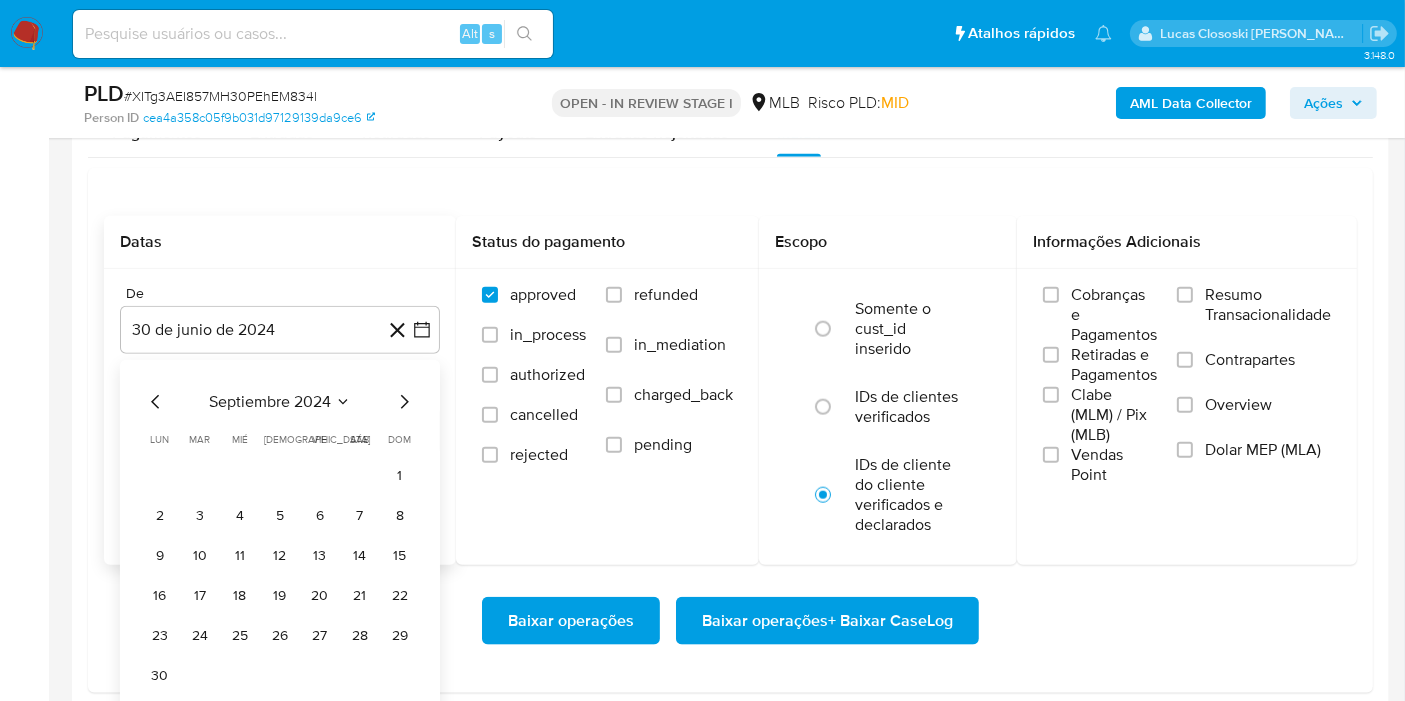 click on "1 2 3 4 5 6 7 8 9 10 11 12 13 14 15 16 17 18 19 20 21 22 23 24 25 26 27 28 29 30" at bounding box center [280, 576] 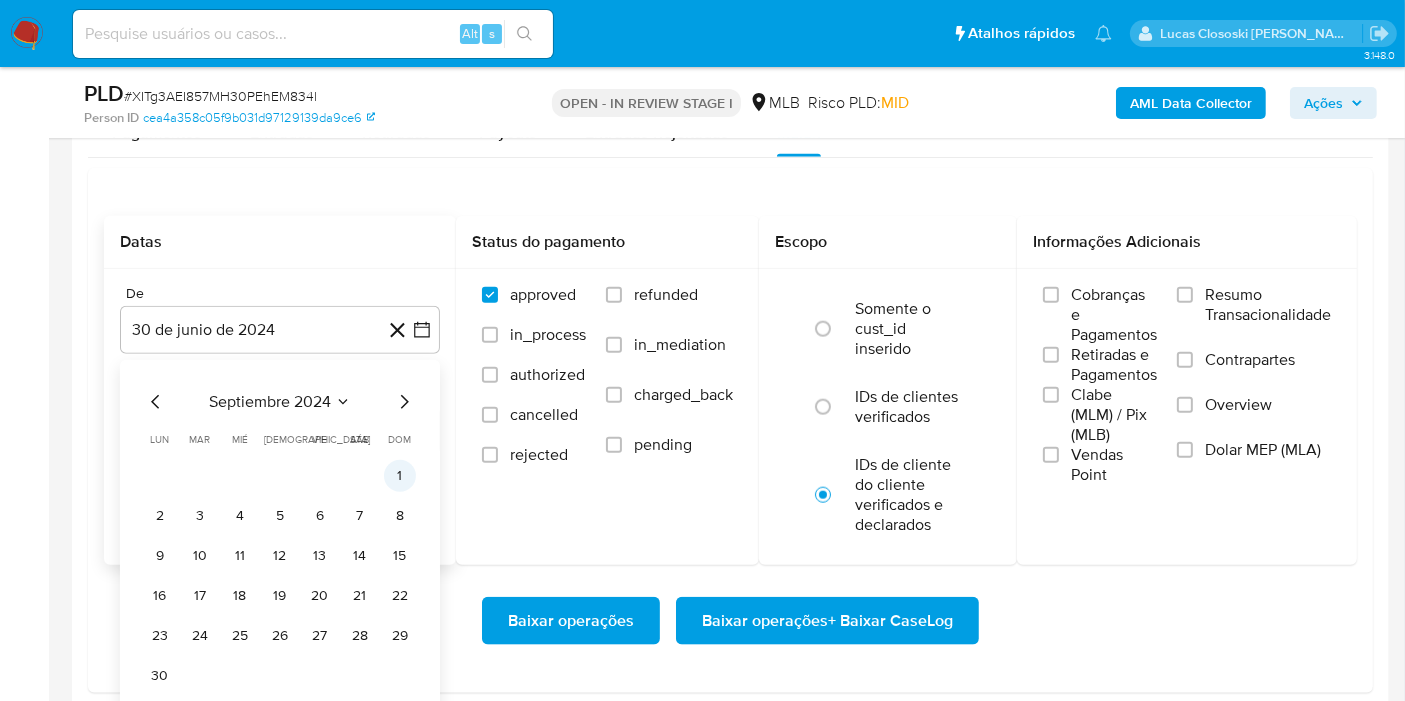click on "1" at bounding box center [400, 476] 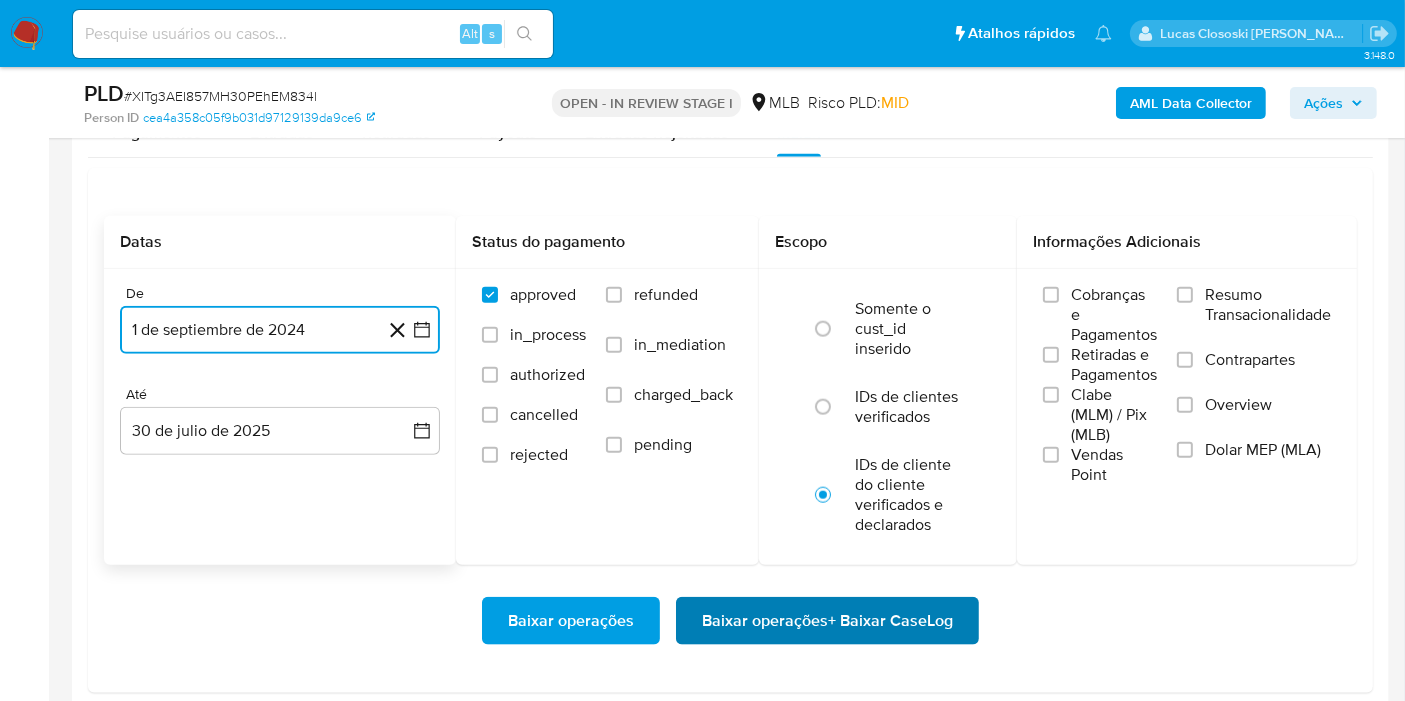 click on "Baixar operações  +   Baixar CaseLog" at bounding box center [827, 621] 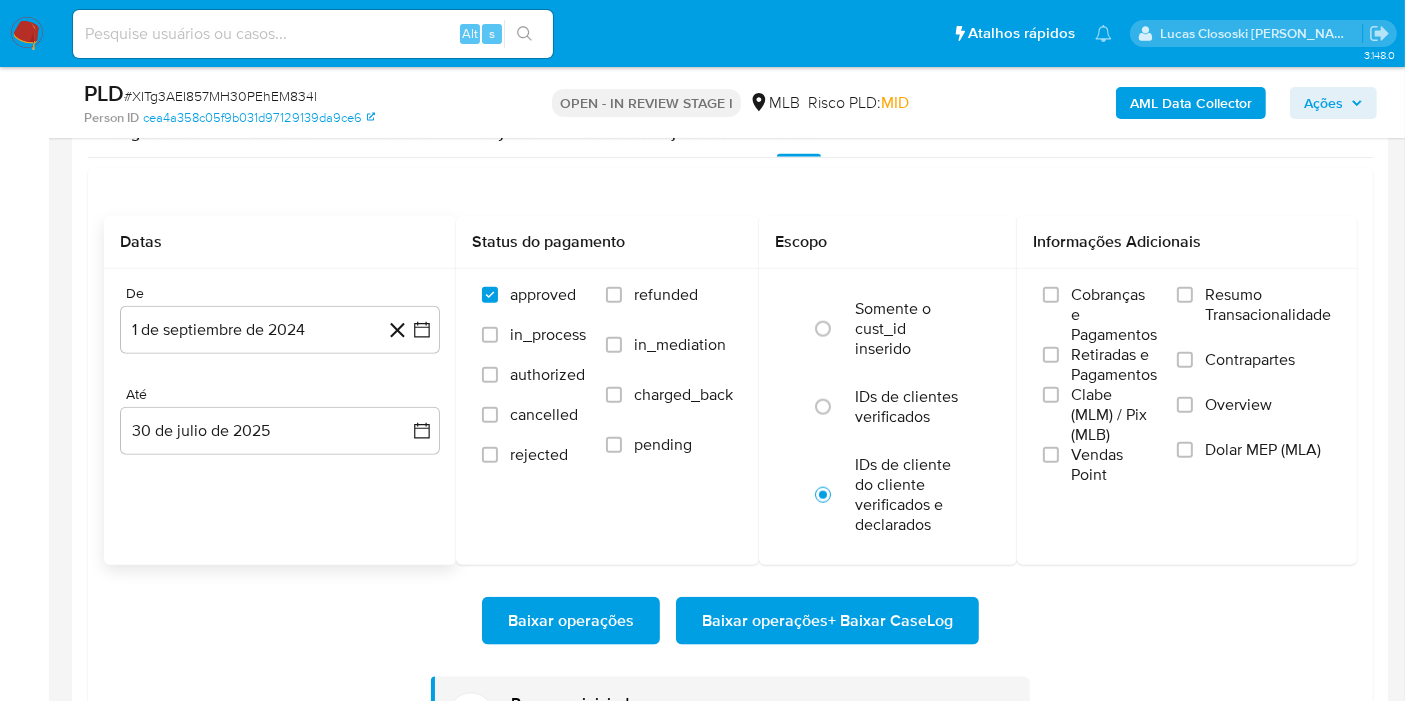 type 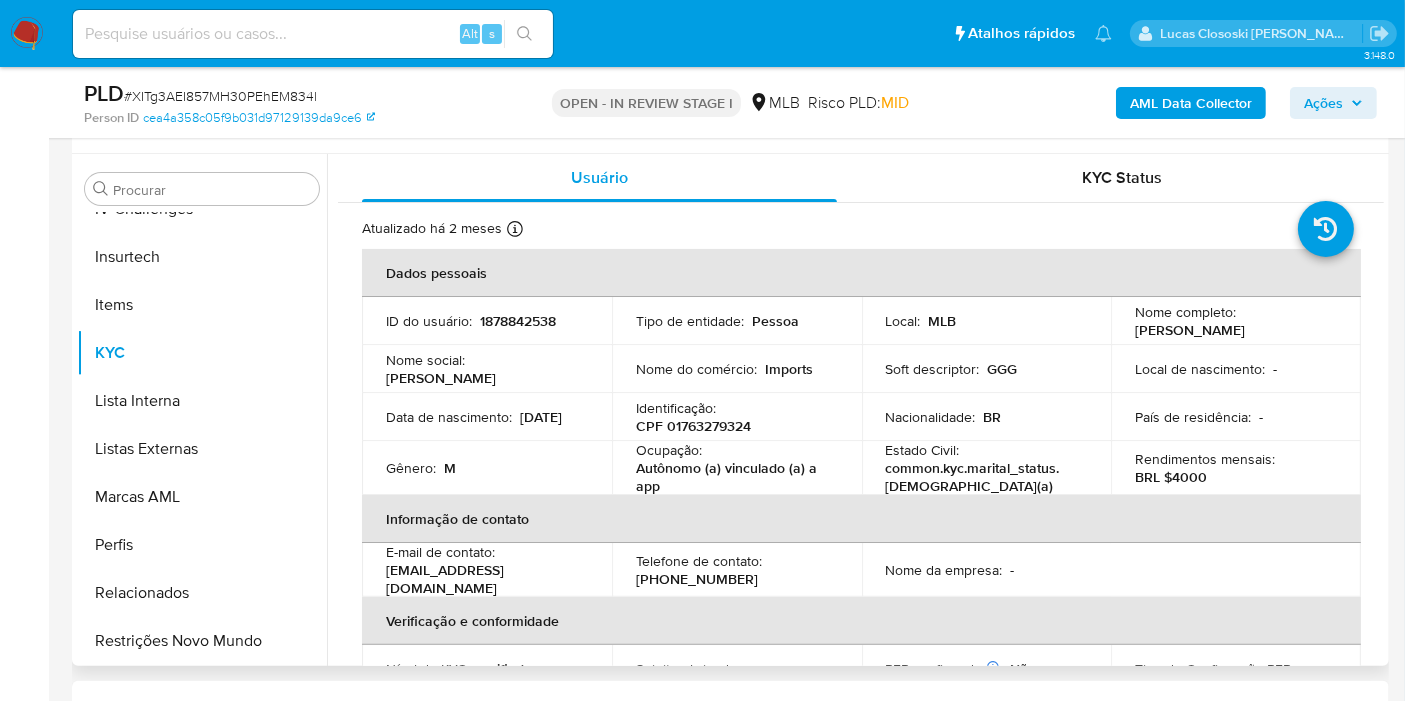 scroll, scrollTop: 333, scrollLeft: 0, axis: vertical 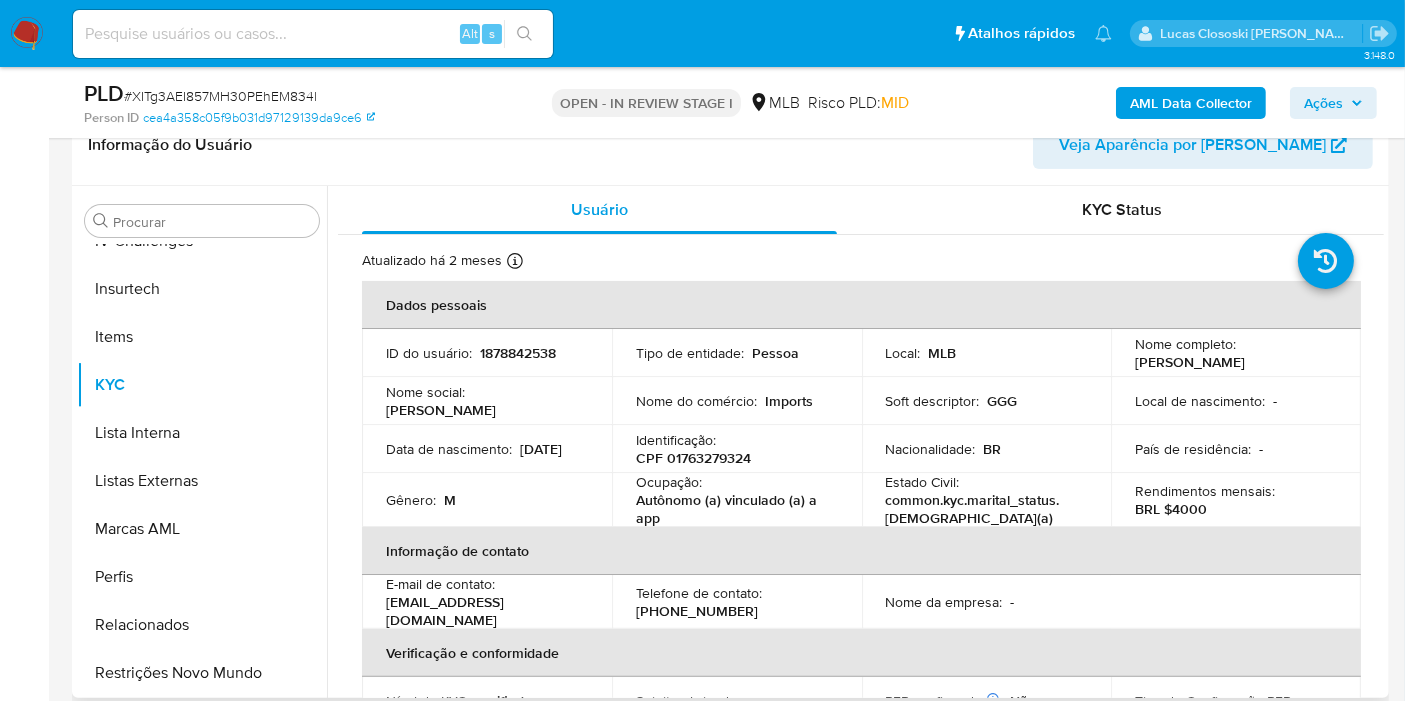 click on "Atualizado há 2 meses   Criado: 28/06/2024 16:45:57 Atualizado: 02/06/2025 16:00:37 Dados pessoais   ID do usuário :    1878842538   Tipo de entidade :    Pessoa   Local :    MLB   Nome completo :    Marcelo Coelho de Sousa   Nome social :    Marcelo Coelho   Nome do comércio :    Imports   Soft descriptor :    GGG   Local de nascimento :    -   Data de nascimento :    01/11/1985   Identificação :    CPF 01763279324   Nacionalidade :    BR   País de residência :    -   Gênero :    M   Ocupação :    Autônomo (a) vinculado (a) a app   Estado Civil :    common.kyc.marital_status.solteiro(a)   Rendimentos mensais :    BRL $4000 Informação de contato   E-mail de contato :    paisdejoelhofamiliadepe2024@gmail.com   Telefone de contato :    (91) 982190830   Nome da empresa :    - Verificação e conformidade   Nível de KYC :    verified   Sujeito obrigado :    -   PEP confirmado   Obtido de listas internas :    Não   Tipo de Confirmação PEP :    - Dados transacionais   :    -" at bounding box center (861, 936) 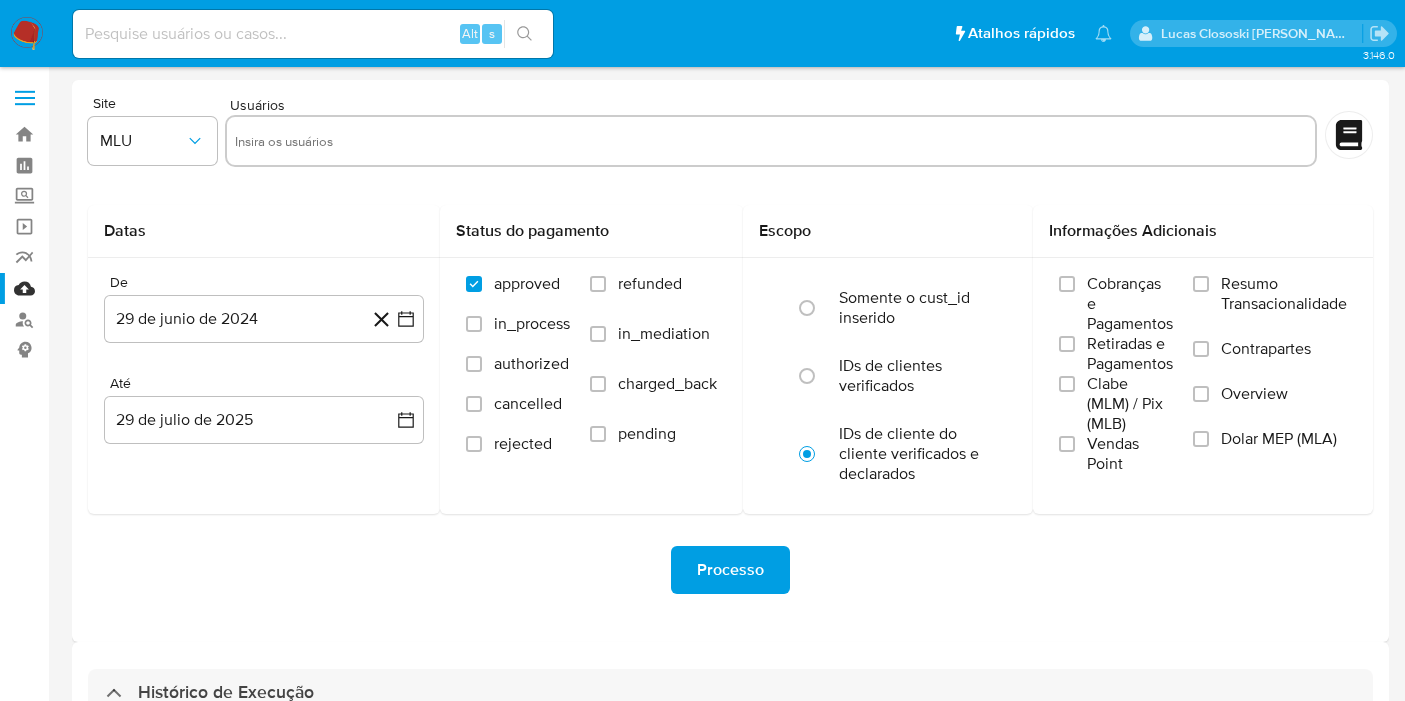 select on "10" 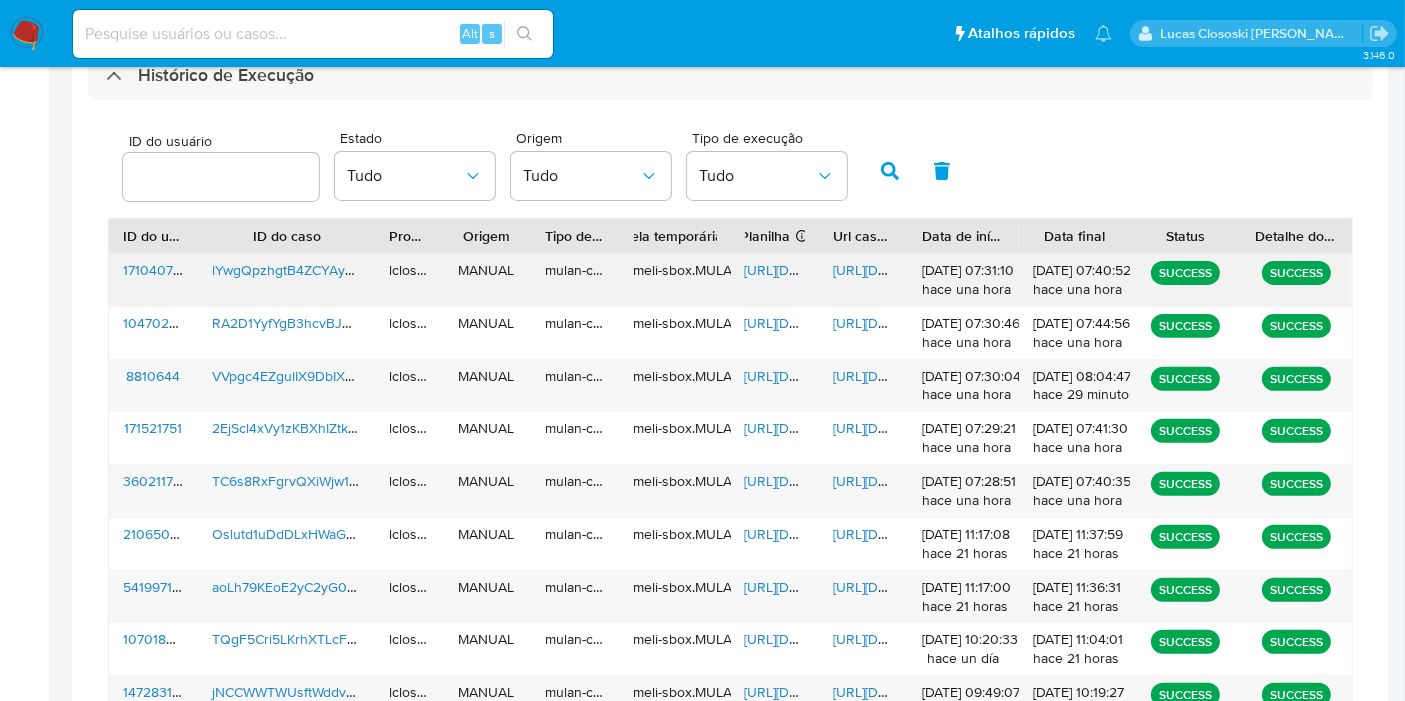 click on "https://docs.google.com/spreadsheets/d/1CMaR89-D0ZQcUGekvkUUKsao0P29V00QhmzTj1-BcJE/edit" at bounding box center [814, 270] 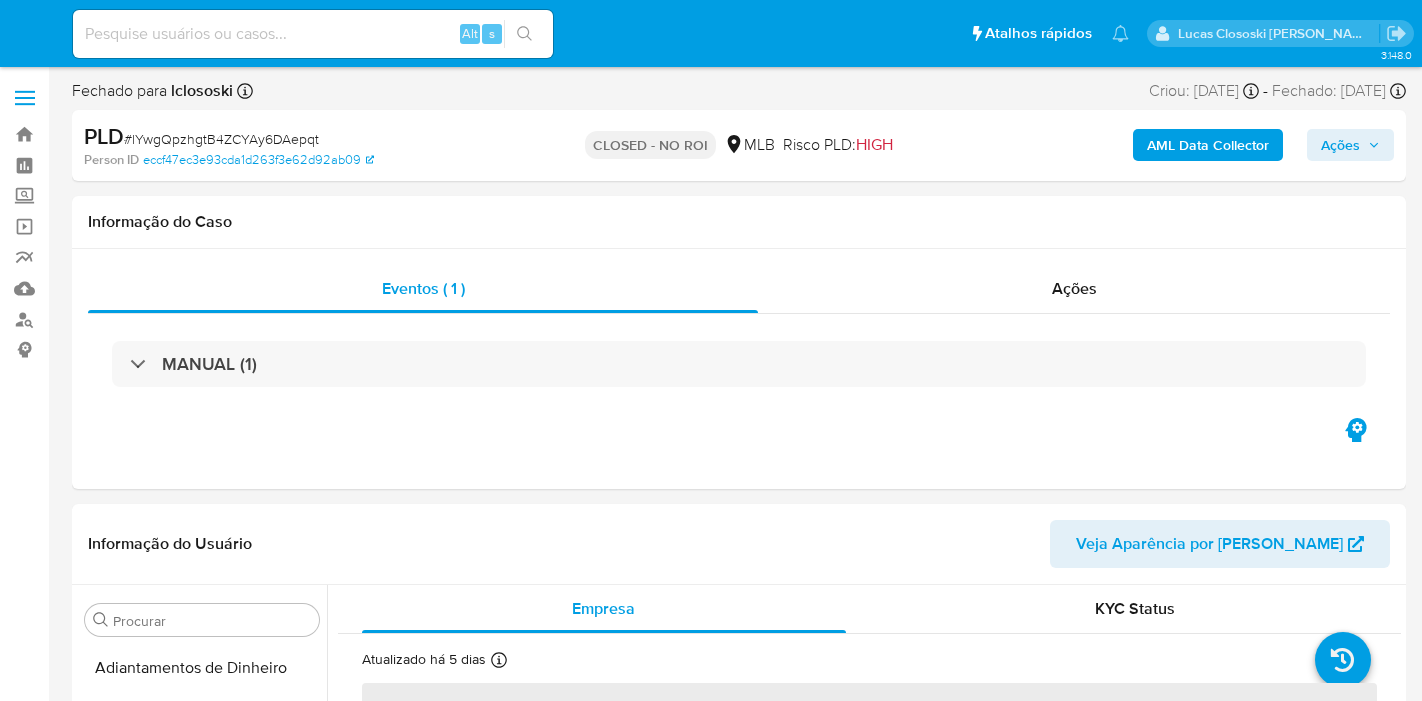 select on "10" 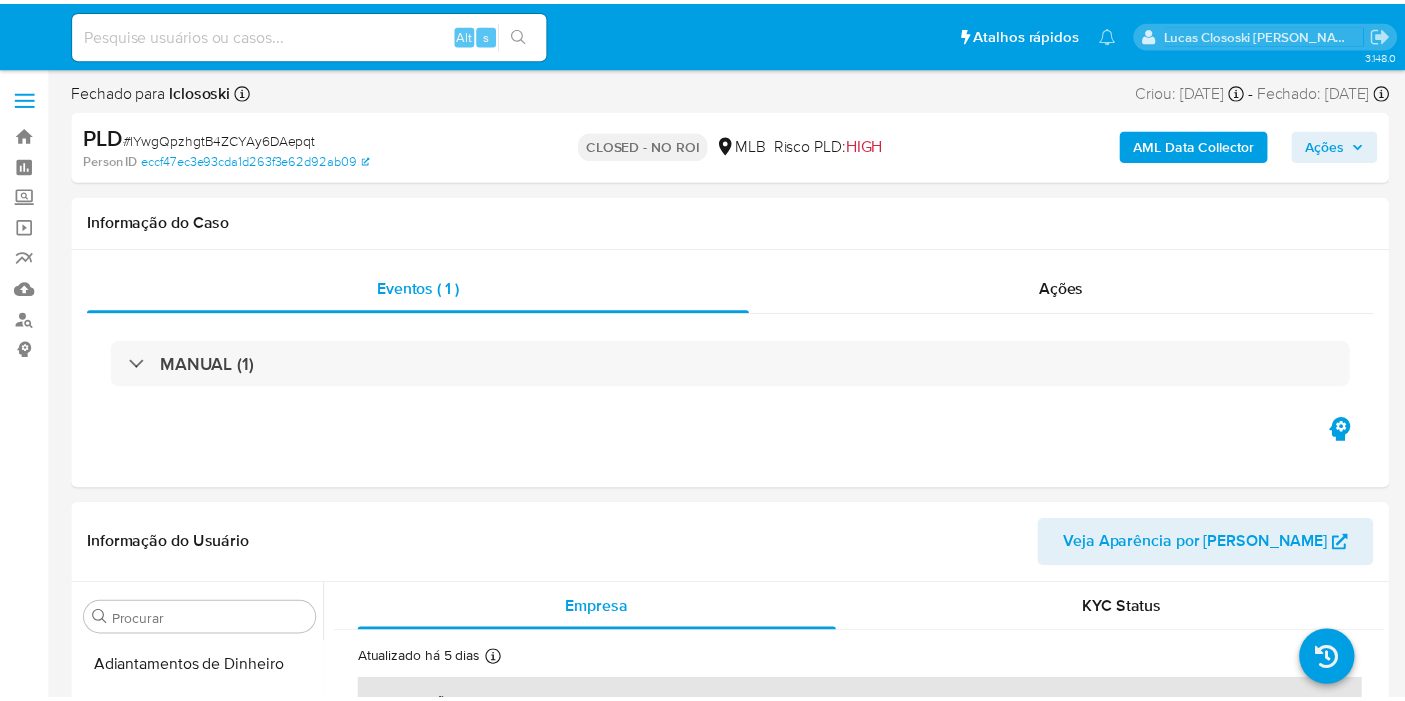 scroll, scrollTop: 0, scrollLeft: 0, axis: both 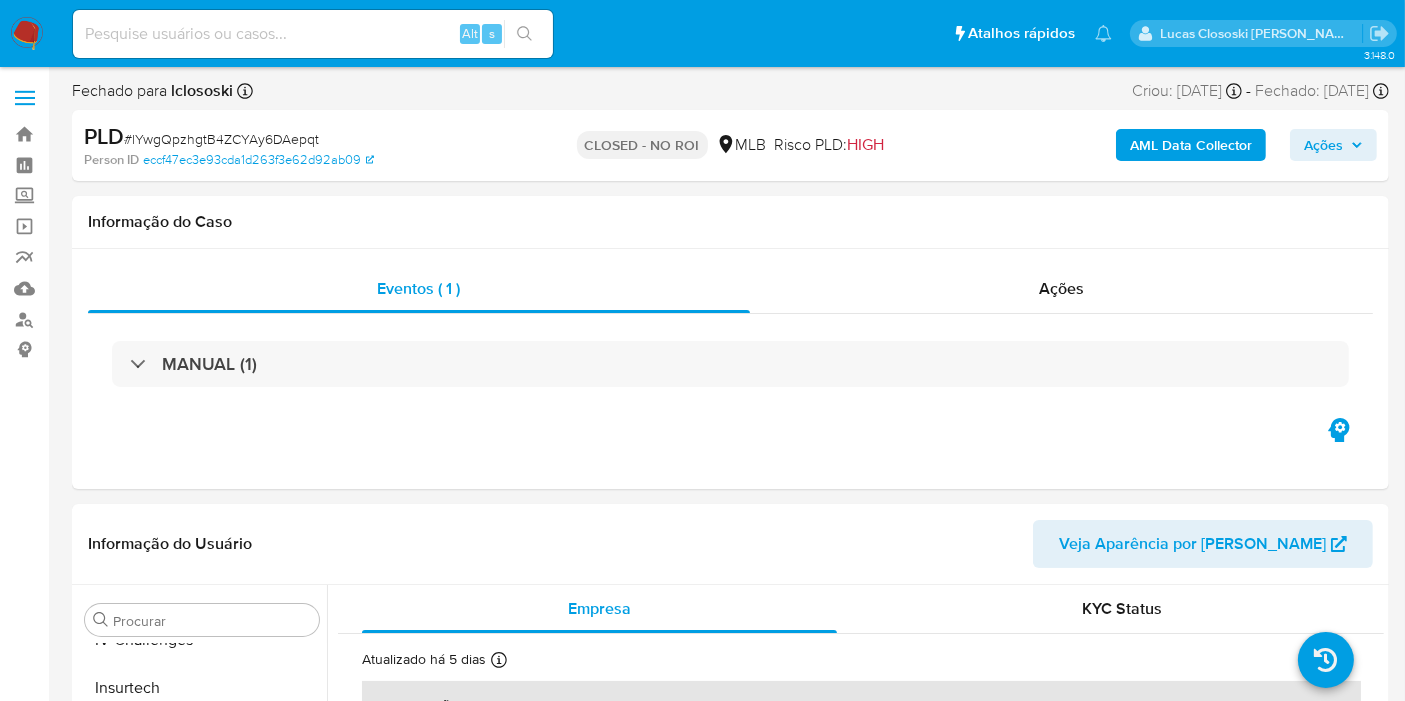 click on "PLD # lYwgQpzhgtB4ZCYAy6DAepqt" at bounding box center [296, 137] 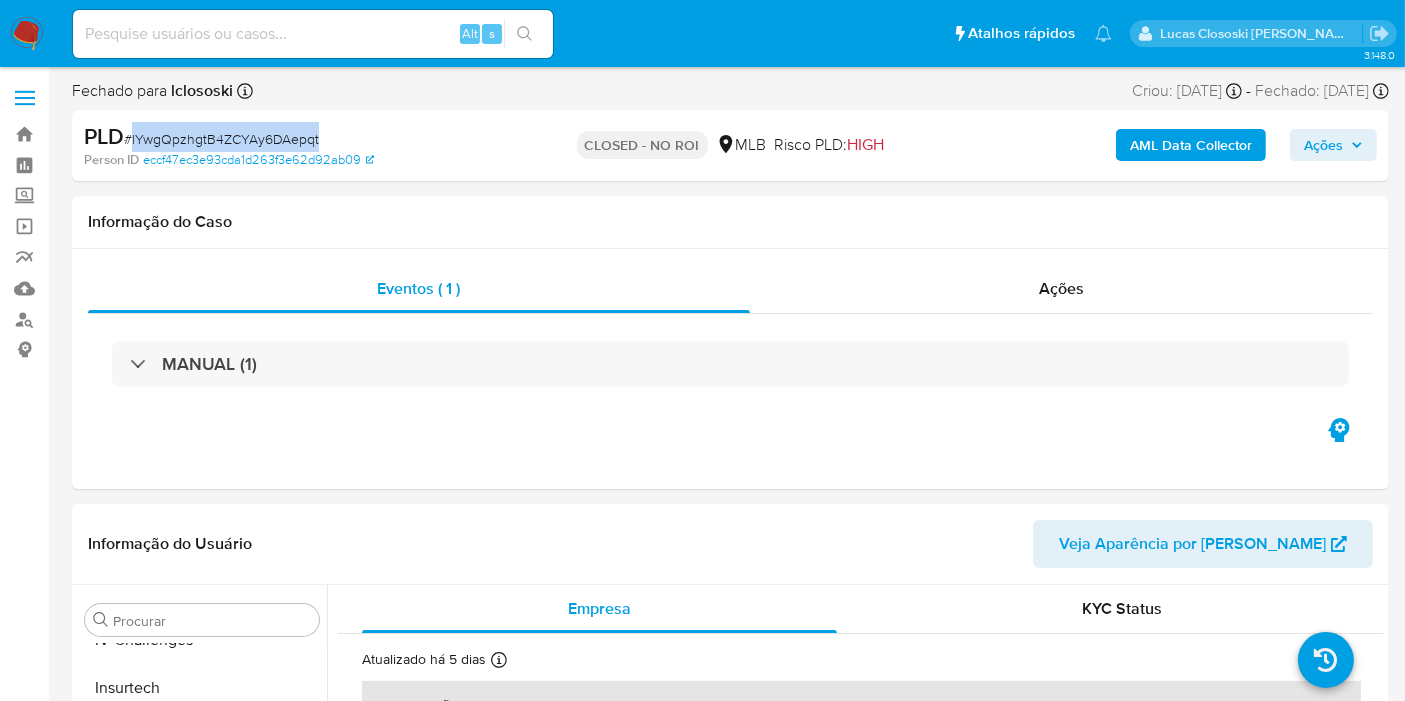 click on "# lYwgQpzhgtB4ZCYAy6DAepqt" at bounding box center (221, 139) 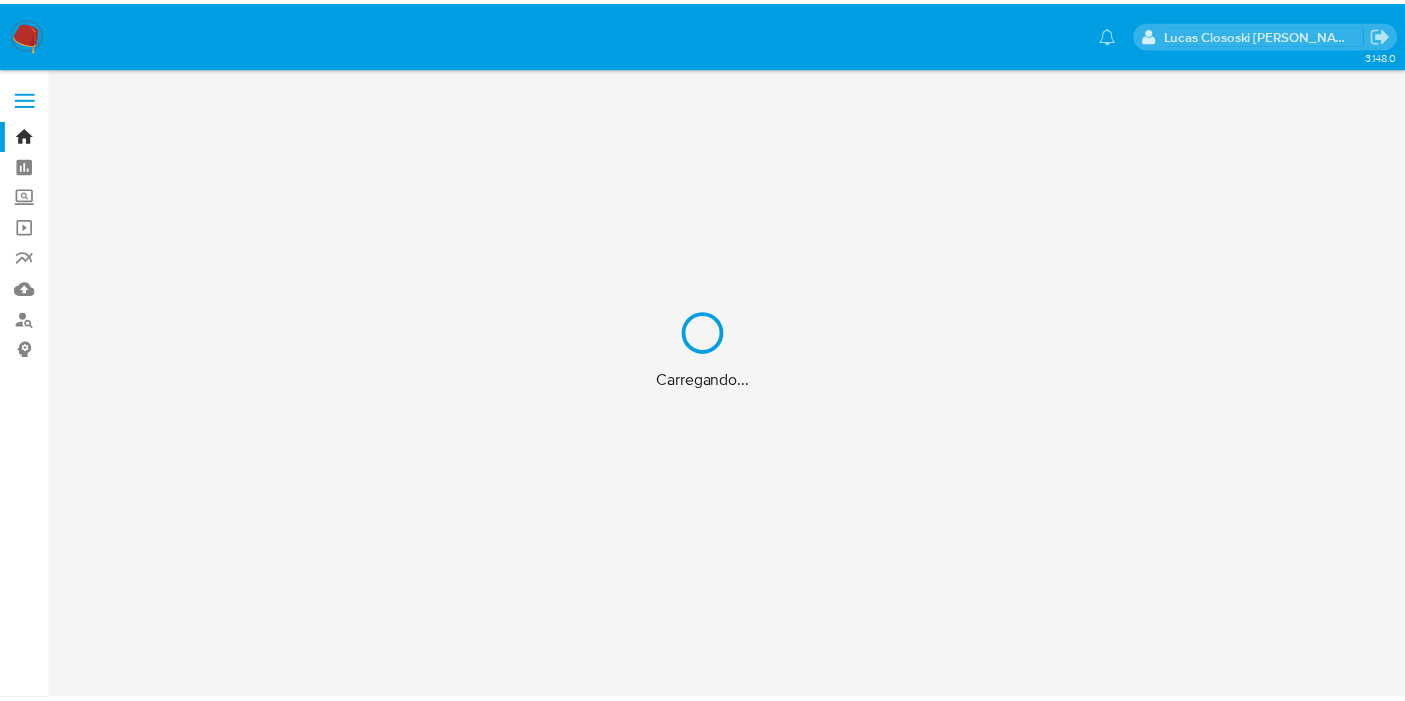 scroll, scrollTop: 0, scrollLeft: 0, axis: both 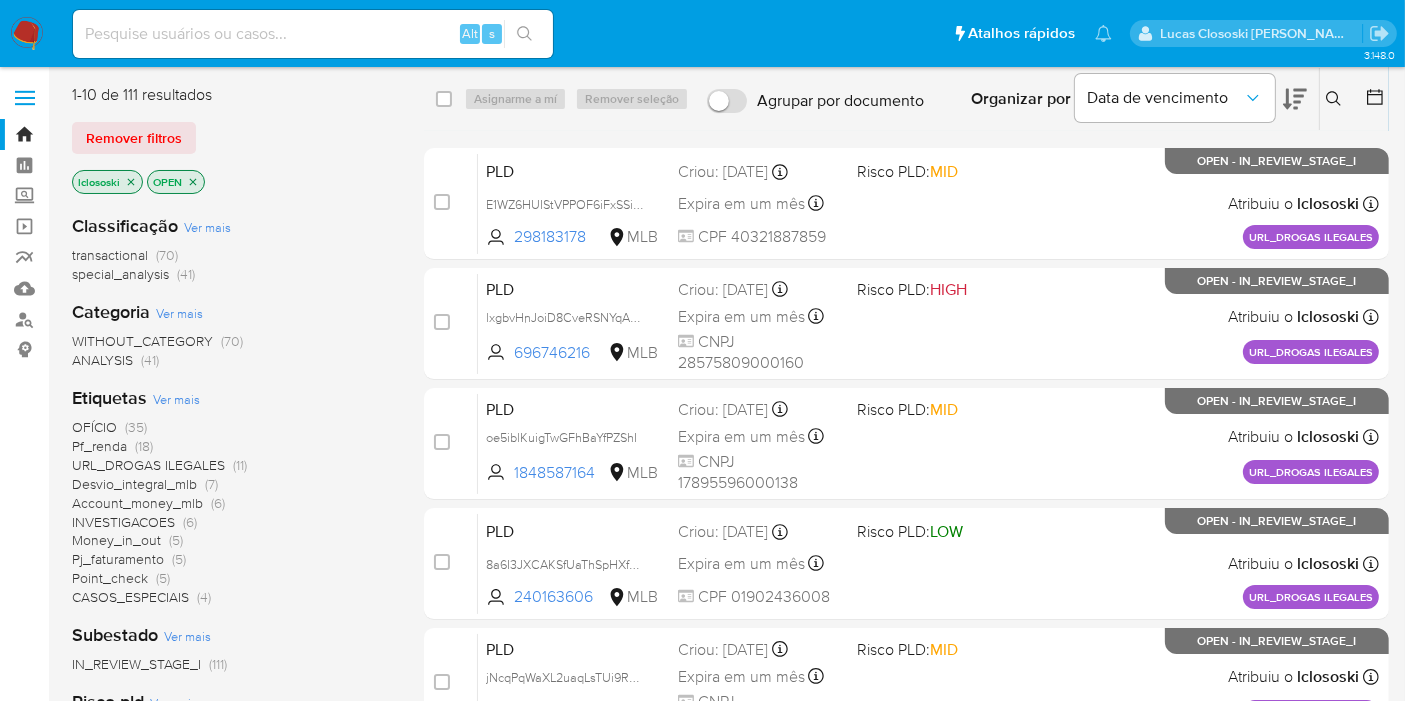click on "CASOS_ESPECIAIS" at bounding box center [130, 597] 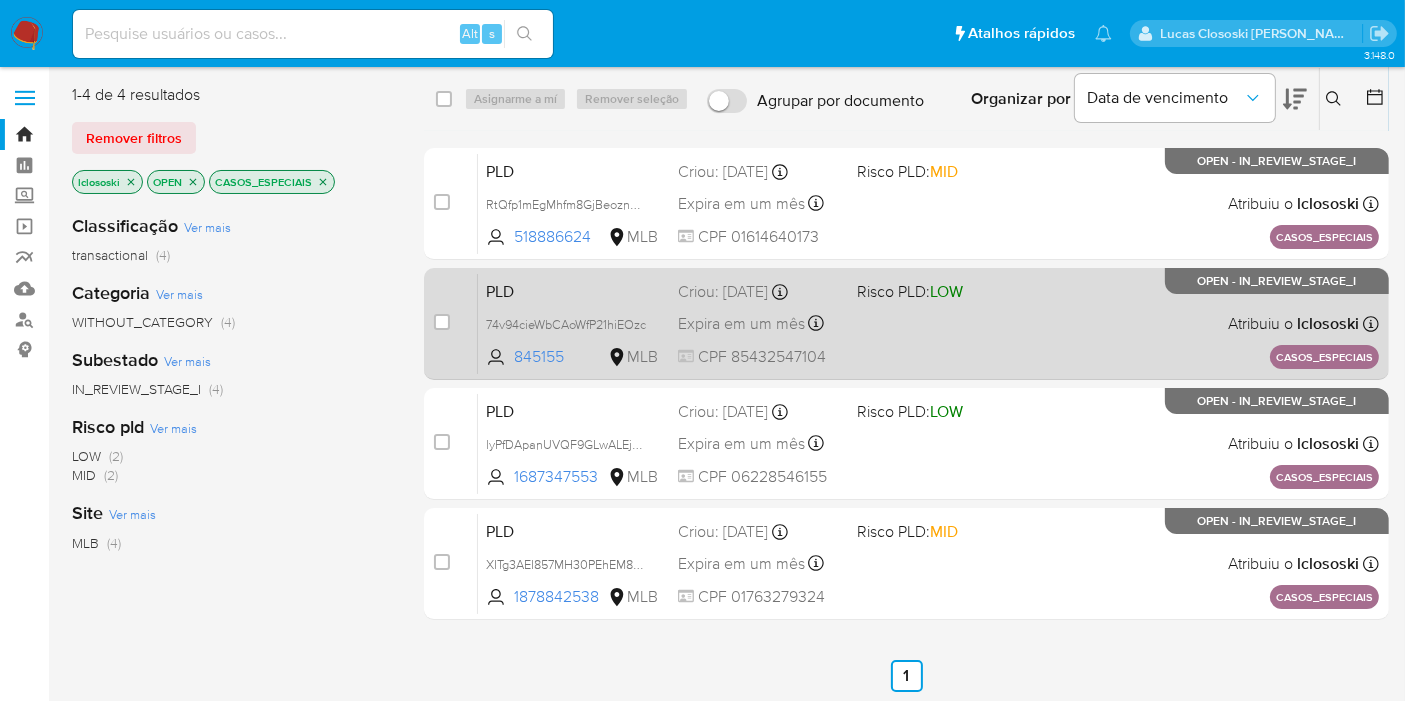 click on "PLD 74v94cieWbCAoWfP21hiEOzc 845155 MLB Risco PLD:  LOW Criou: 15/07/2025   Criou: 15/07/2025 10:00:32 Expira em um mês   Expira em 29/08/2025 10:00:32 CPF   85432547104 Atribuiu o   lclososki   Asignado el: 15/07/2025 10:00:32 CASOS_ESPECIAIS OPEN - IN_REVIEW_STAGE_I" at bounding box center [928, 323] 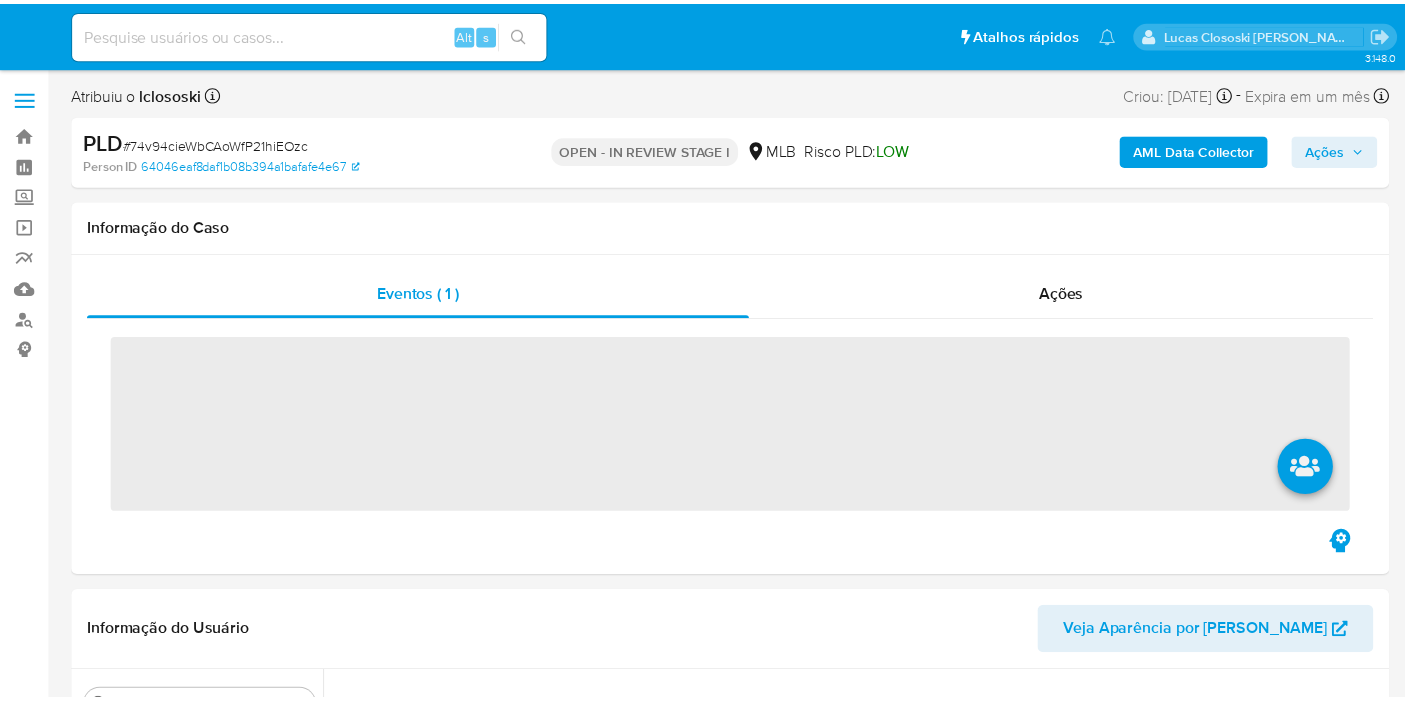 scroll, scrollTop: 0, scrollLeft: 0, axis: both 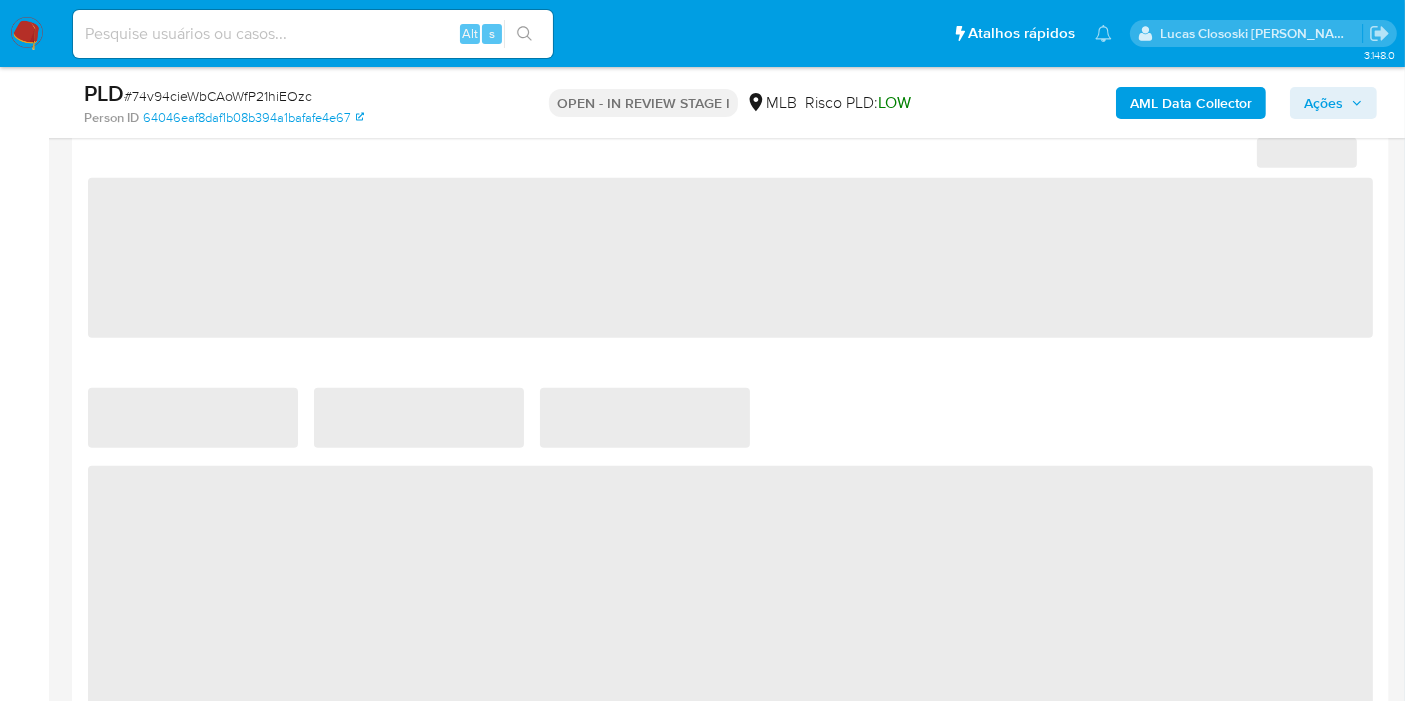 select on "10" 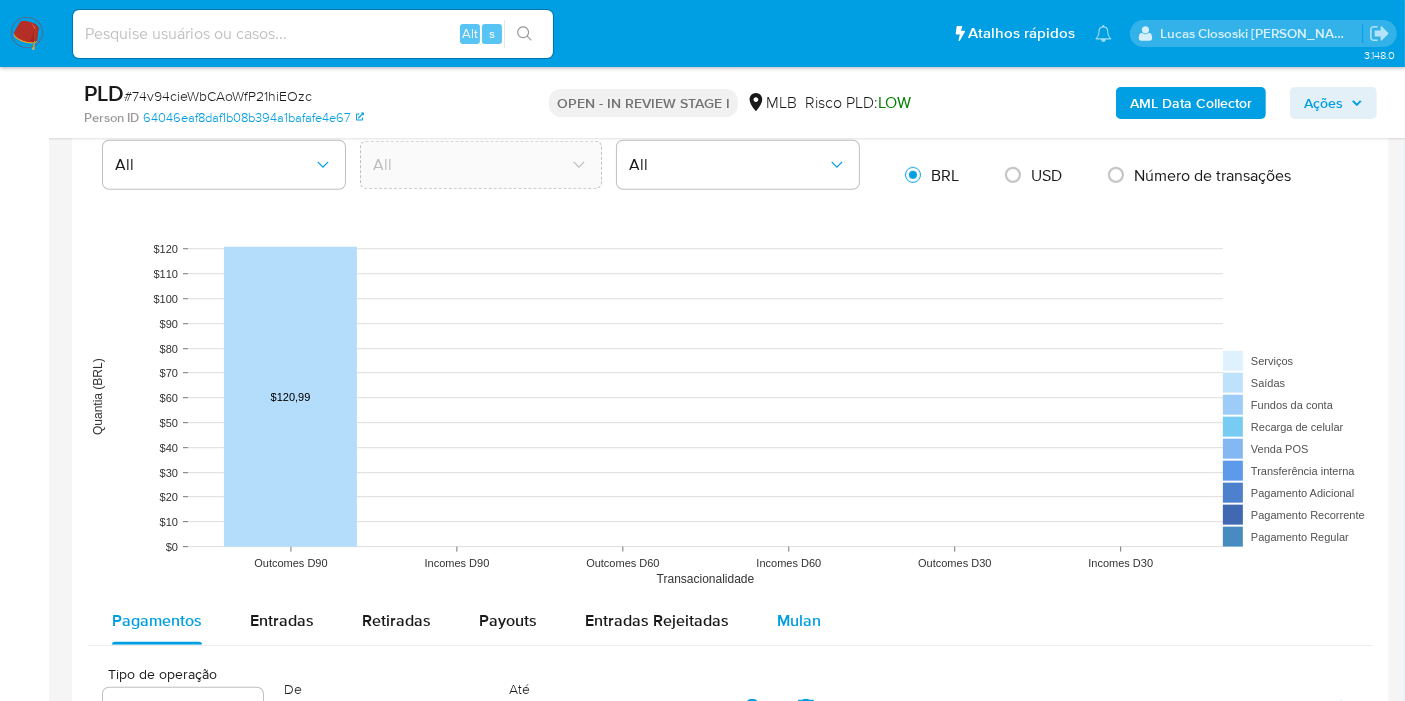 click on "Mulan" at bounding box center (799, 621) 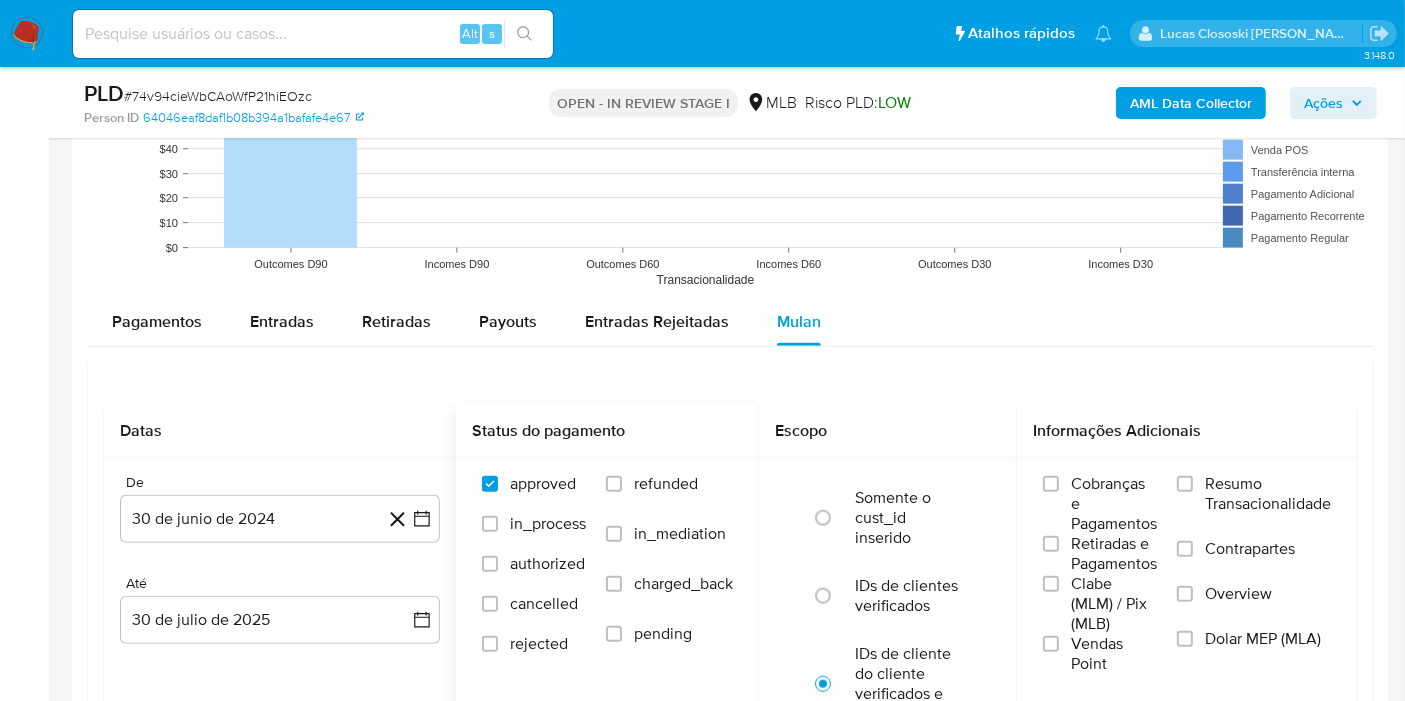 scroll, scrollTop: 2000, scrollLeft: 0, axis: vertical 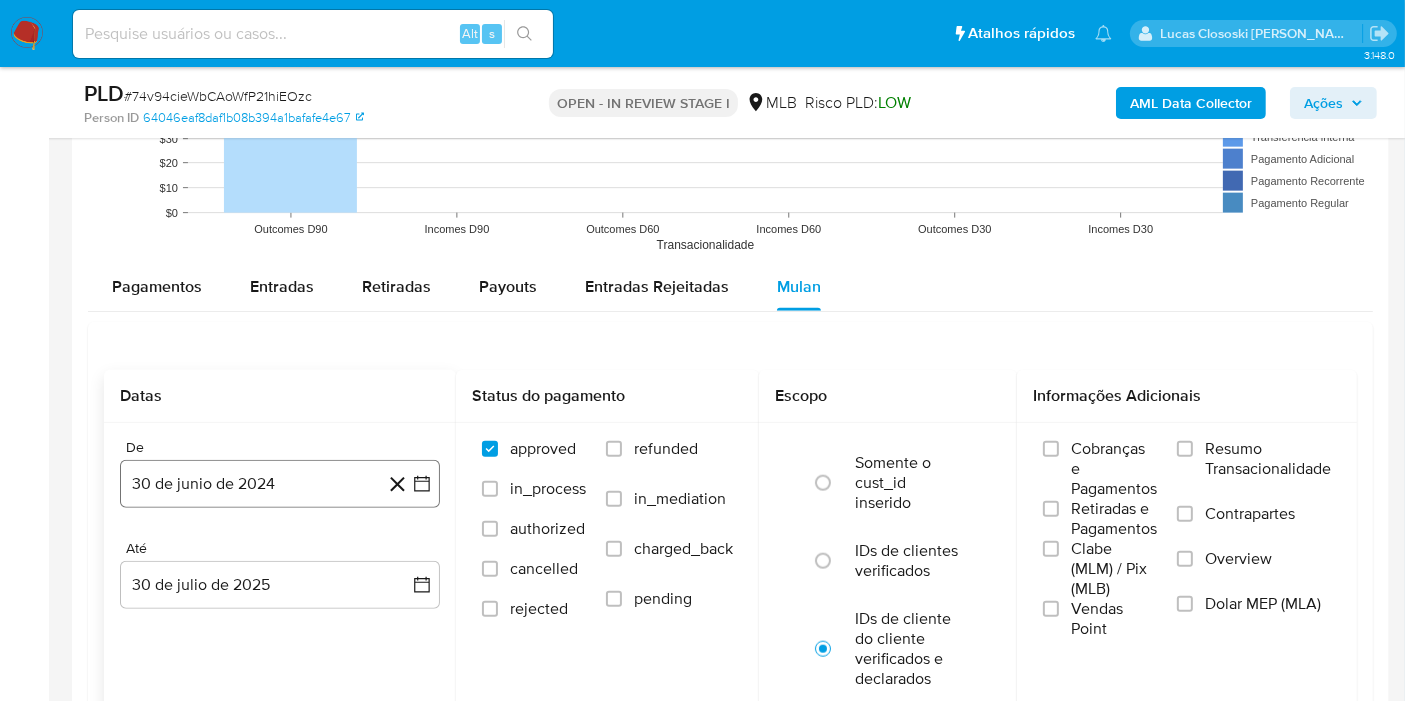 click on "30 de junio de 2024" at bounding box center [280, 484] 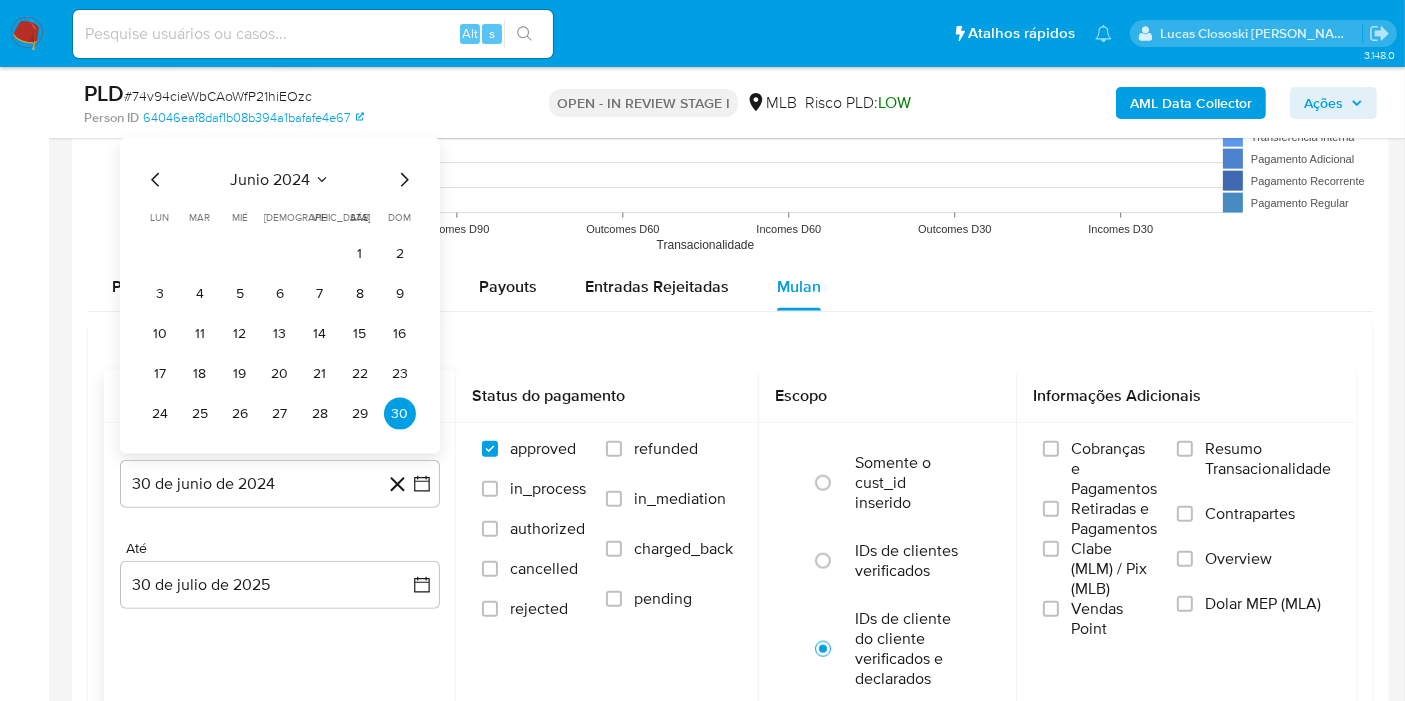 click on "junio 2024" at bounding box center (270, 180) 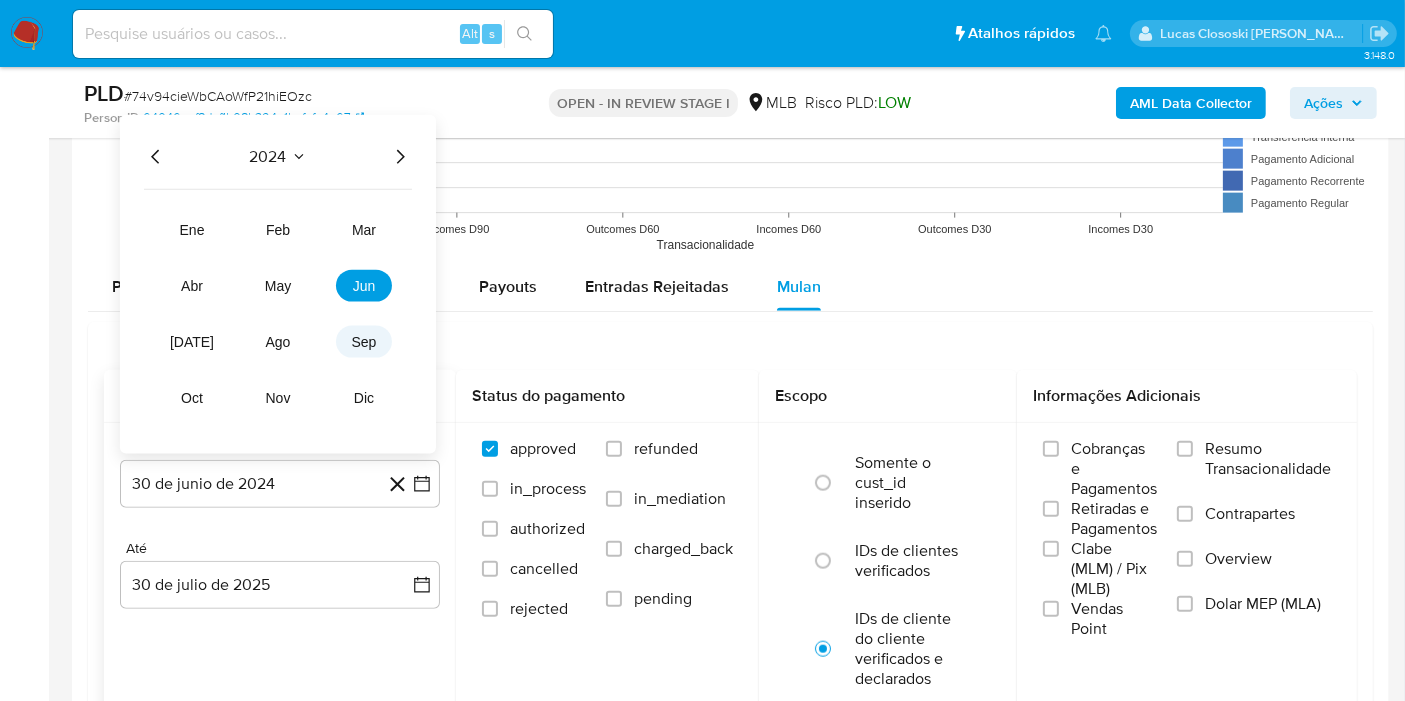 click on "sep" at bounding box center (364, 342) 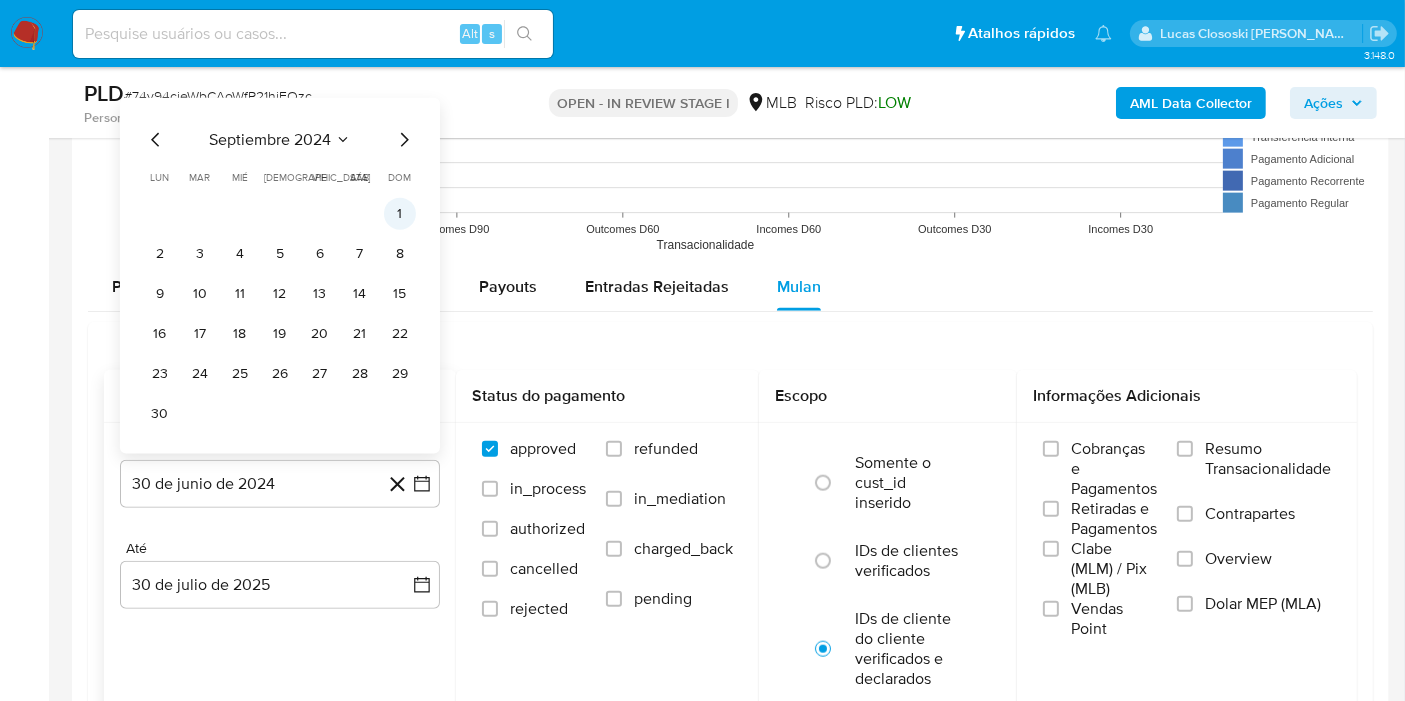 click on "1" at bounding box center (400, 214) 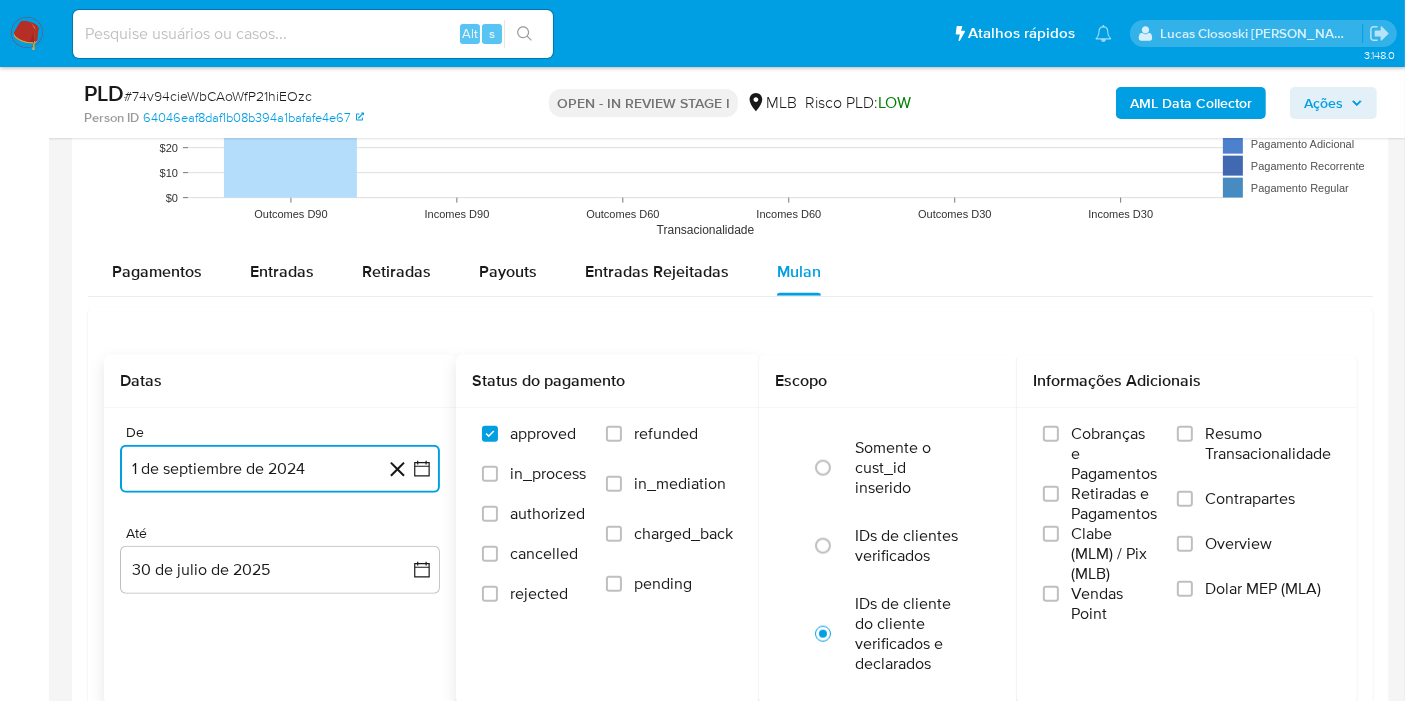 scroll, scrollTop: 2333, scrollLeft: 0, axis: vertical 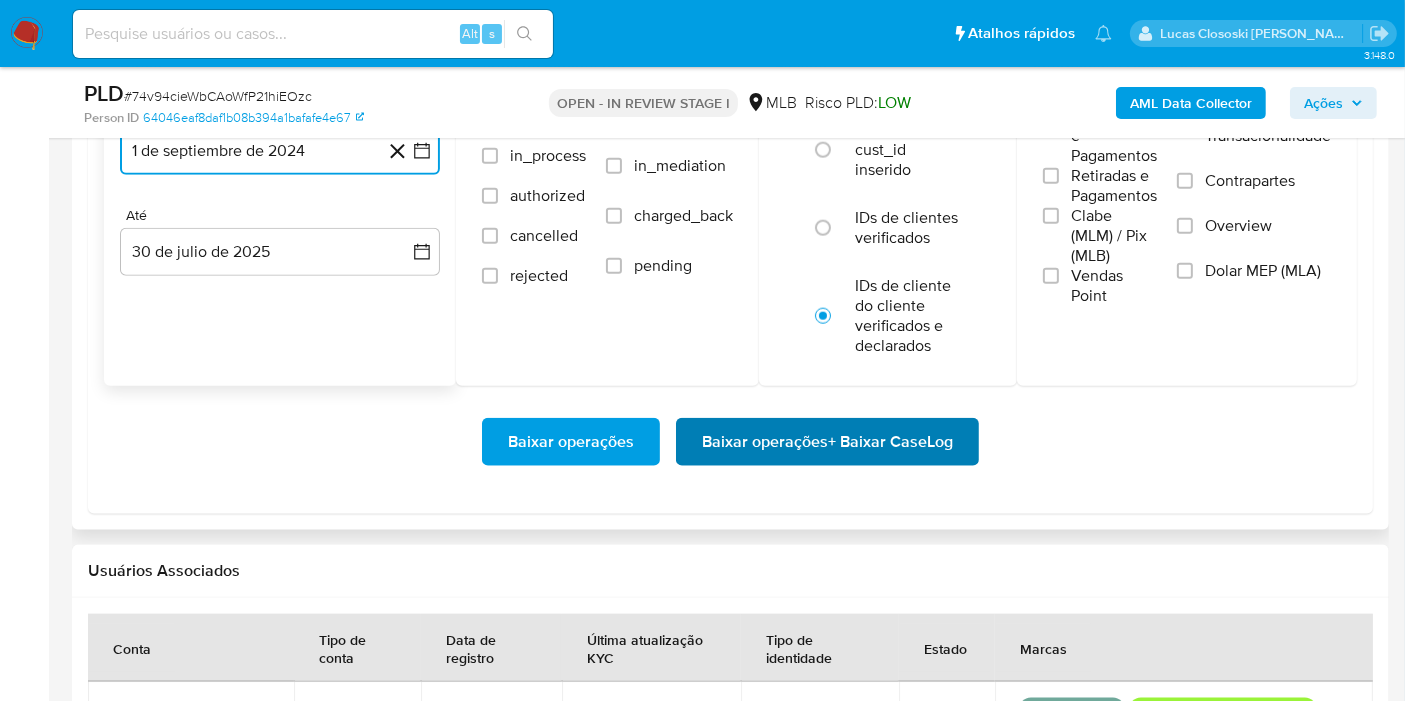 click on "Baixar operações  +   Baixar CaseLog" at bounding box center [827, 442] 